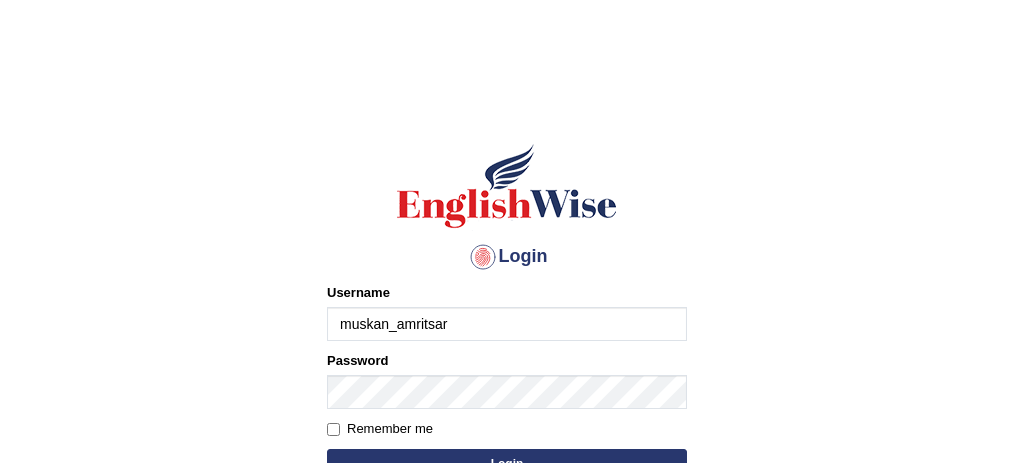 scroll, scrollTop: 0, scrollLeft: 0, axis: both 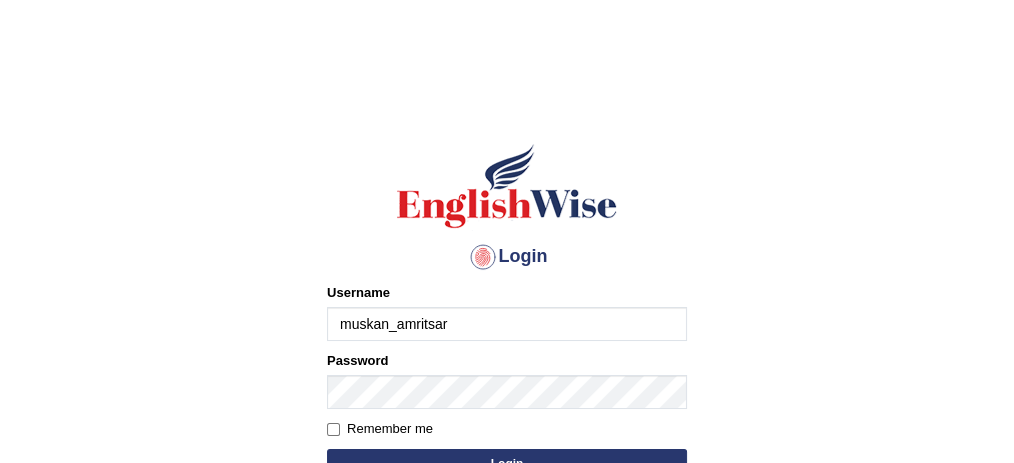 click on "Login" at bounding box center [507, 464] 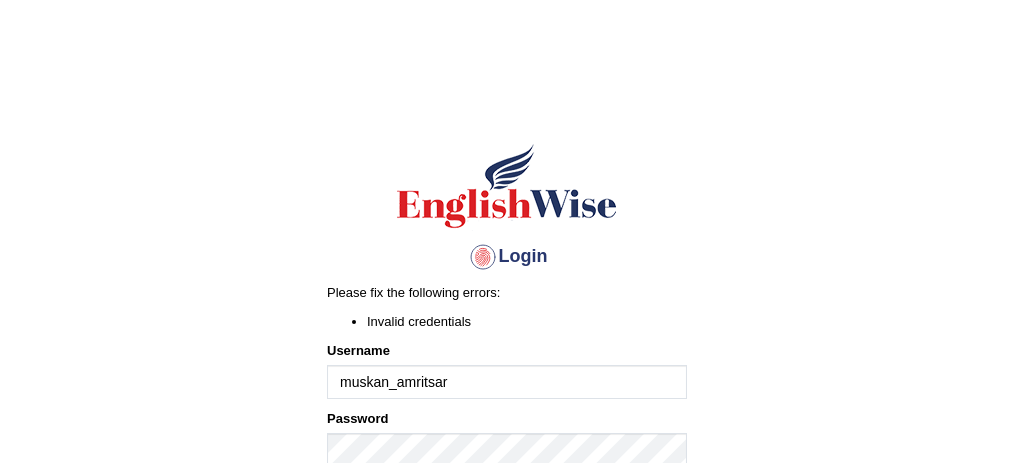 scroll, scrollTop: 0, scrollLeft: 0, axis: both 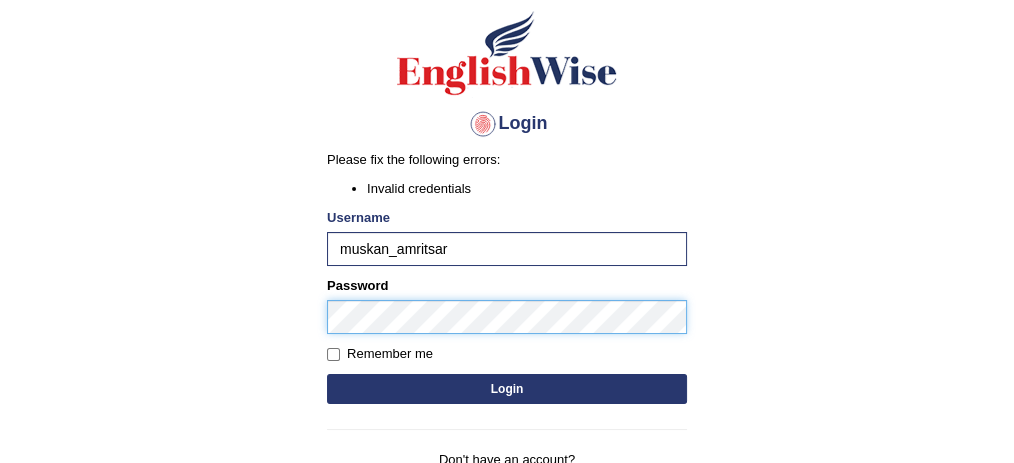 click on "Login" at bounding box center [507, 389] 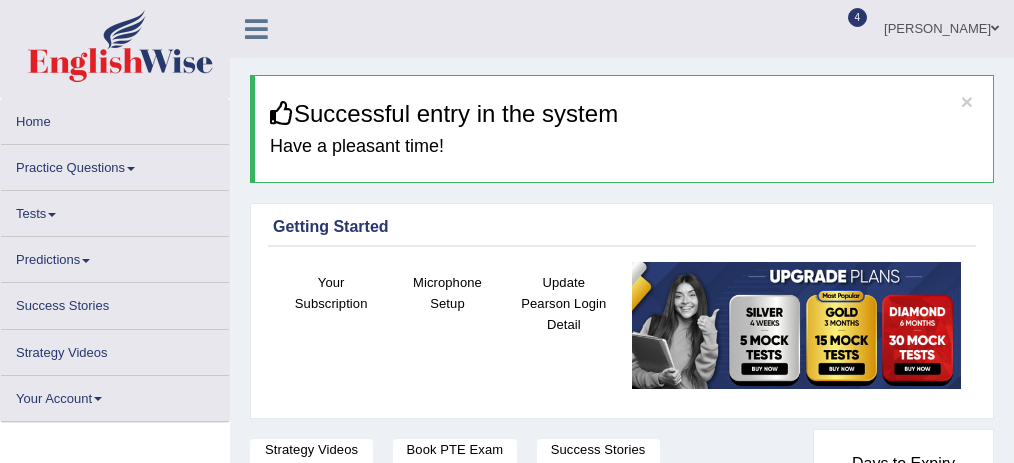 scroll, scrollTop: 0, scrollLeft: 0, axis: both 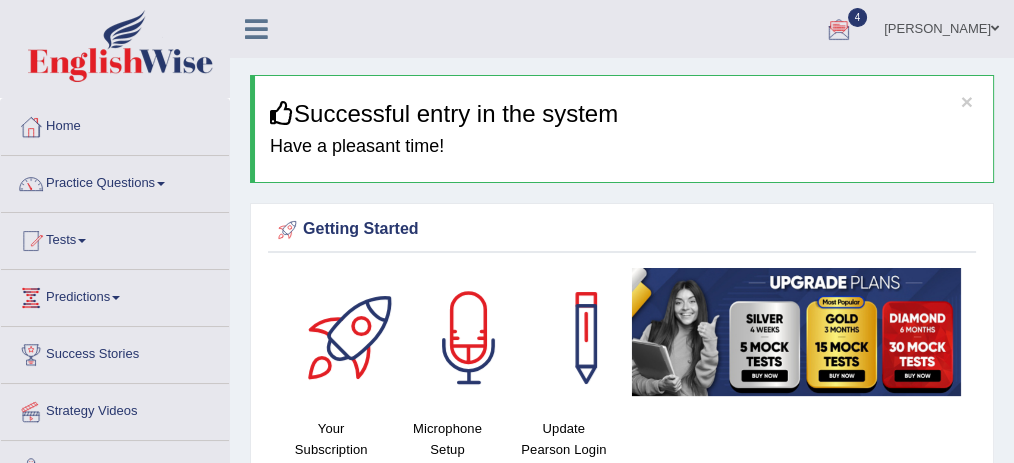 drag, startPoint x: 1001, startPoint y: 0, endPoint x: 150, endPoint y: 189, distance: 871.73505 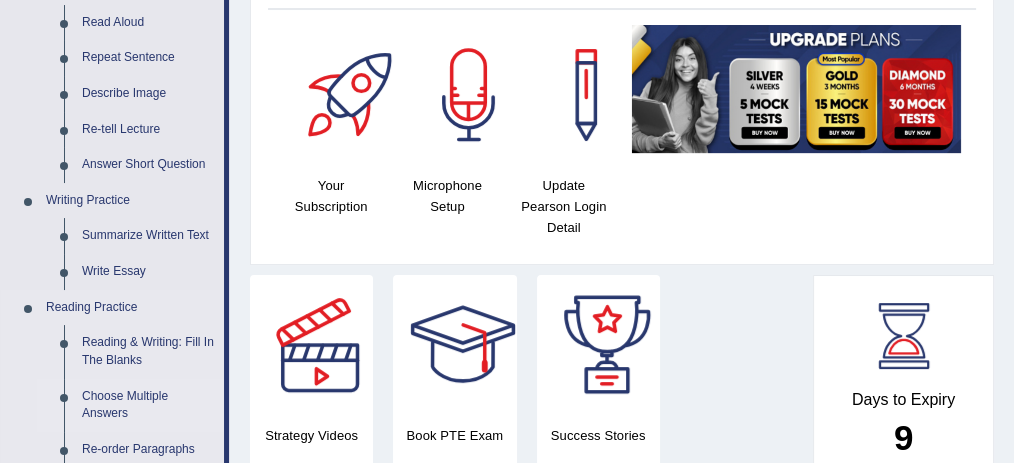 scroll, scrollTop: 266, scrollLeft: 0, axis: vertical 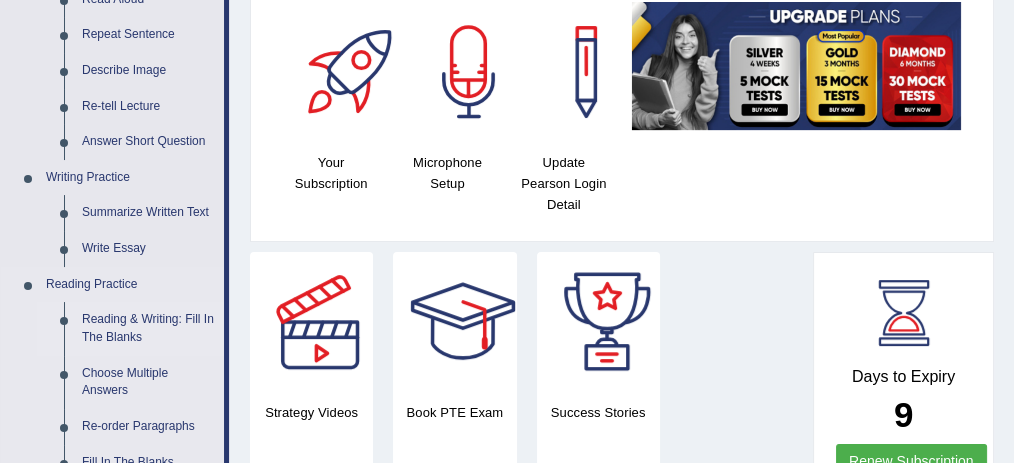 click on "Reading & Writing: Fill In The Blanks" at bounding box center (148, 328) 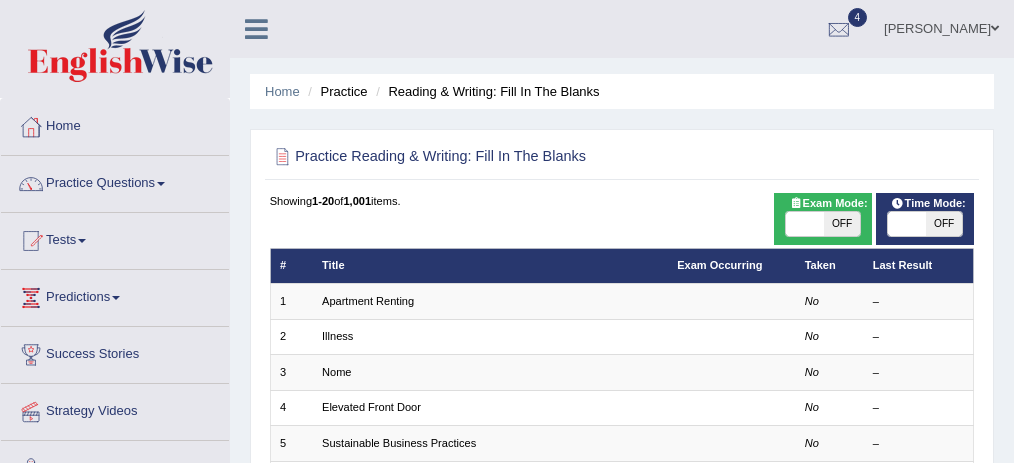 scroll, scrollTop: 333, scrollLeft: 0, axis: vertical 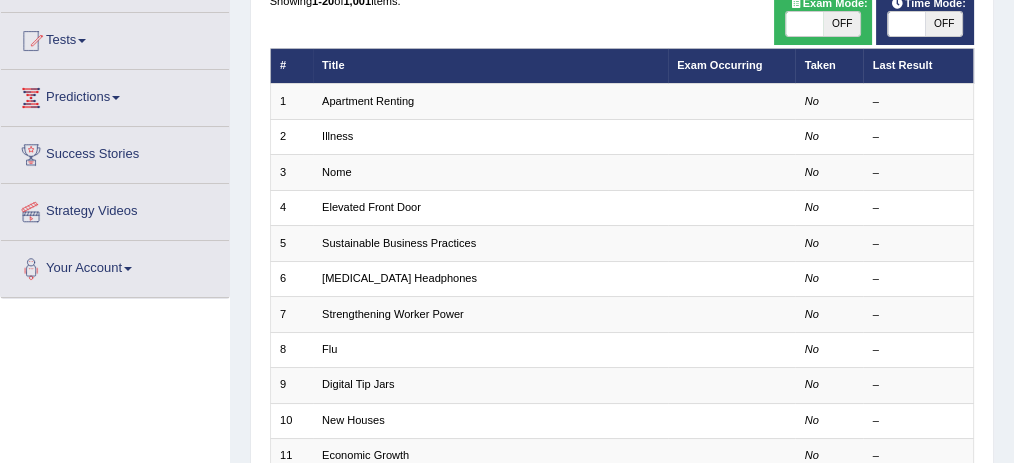 click on "OFF" at bounding box center [841, 24] 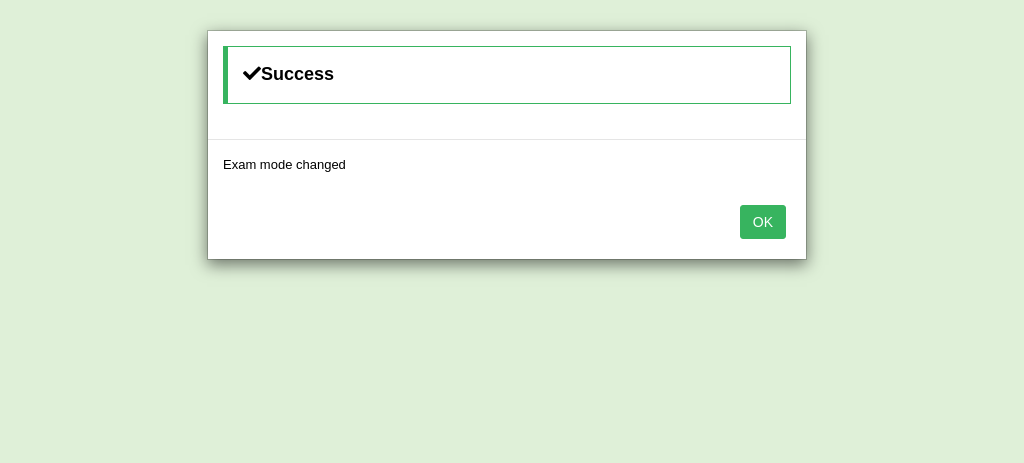 click on "OK" at bounding box center (763, 222) 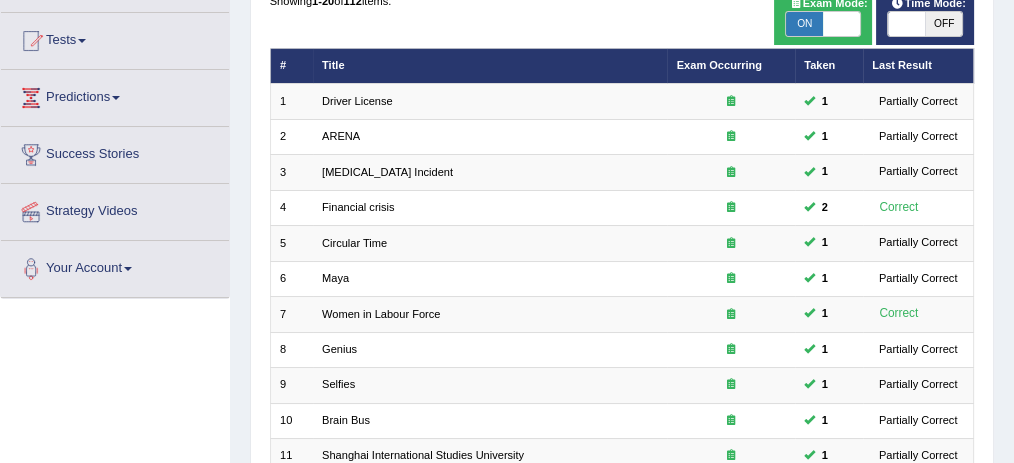 scroll, scrollTop: 0, scrollLeft: 0, axis: both 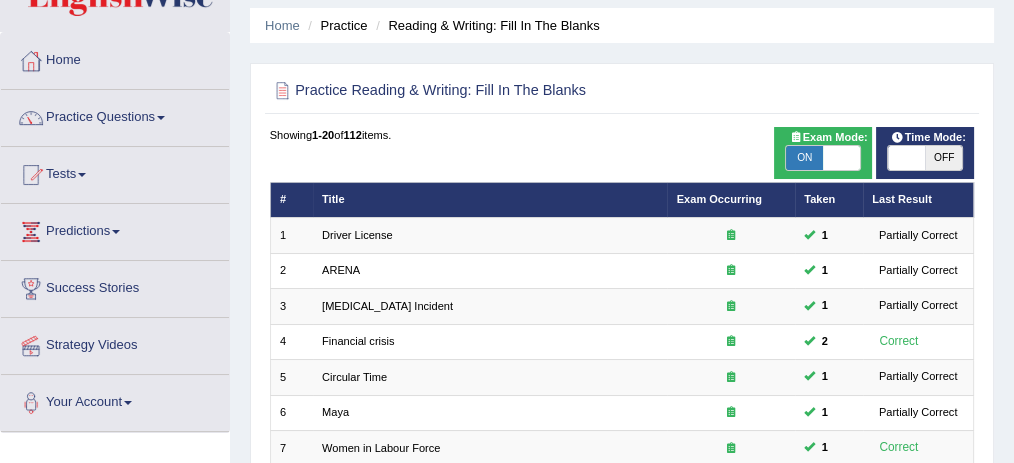 click on "OFF" at bounding box center [943, 158] 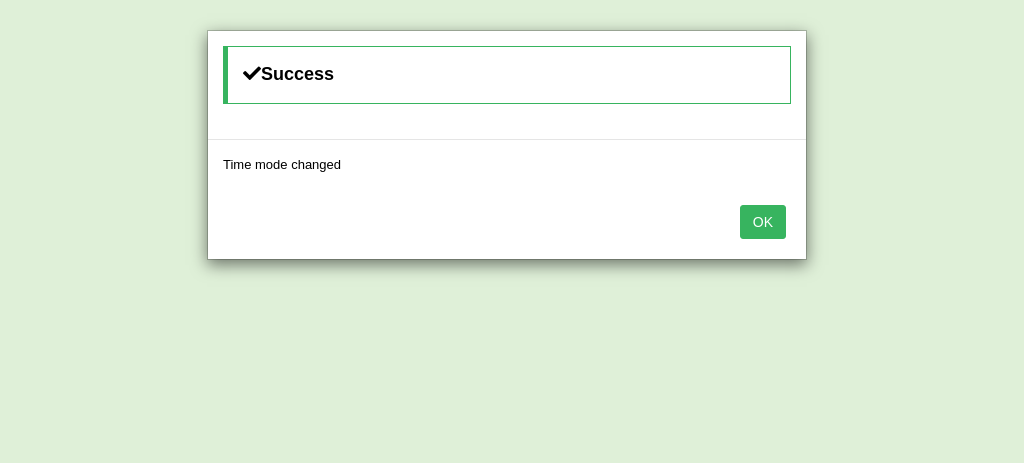click on "OK" at bounding box center (763, 222) 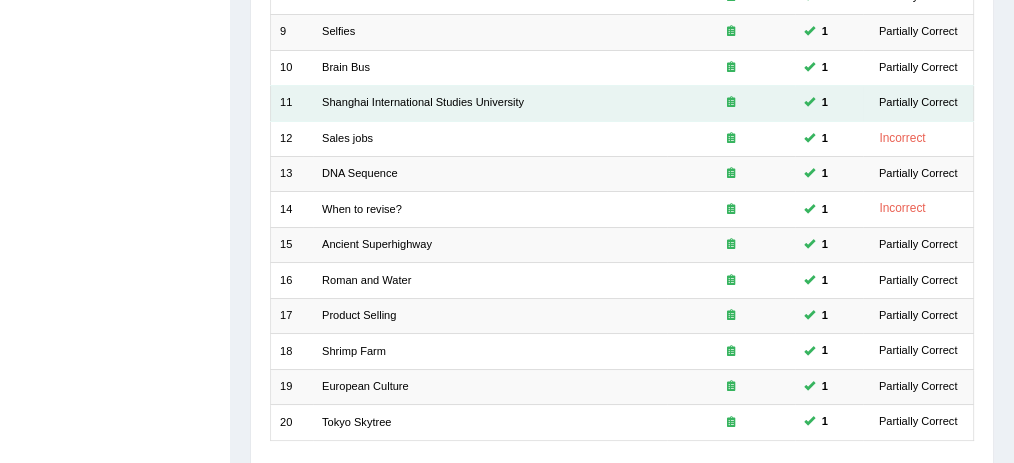 scroll, scrollTop: 681, scrollLeft: 0, axis: vertical 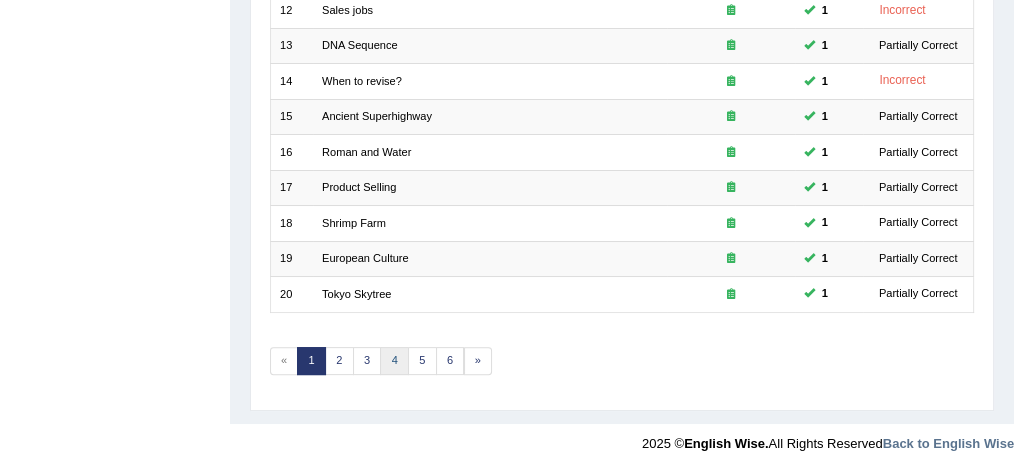 click on "4" at bounding box center (394, 361) 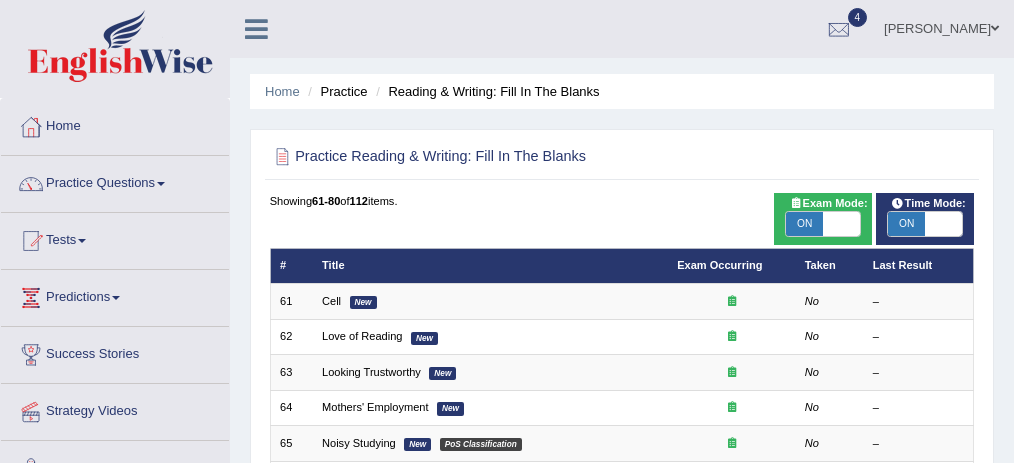 scroll, scrollTop: 0, scrollLeft: 0, axis: both 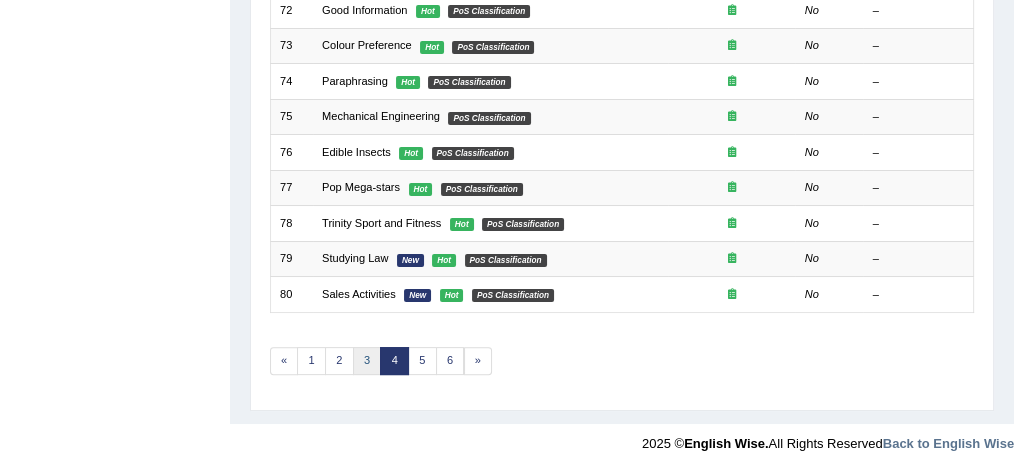 click on "3" at bounding box center [367, 361] 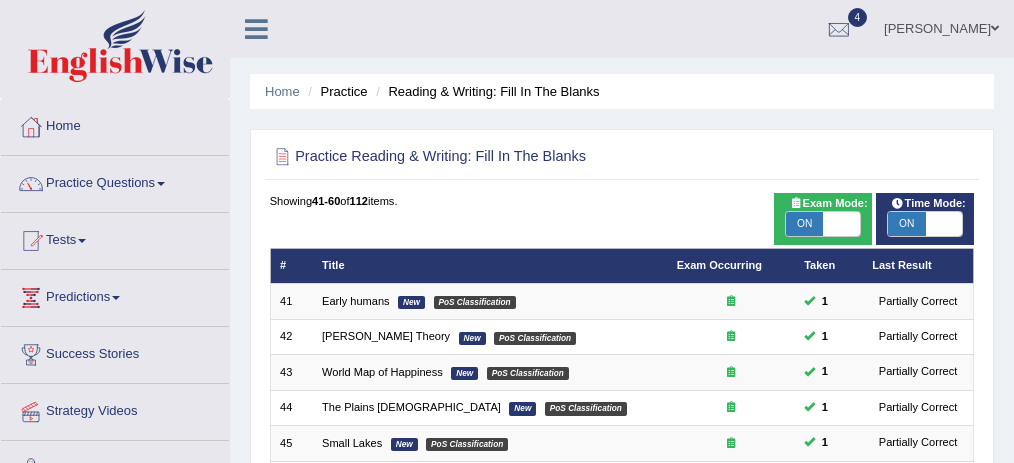 scroll, scrollTop: 600, scrollLeft: 0, axis: vertical 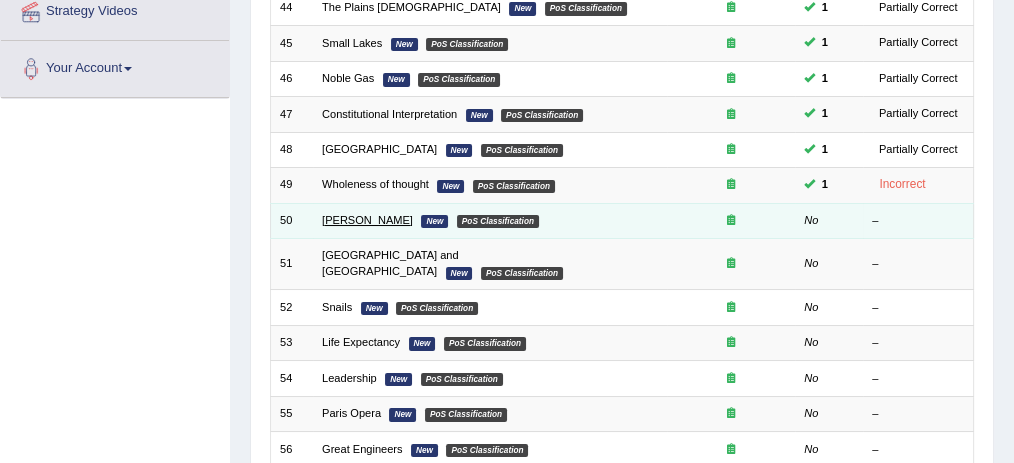 click on "[PERSON_NAME]" at bounding box center [367, 220] 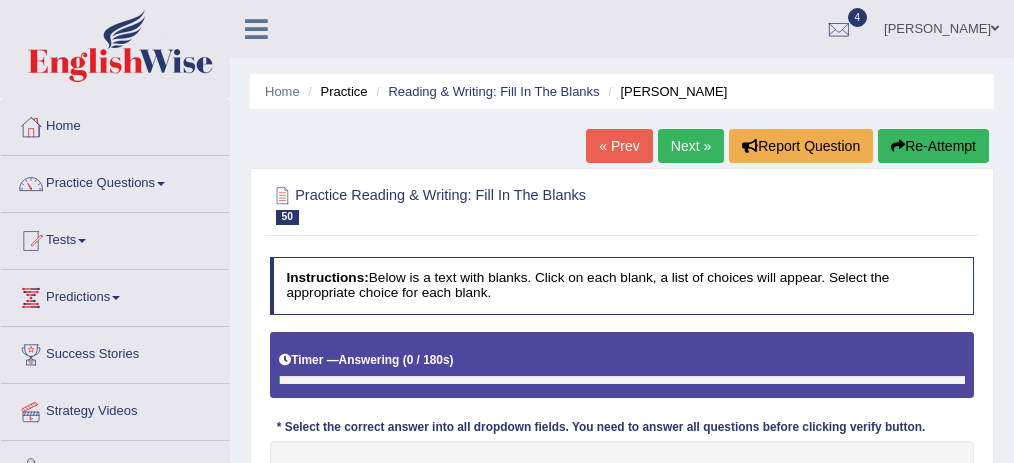 scroll, scrollTop: 0, scrollLeft: 0, axis: both 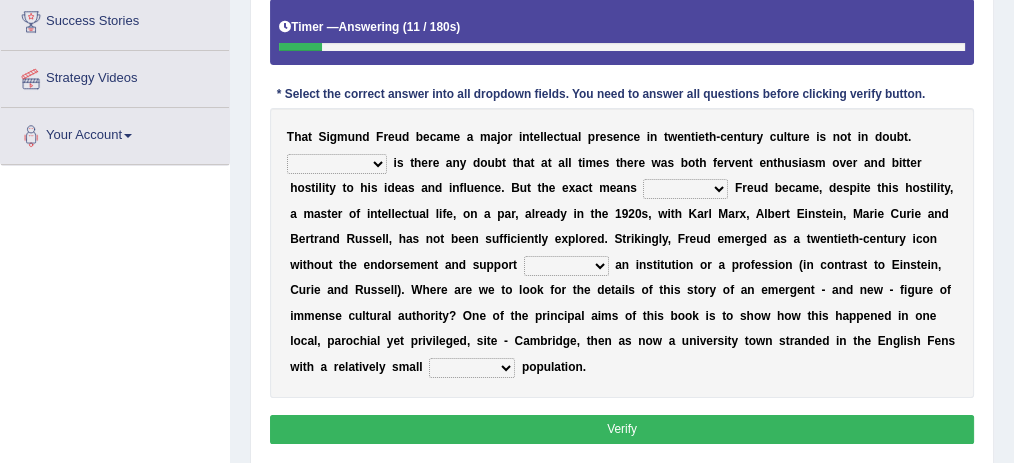 click on "Nor Nevertheless Otherwise Yet" at bounding box center [337, 164] 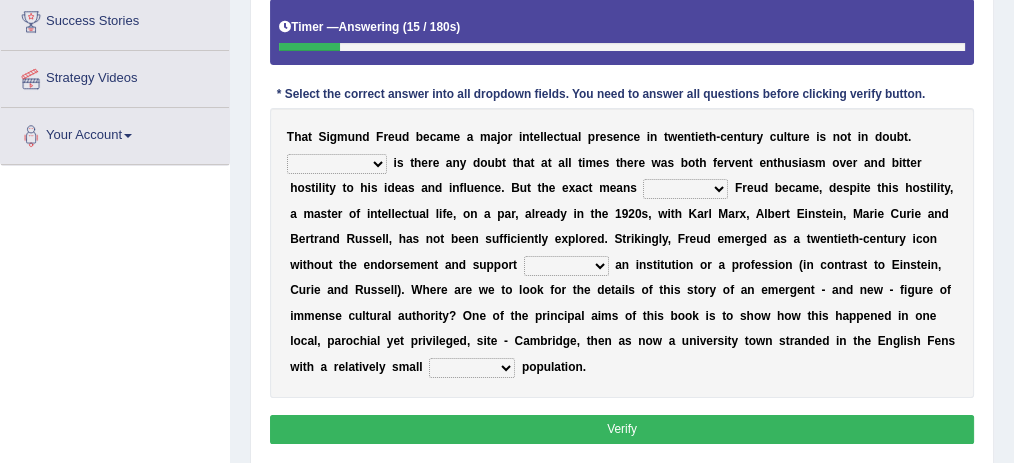 select on "Nor" 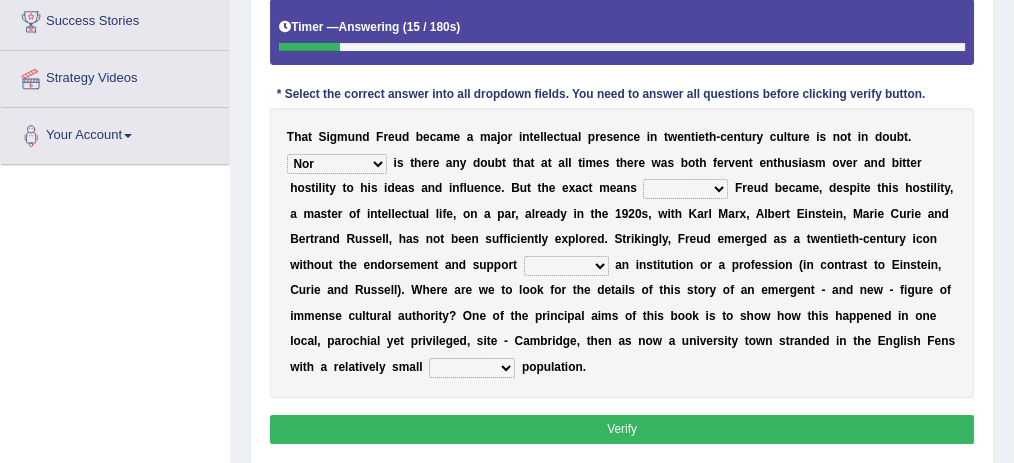 click on "Nor Nevertheless Otherwise Yet" at bounding box center [337, 164] 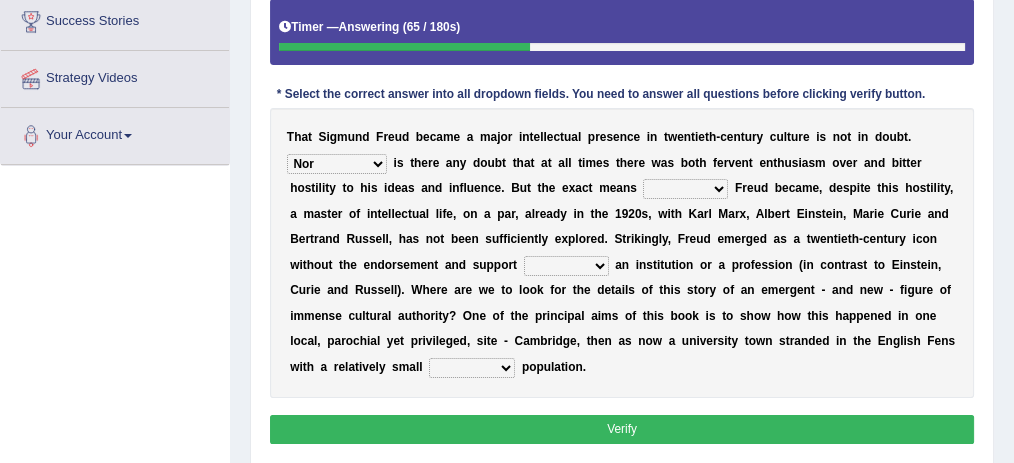 click on "by which by whom to which to whom" at bounding box center [685, 189] 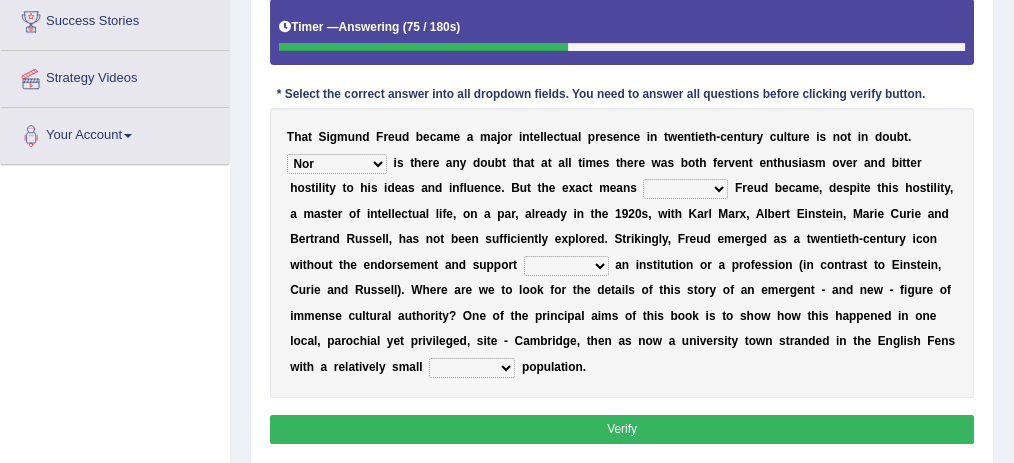 select on "by which" 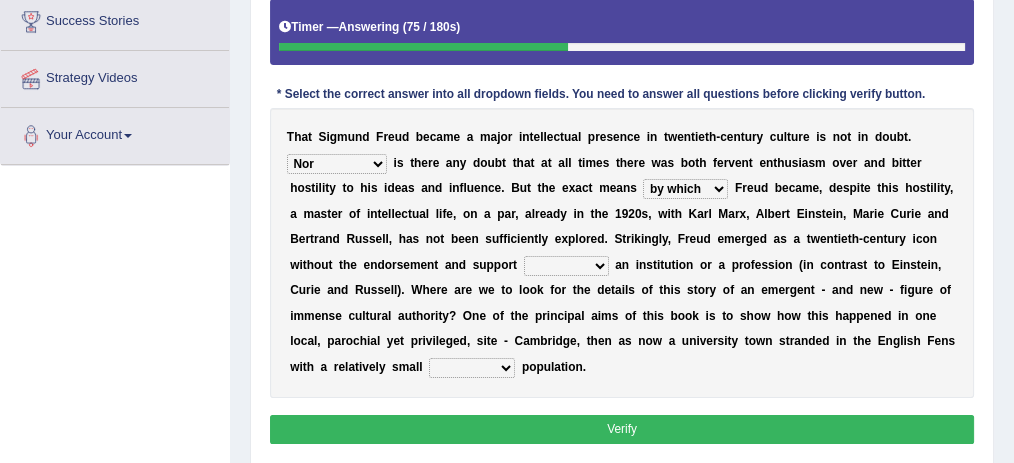 click on "by which by whom to which to whom" at bounding box center [685, 189] 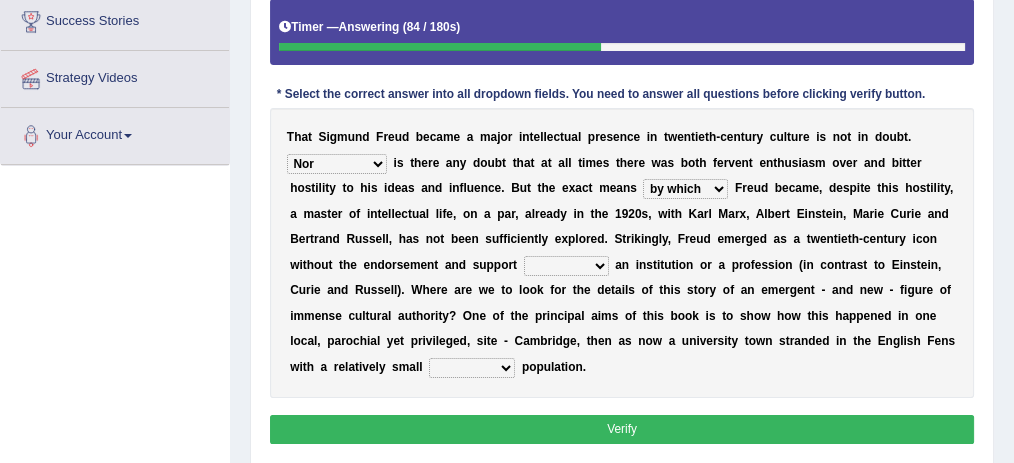 click on "with of on in" at bounding box center [566, 266] 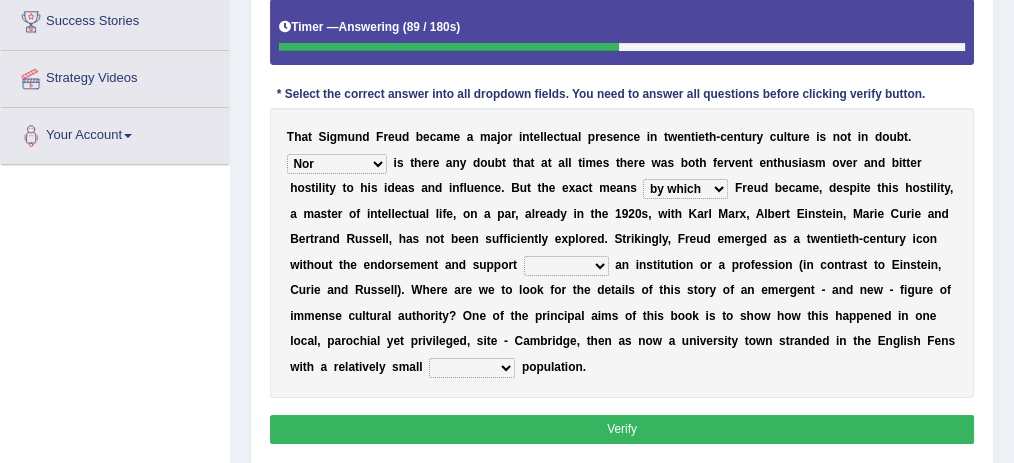 select on "with" 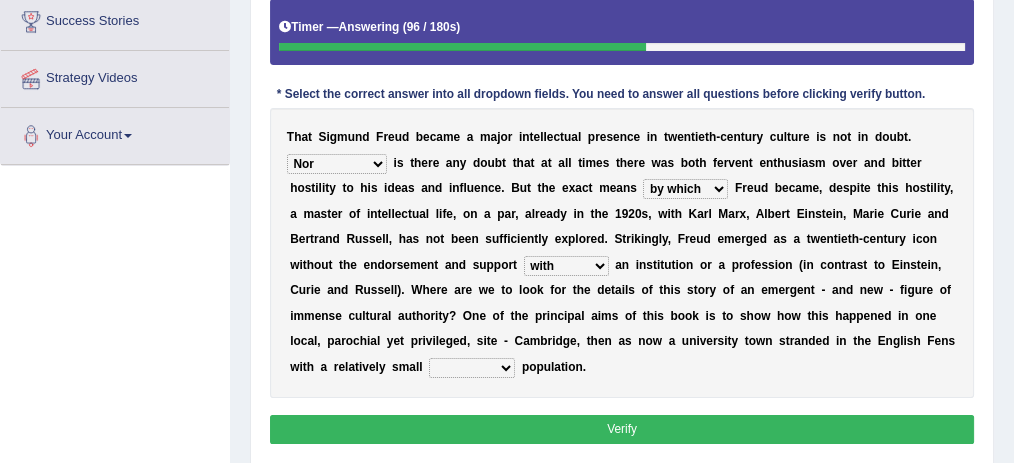 click on "fluctuation fluctuated fluctuate fluctuating" at bounding box center [472, 368] 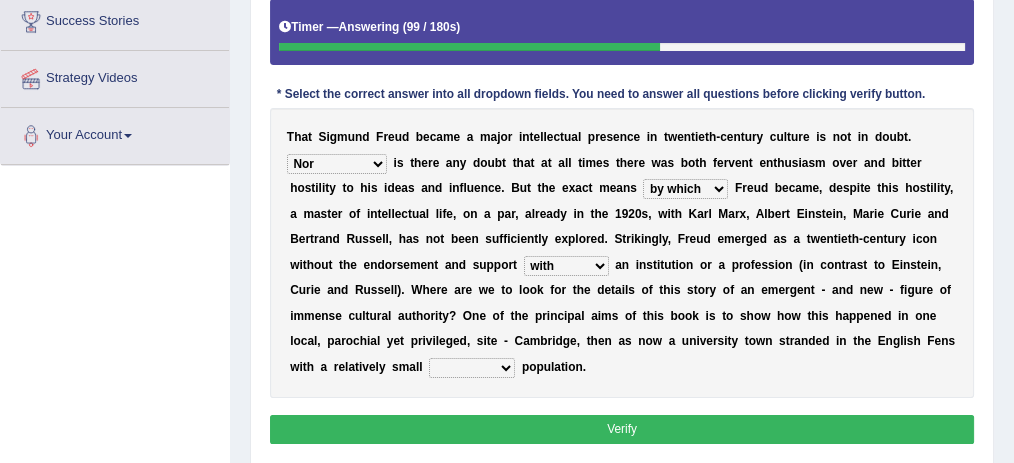 select on "fluctuated" 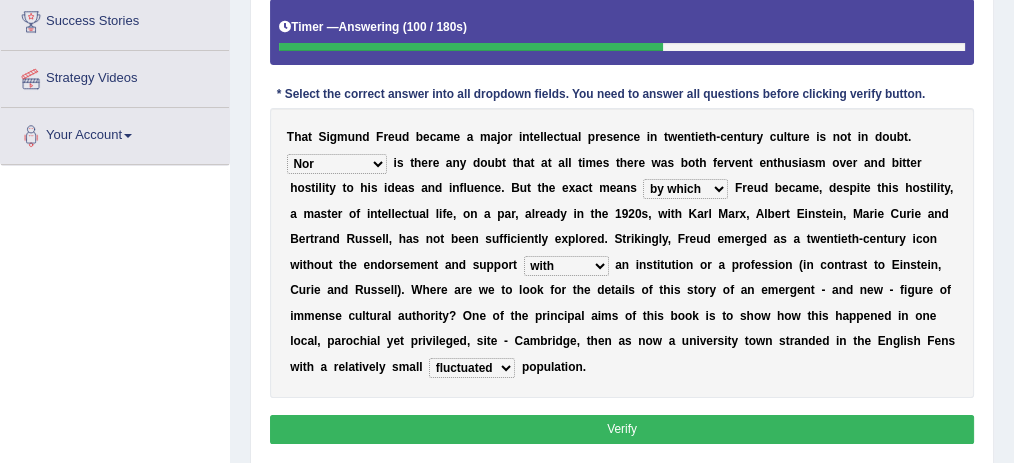 click on "Verify" at bounding box center (622, 429) 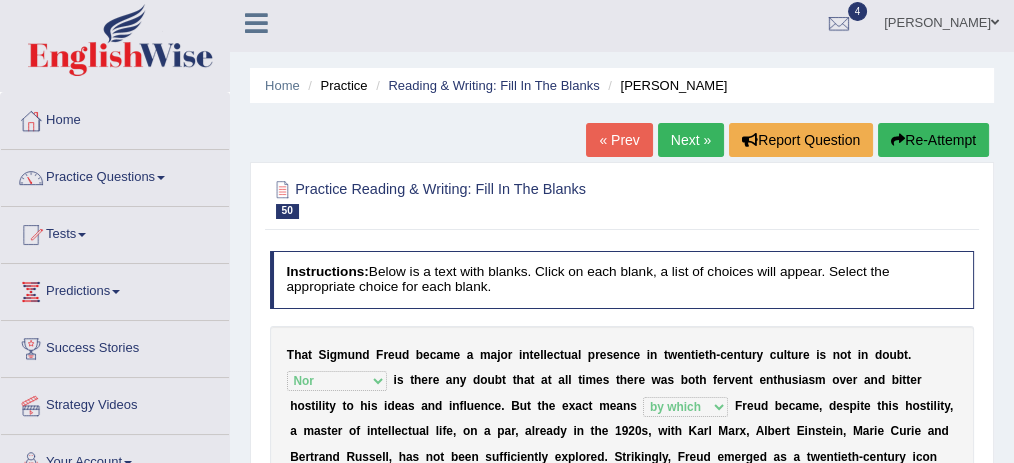 scroll, scrollTop: 0, scrollLeft: 0, axis: both 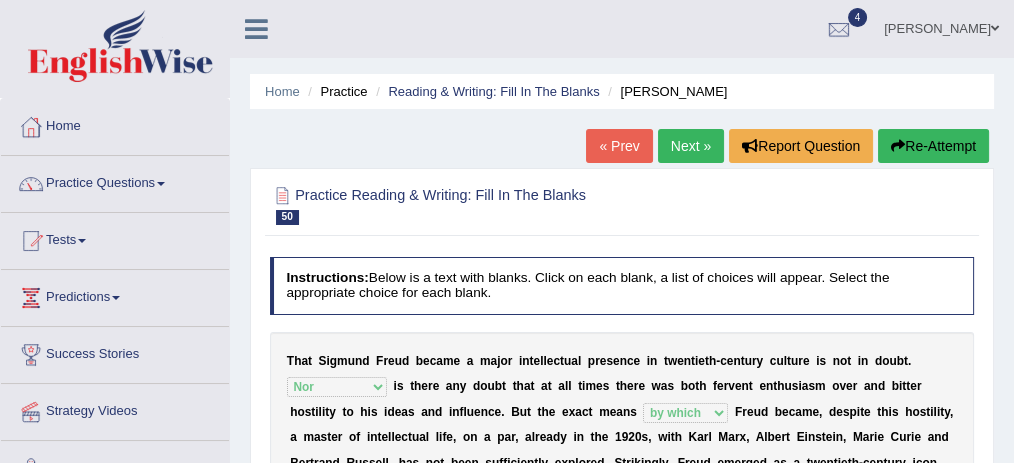 click on "Next »" at bounding box center [691, 146] 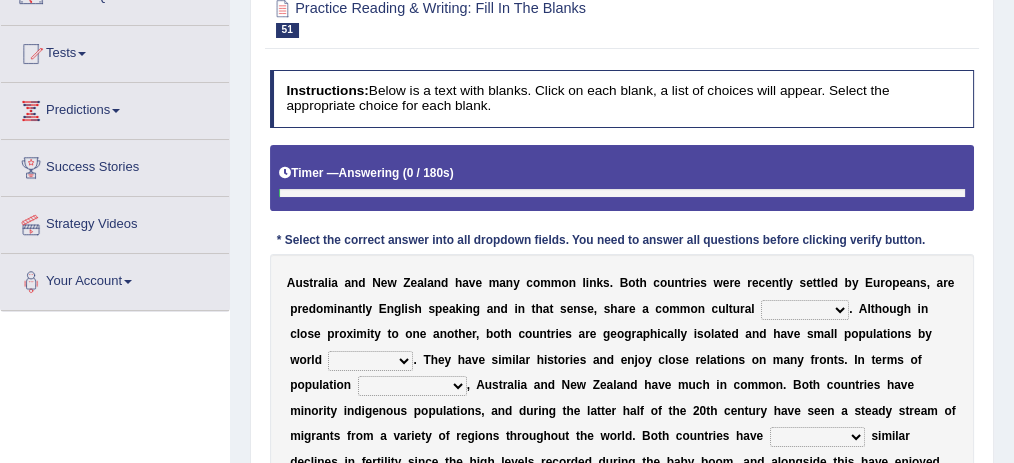 scroll, scrollTop: 0, scrollLeft: 0, axis: both 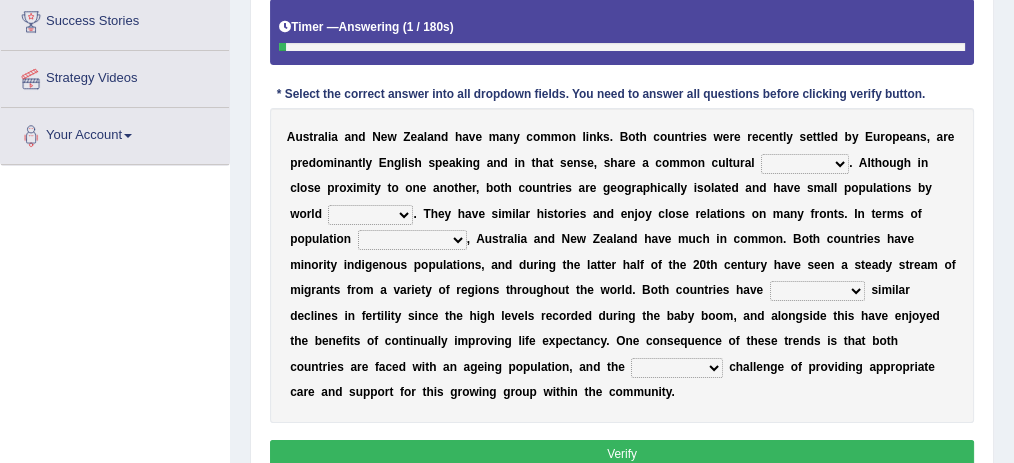 click on "s" at bounding box center (810, 188) 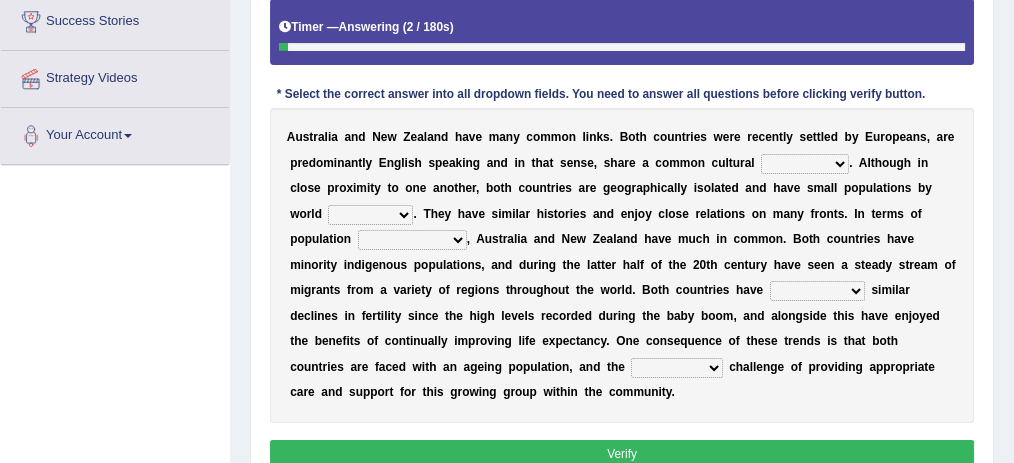 click on "heritage history experience heritages" at bounding box center [805, 164] 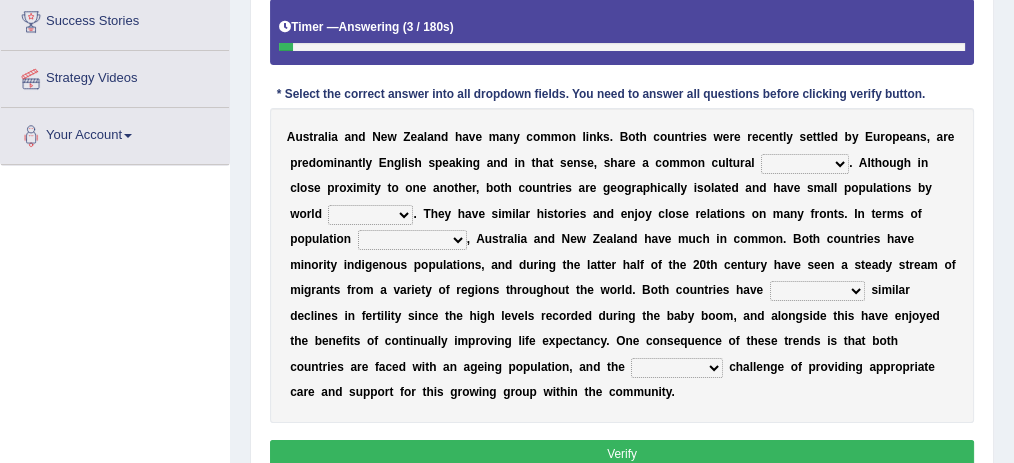 select on "experience" 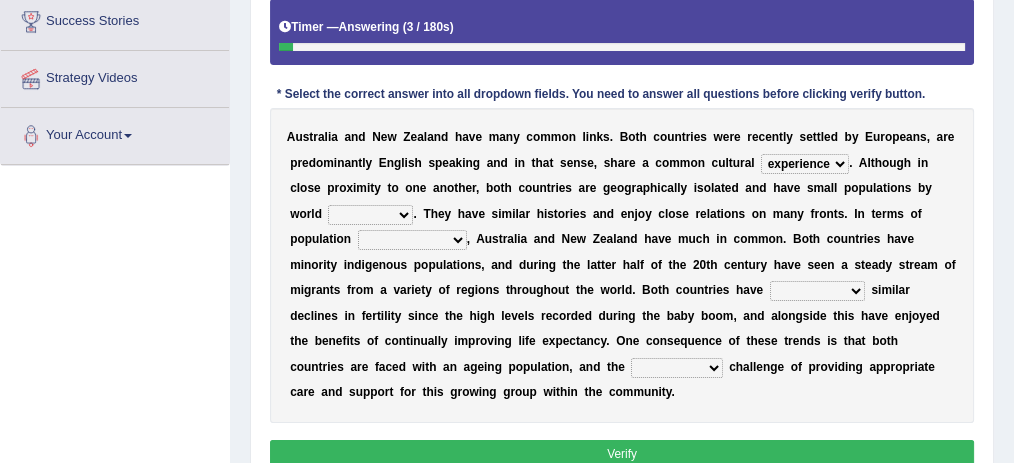 click on "heritage history experience heritages" at bounding box center (805, 164) 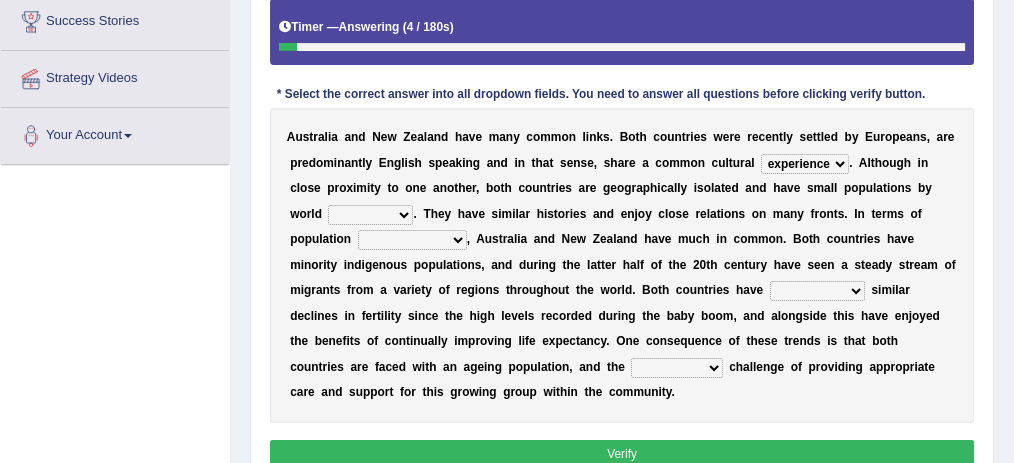 click on "standards classes methods subjects" at bounding box center (370, 215) 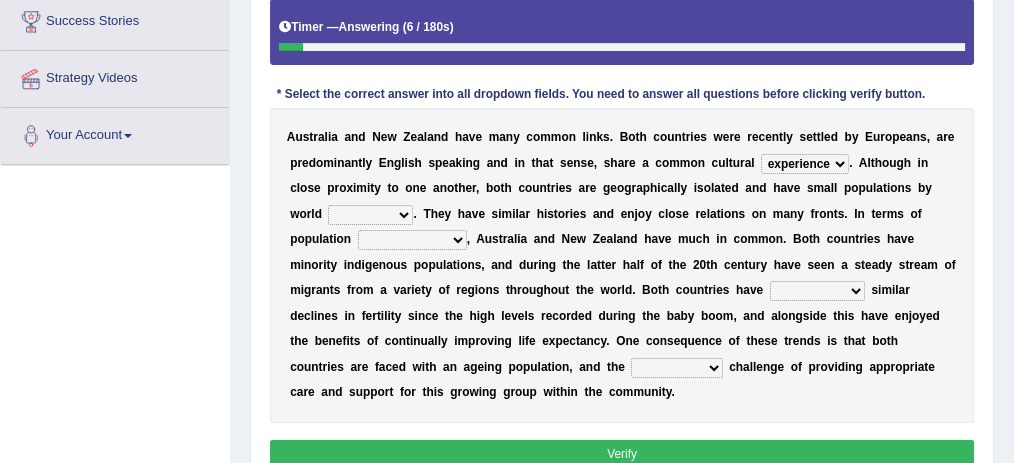 select on "methods" 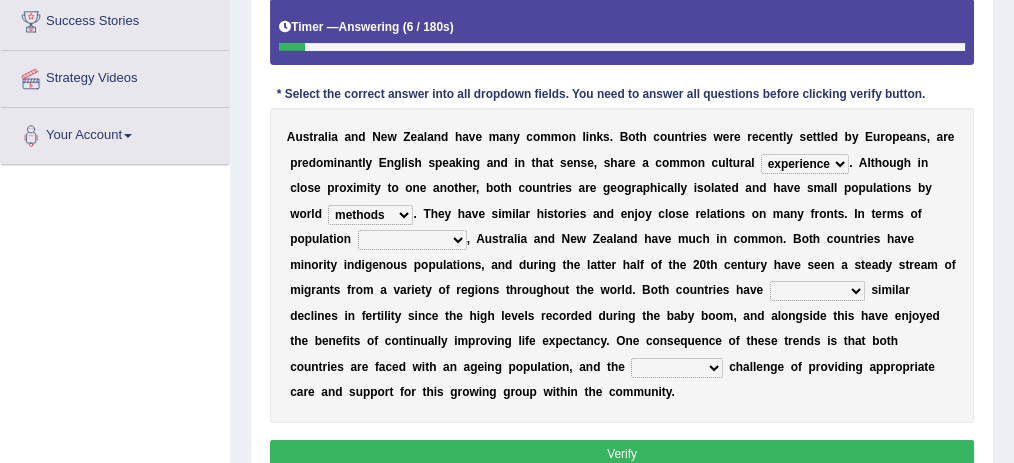 click at bounding box center [420, 214] 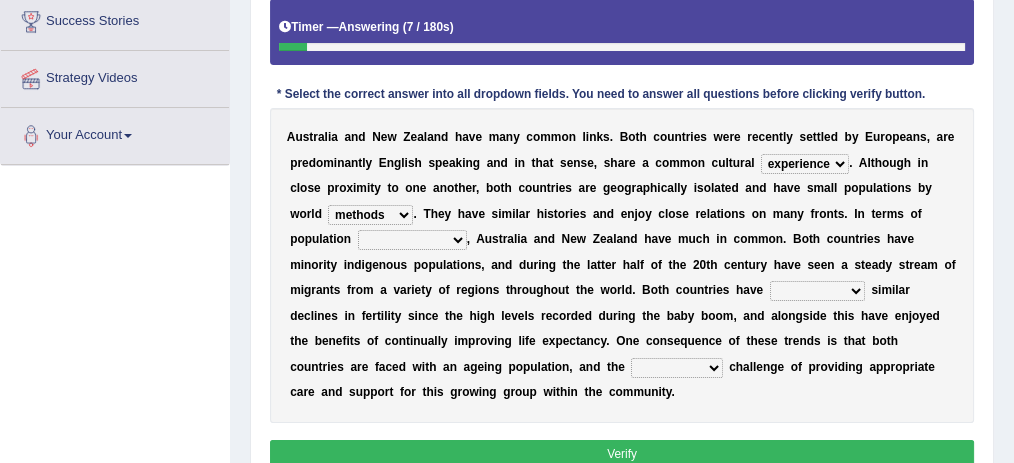 click on "characteristics features diversity defects" at bounding box center [412, 240] 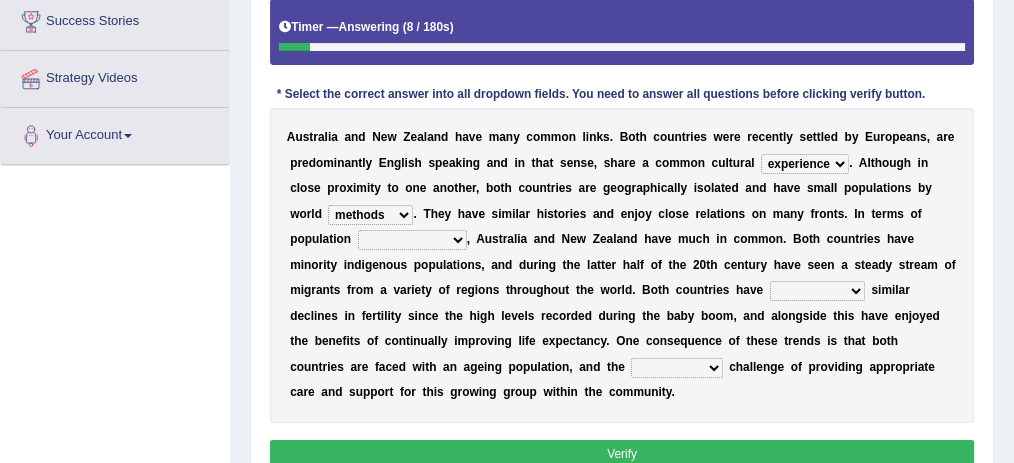 select on "diversity" 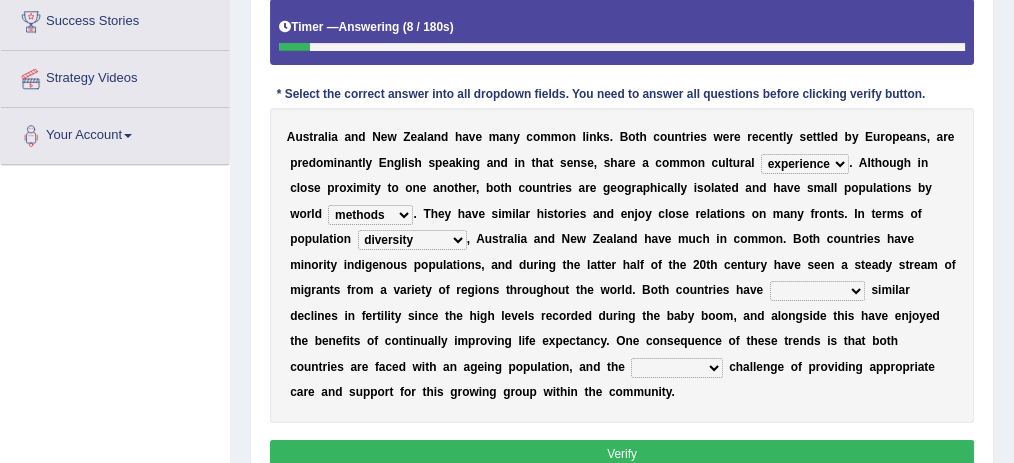 click on "characteristics features diversity defects" at bounding box center (412, 240) 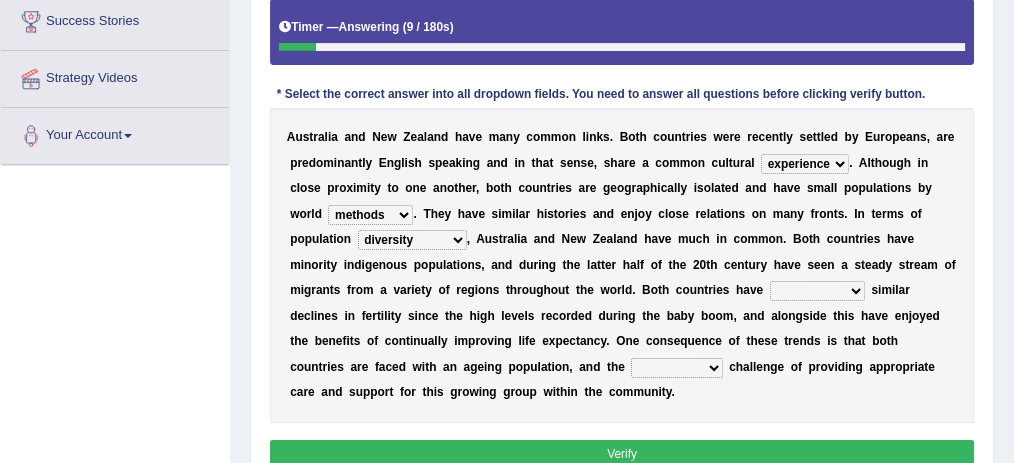 click on "experienced launched connected reached" at bounding box center [817, 291] 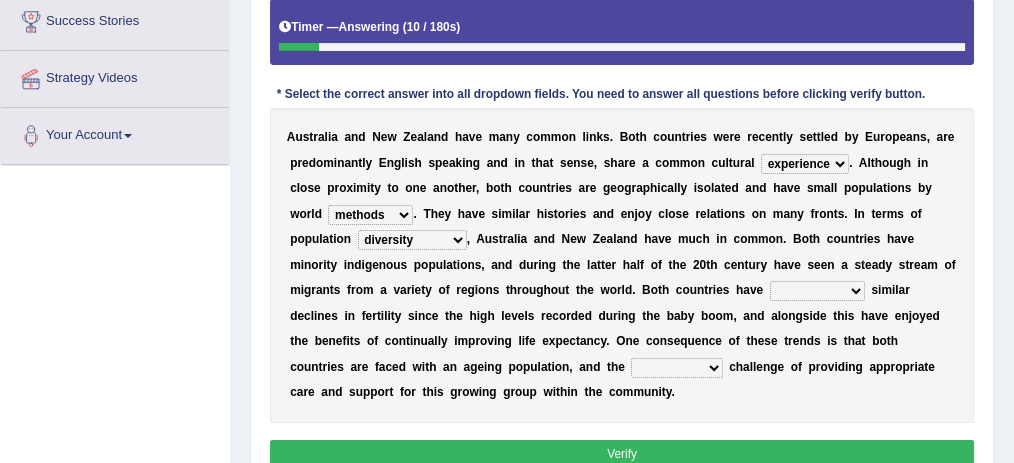select on "connected" 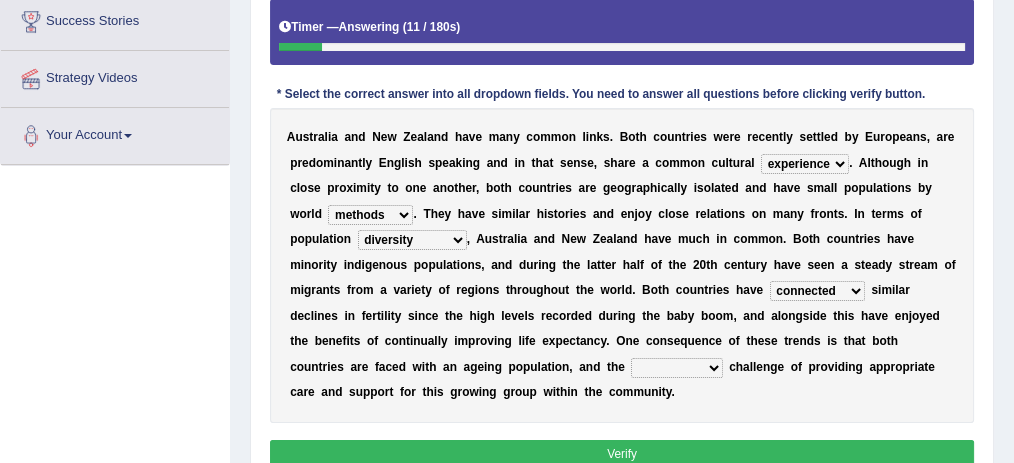 click on "associated association past coming" at bounding box center (676, 368) 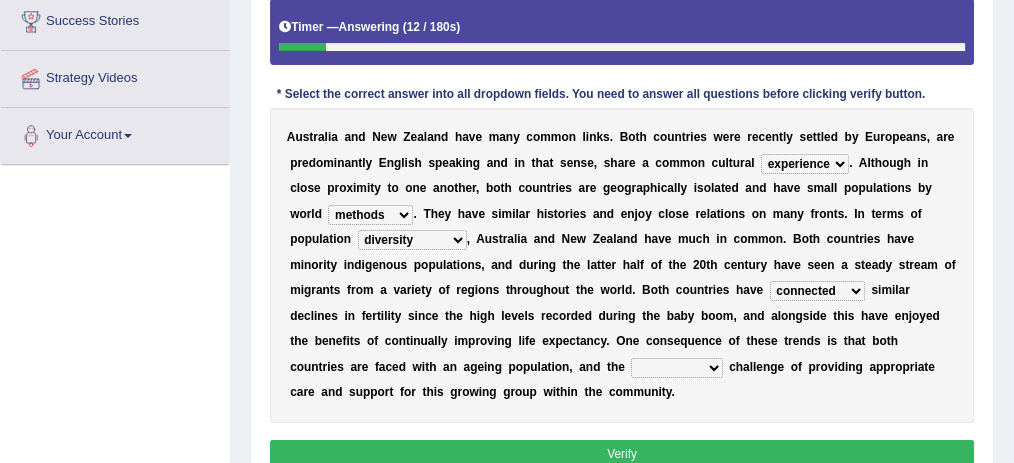 select on "past" 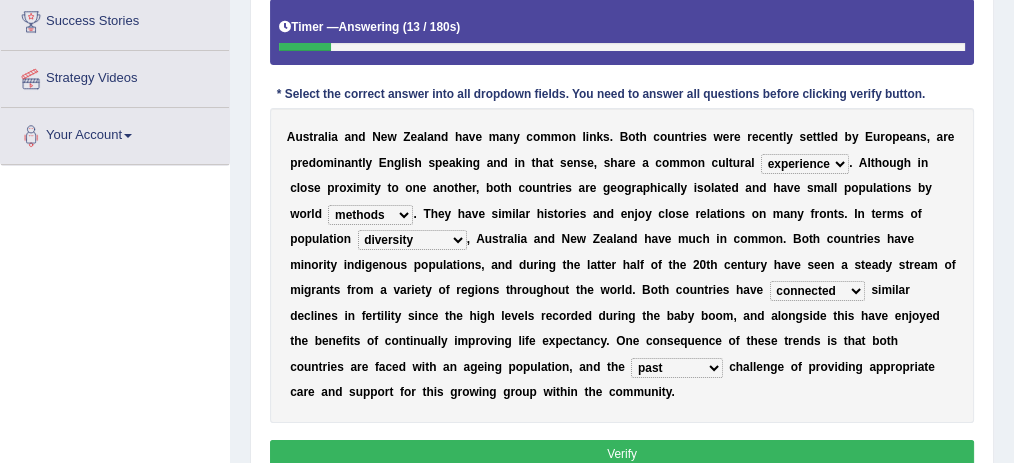 click on "Verify" at bounding box center [622, 454] 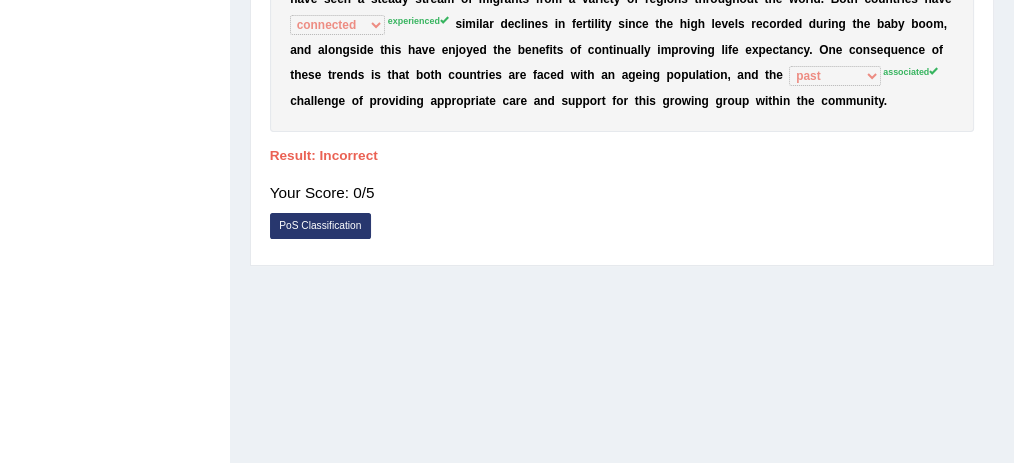 scroll, scrollTop: 533, scrollLeft: 0, axis: vertical 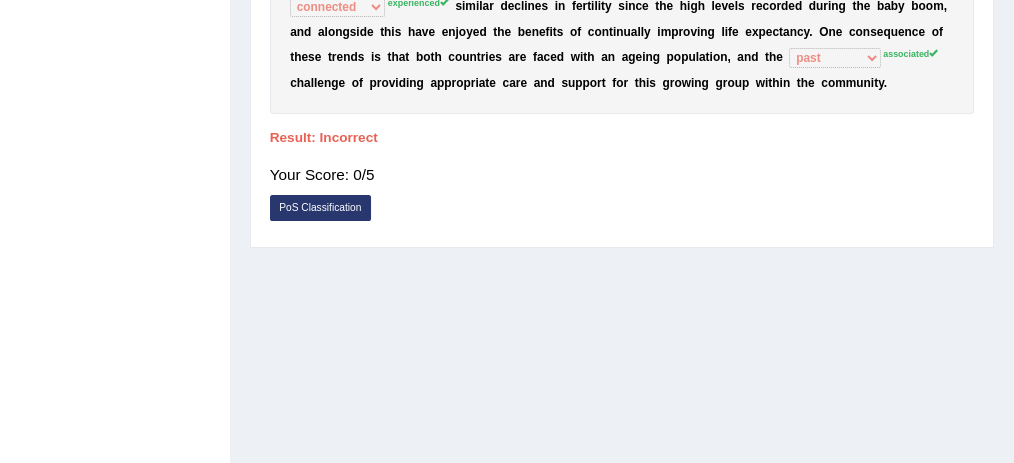 click on "PoS Classification" at bounding box center [320, 208] 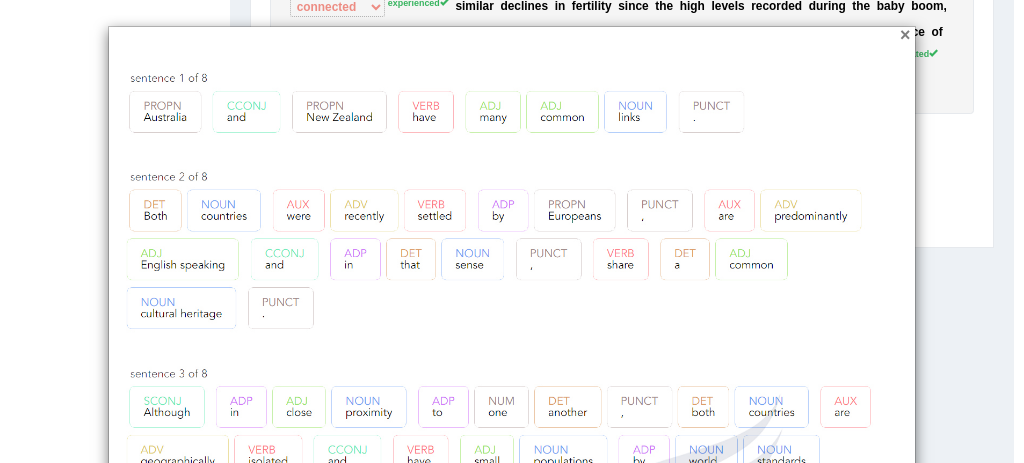 click on "×" at bounding box center (905, 36) 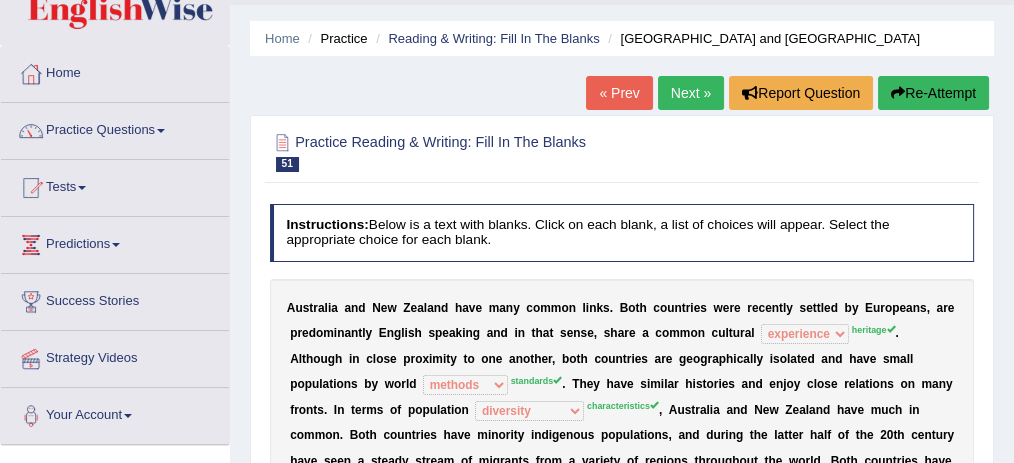 scroll, scrollTop: 0, scrollLeft: 0, axis: both 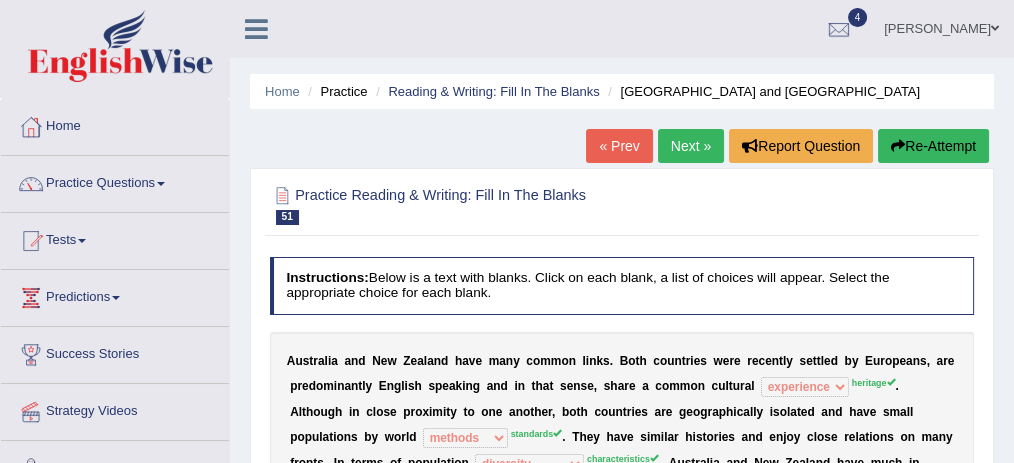 click on "Next »" at bounding box center (691, 146) 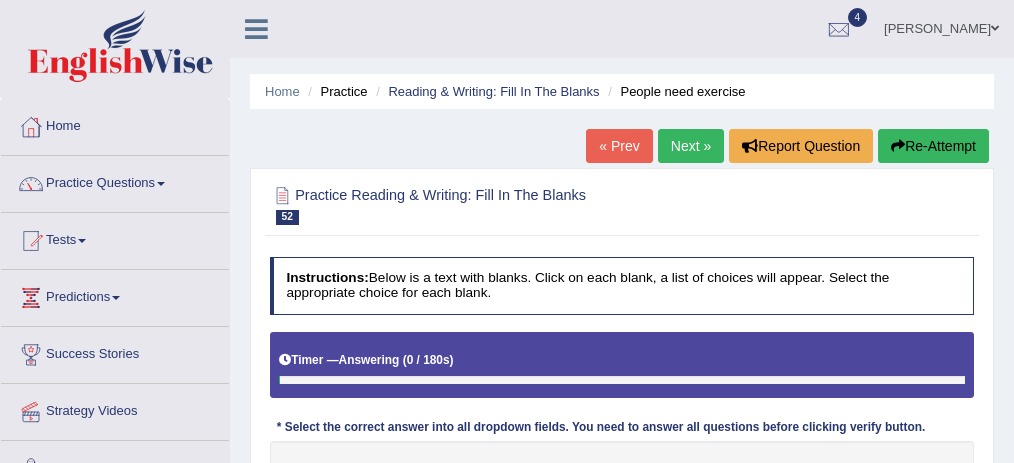 scroll, scrollTop: 330, scrollLeft: 0, axis: vertical 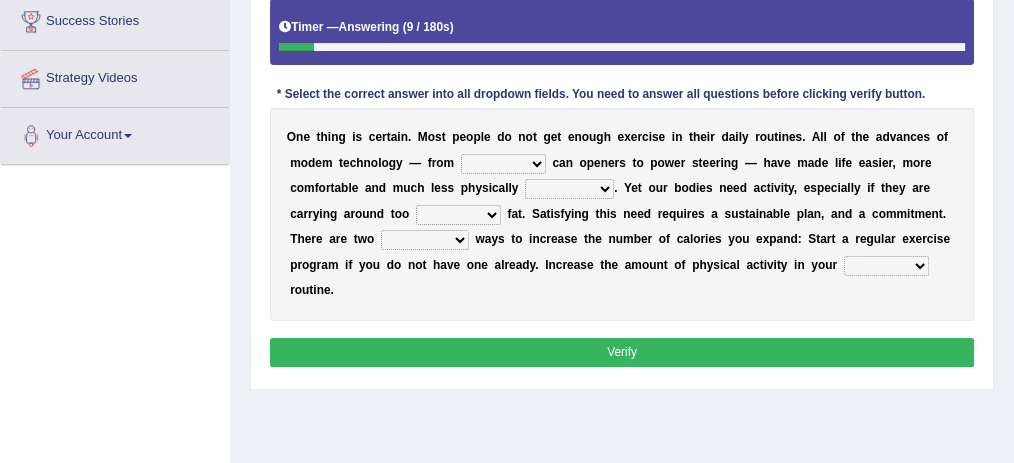 click on "electric electrical electronic electricity" at bounding box center (503, 164) 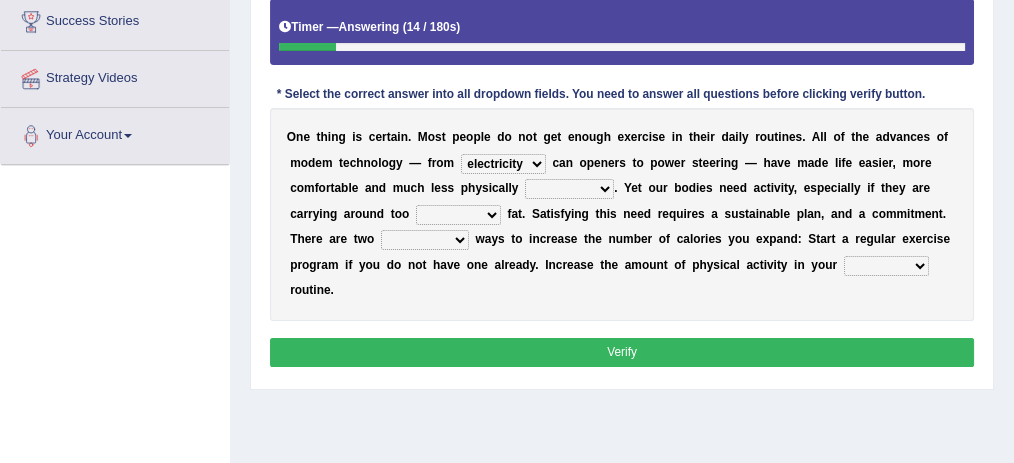 click on "electric electrical electronic electricity" at bounding box center [503, 164] 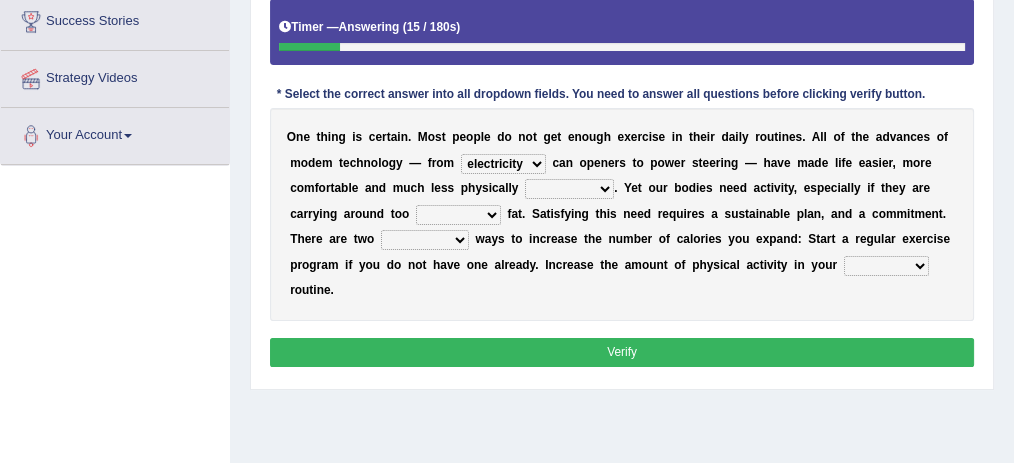 click on "electric electrical electronic electricity" at bounding box center [503, 164] 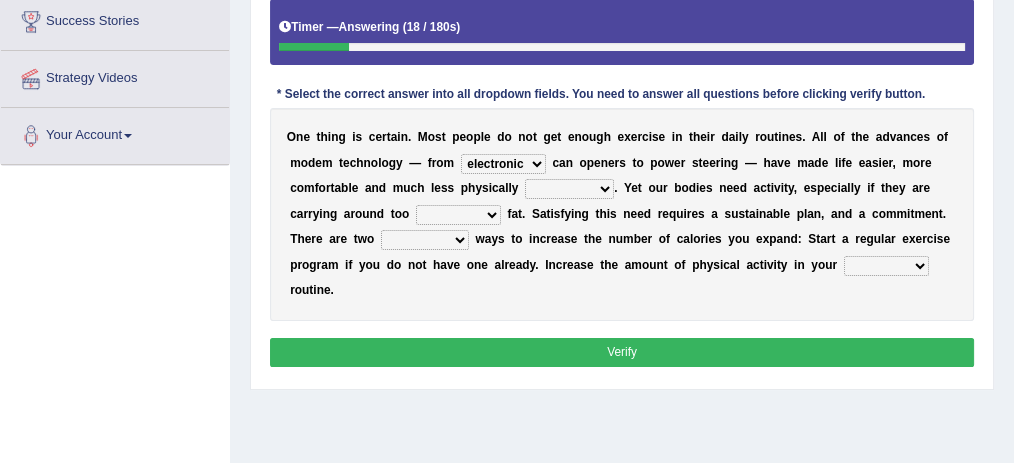 click on "electric electrical electronic electricity" at bounding box center (503, 164) 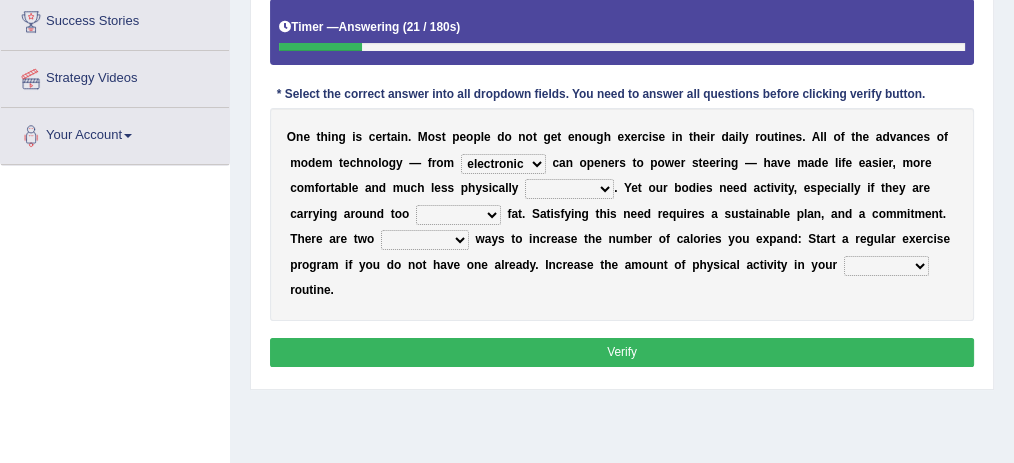 click on "electric electrical electronic electricity" at bounding box center [503, 164] 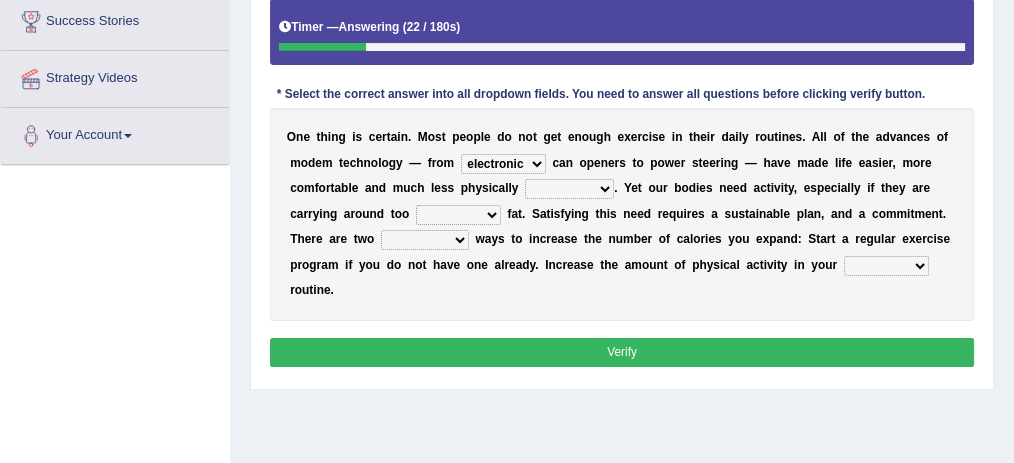 select on "electricity" 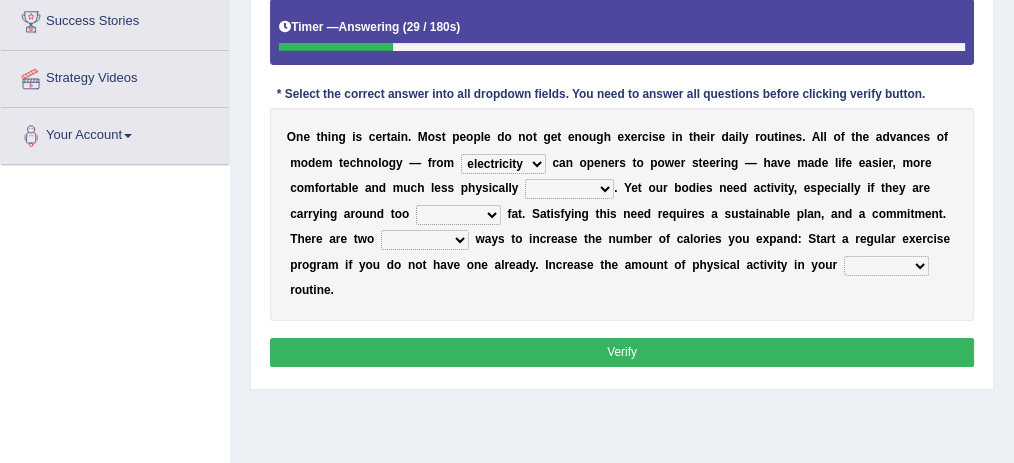 click on "y" at bounding box center [515, 188] 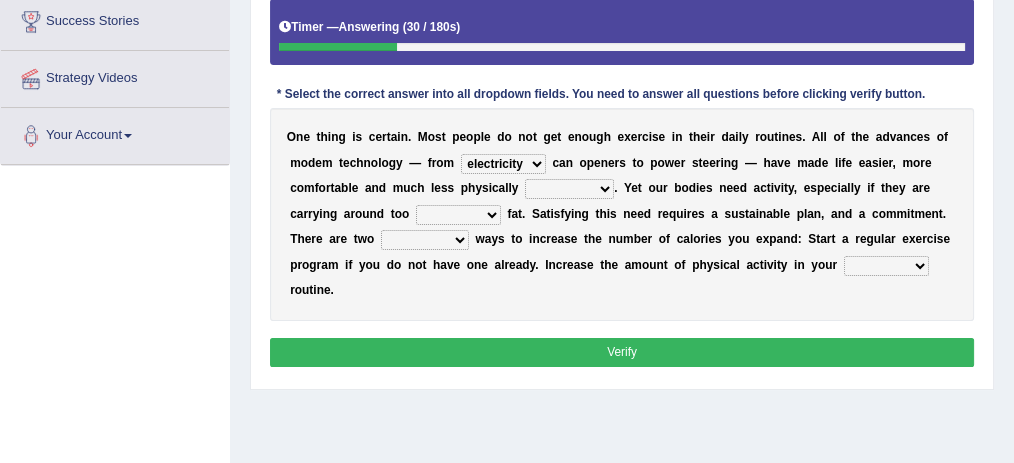 click on "demanding need pushing supplying" at bounding box center (569, 189) 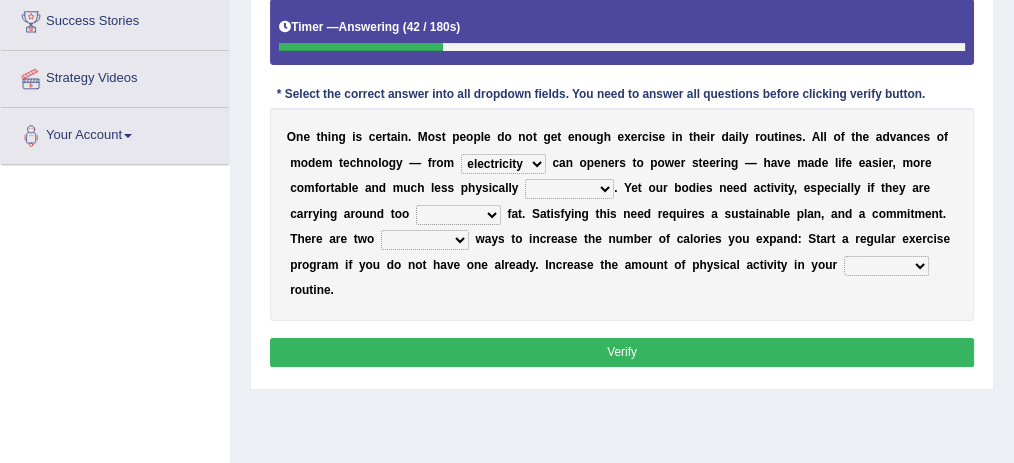 select on "need" 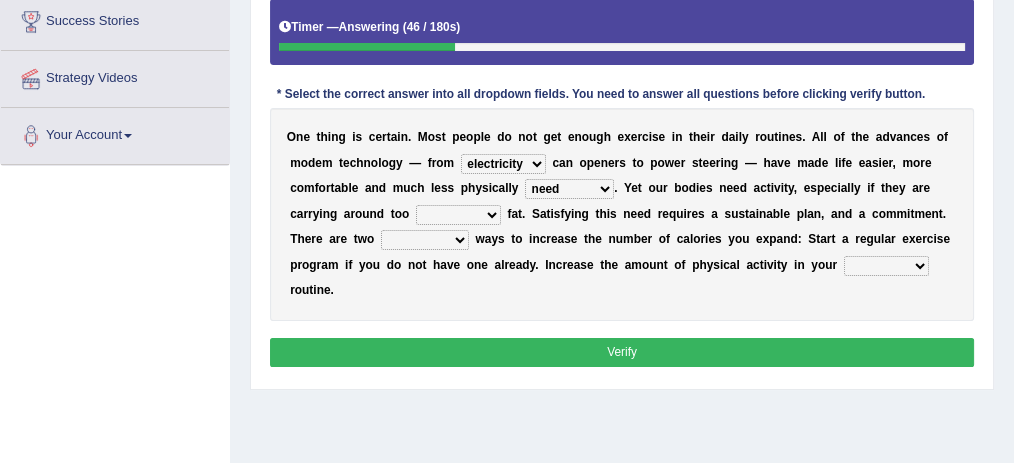 click on "much many few several" at bounding box center [458, 215] 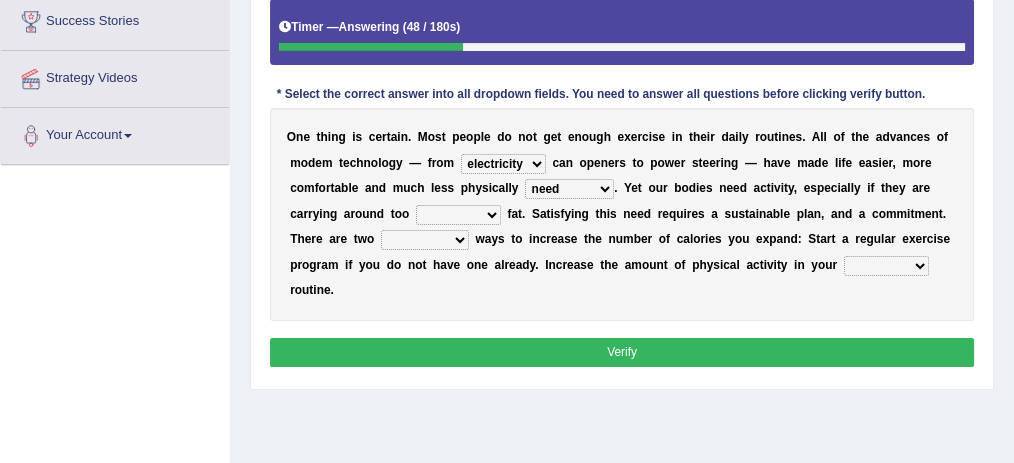 select on "many" 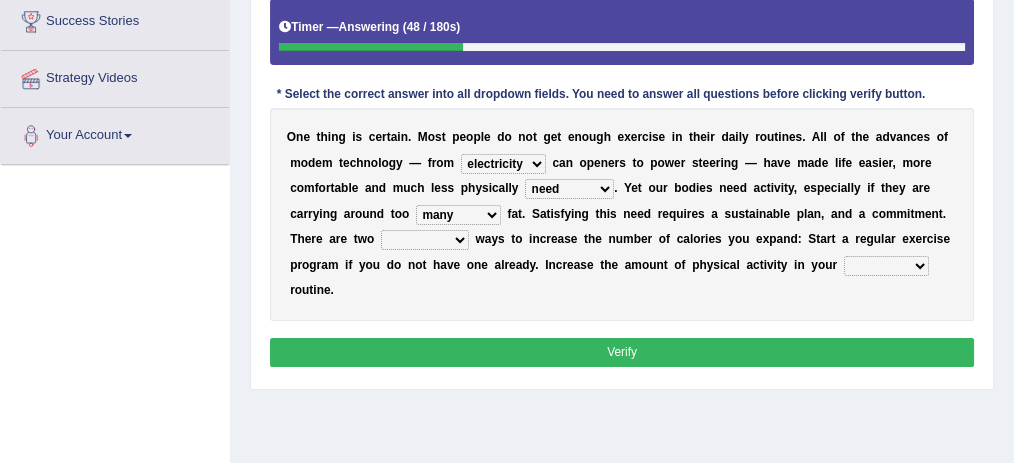 click on "much many few several" at bounding box center (458, 215) 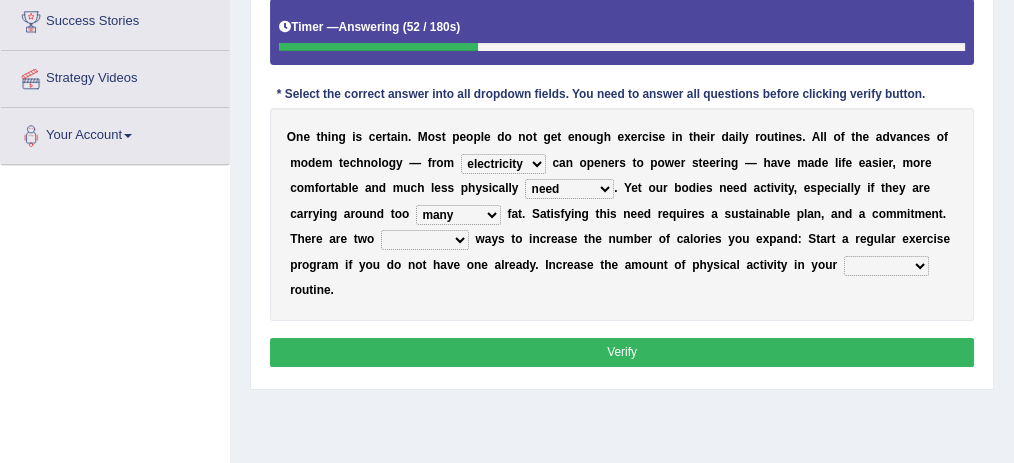 click on "main large odd substantial" at bounding box center [425, 240] 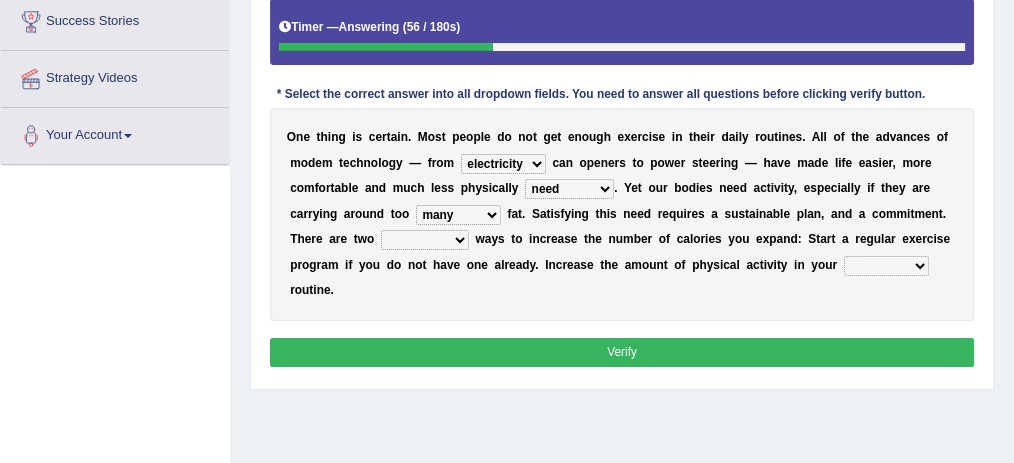 select on "main" 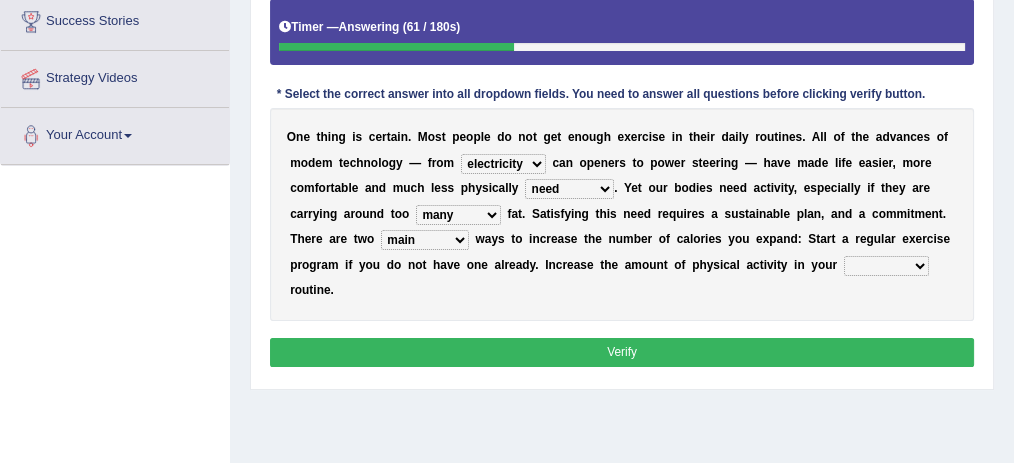 click on "daily usual common simple" at bounding box center [886, 266] 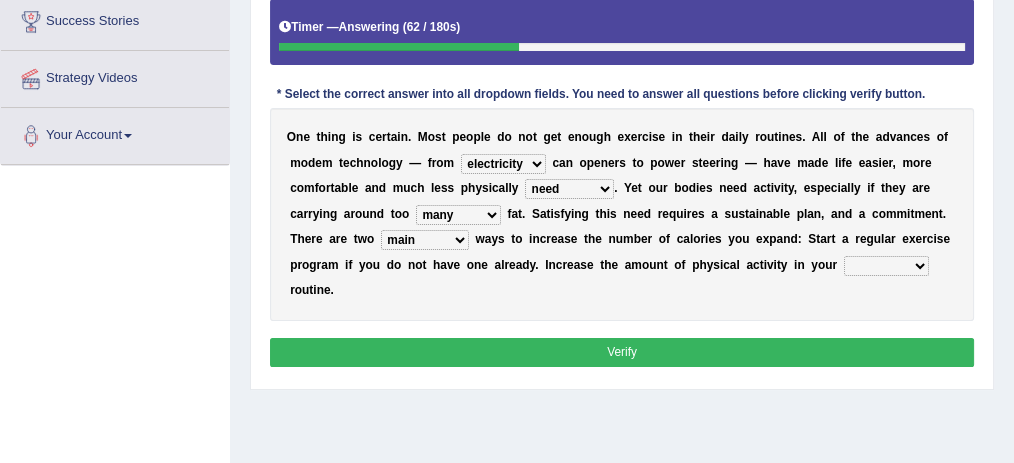 select on "daily" 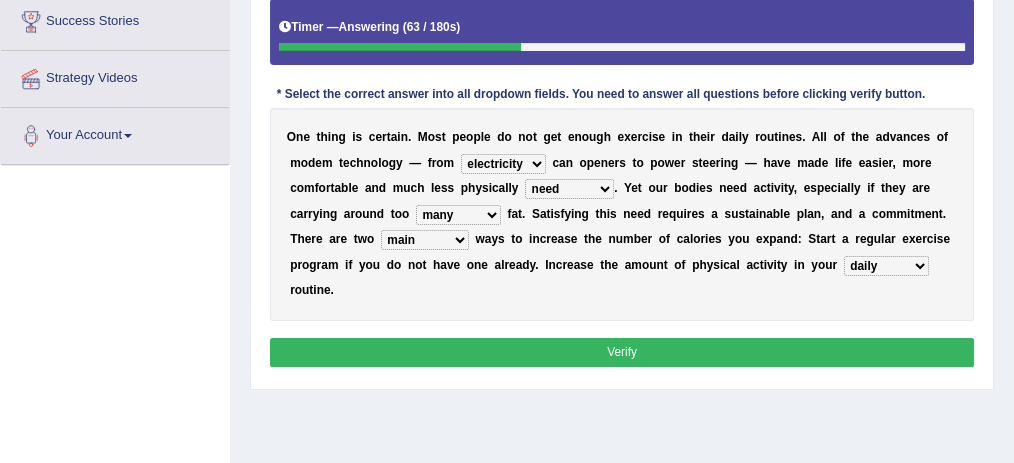click on "Verify" at bounding box center (622, 352) 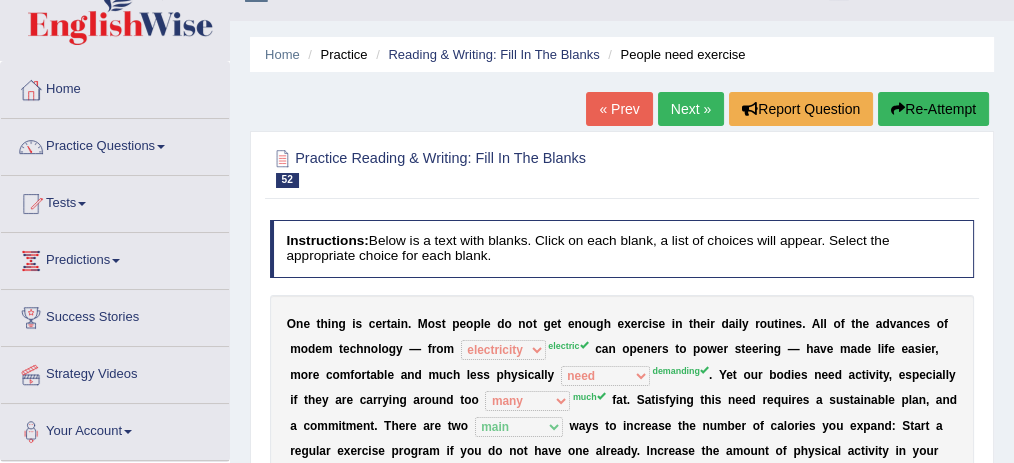 scroll, scrollTop: 0, scrollLeft: 0, axis: both 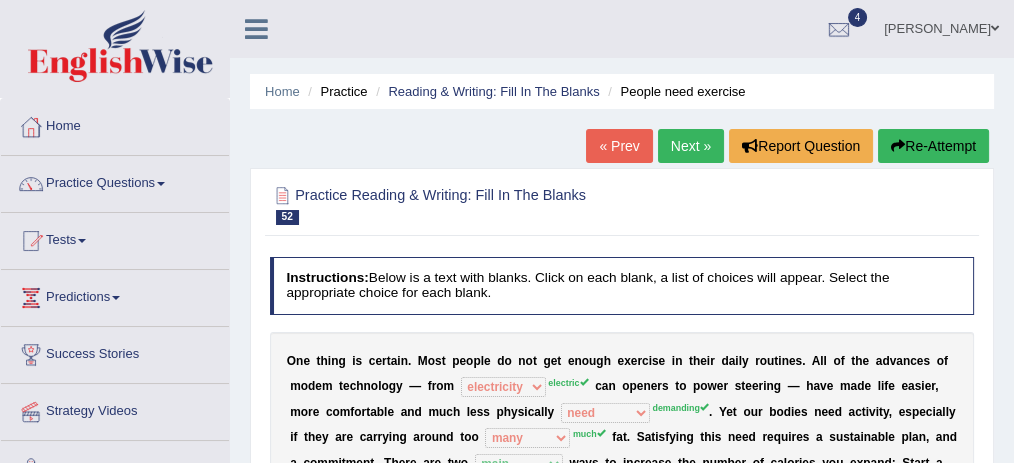 click on "Next »" at bounding box center [691, 146] 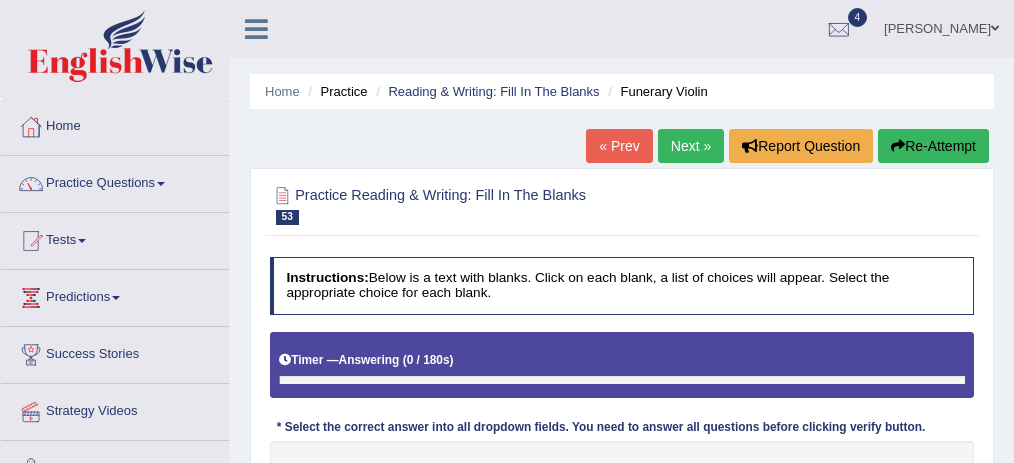 scroll, scrollTop: 0, scrollLeft: 0, axis: both 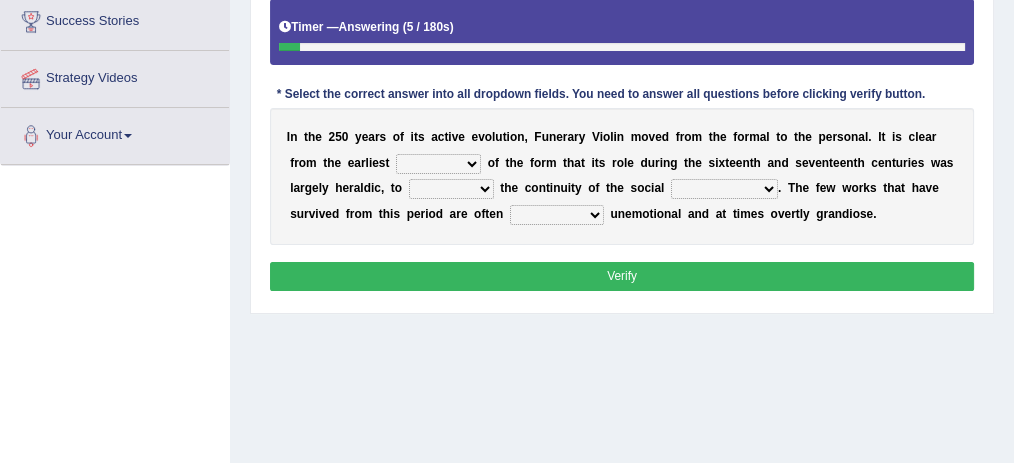 click on "accounts recall memory count" at bounding box center [438, 164] 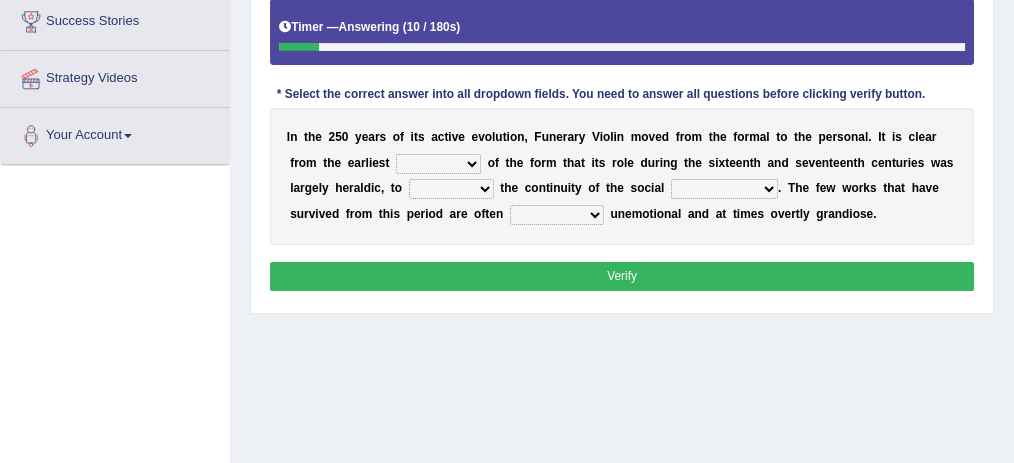 select on "memory" 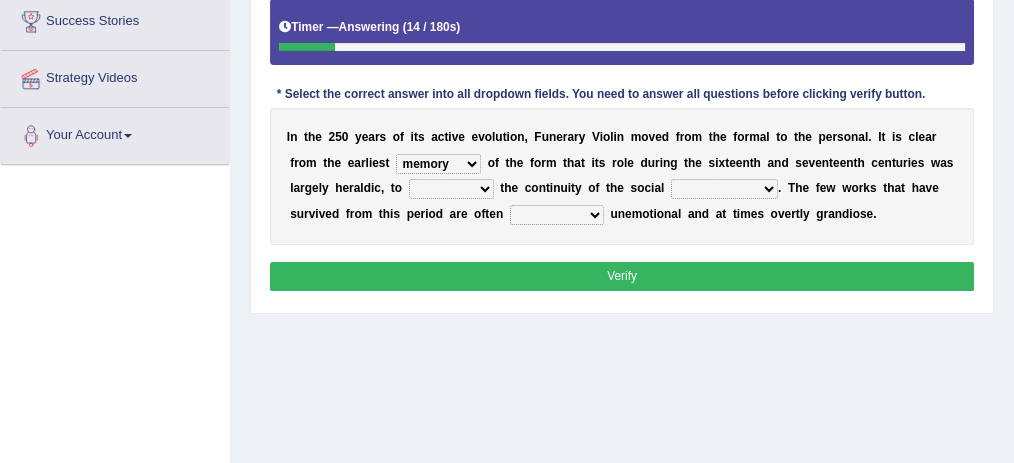 click on "exemplify simplify specify modify" at bounding box center (451, 189) 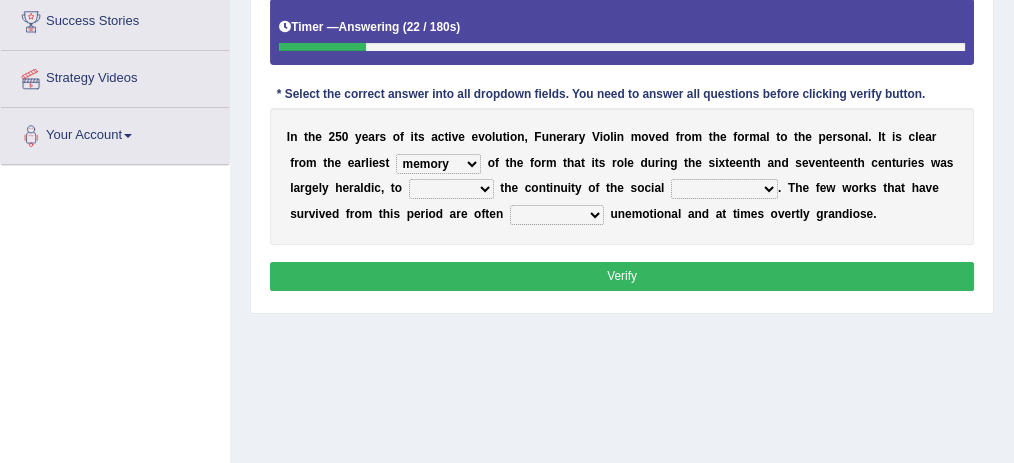 select on "simplify" 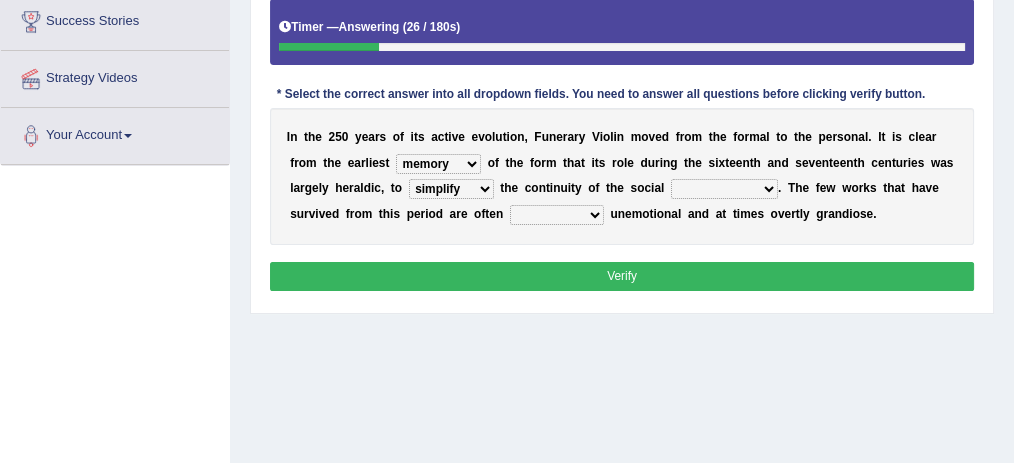 click on "infrastructure structure discrimination frustration" at bounding box center (724, 189) 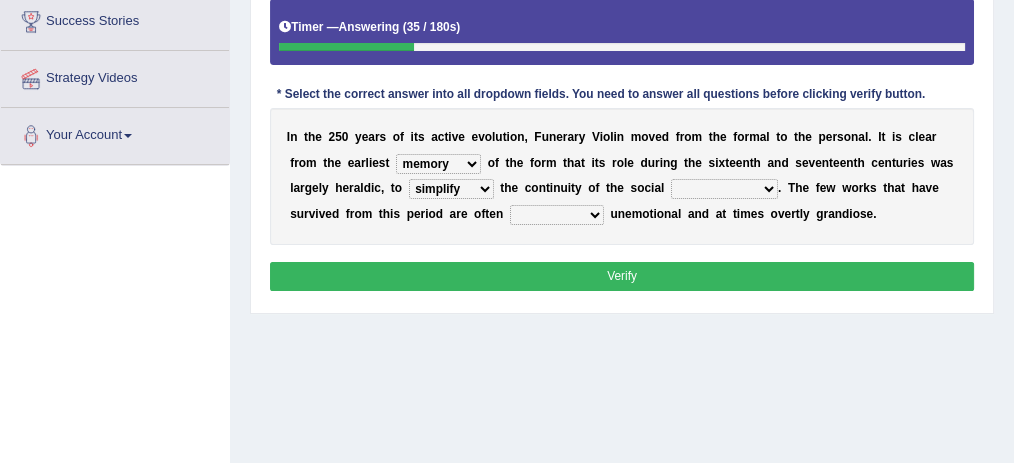 select on "infrastructure" 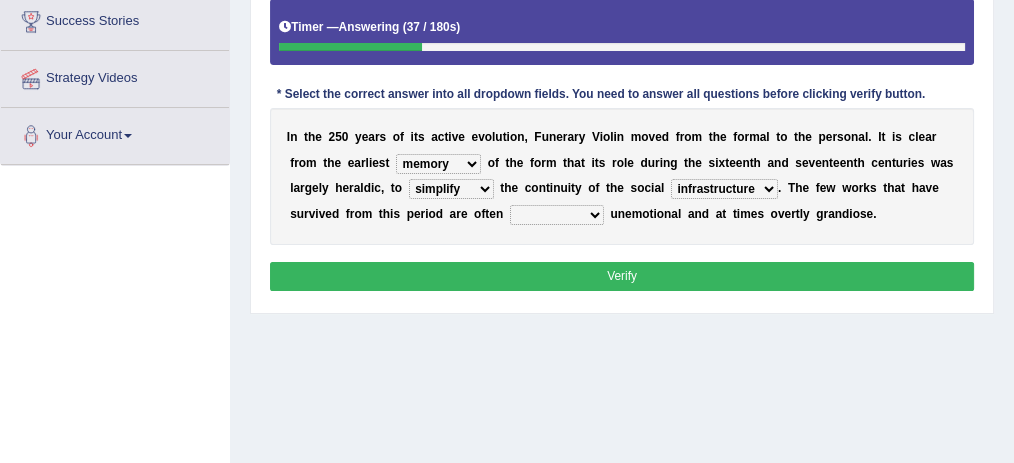 click on "surprisingly expectedly regularly normally" at bounding box center [557, 215] 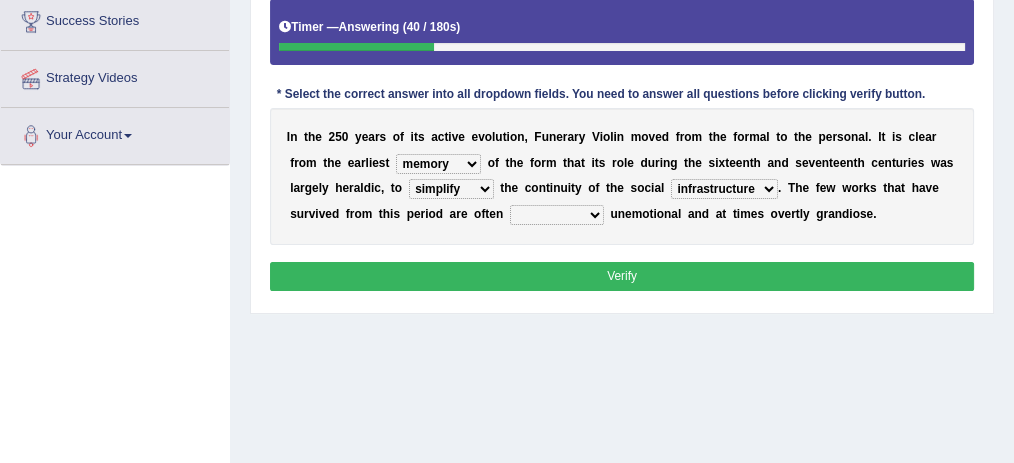 select on "expectedly" 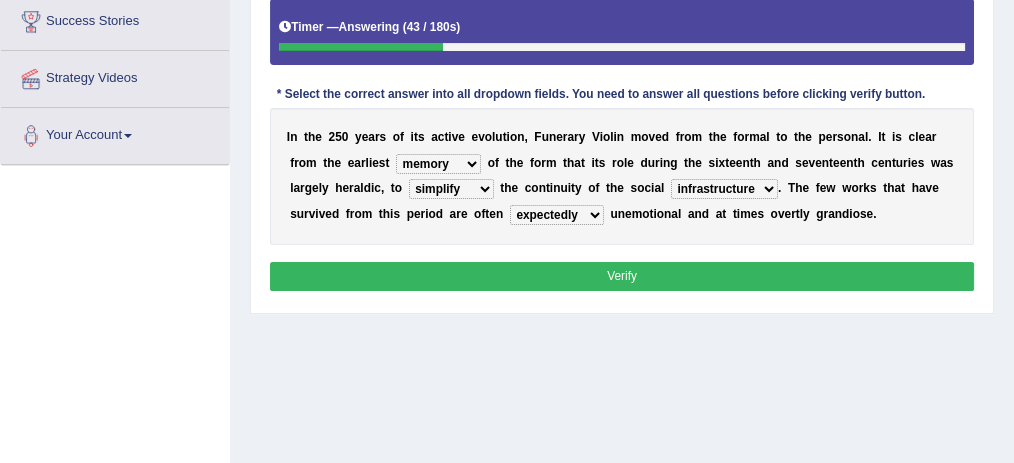 click on "Verify" at bounding box center [622, 276] 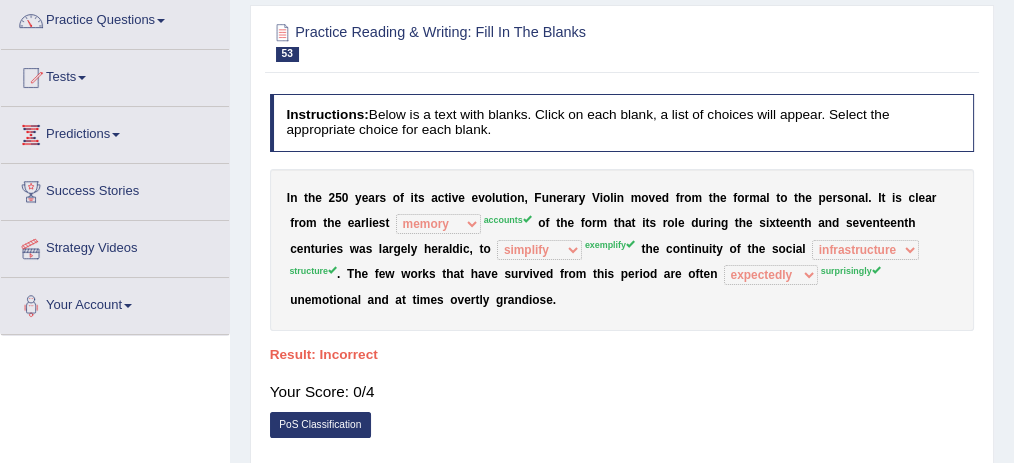 scroll, scrollTop: 133, scrollLeft: 0, axis: vertical 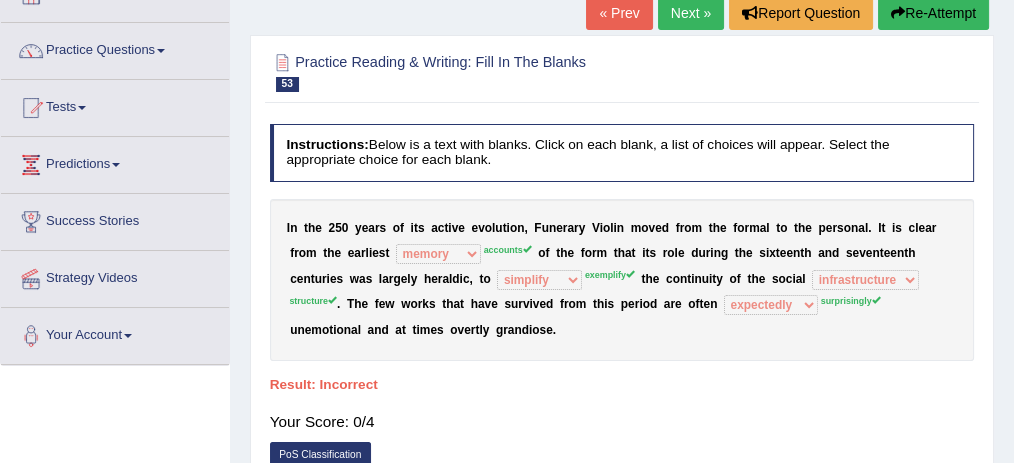click on "Next »" at bounding box center [691, 13] 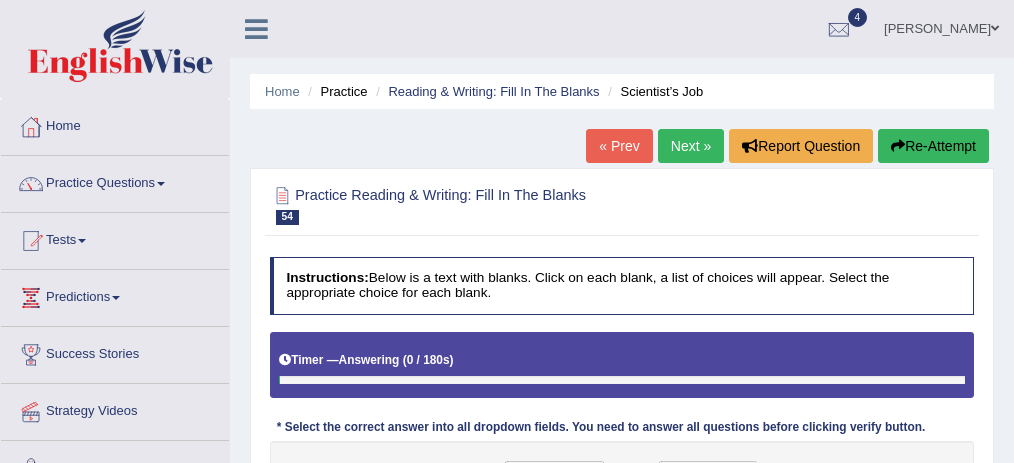 scroll, scrollTop: 0, scrollLeft: 0, axis: both 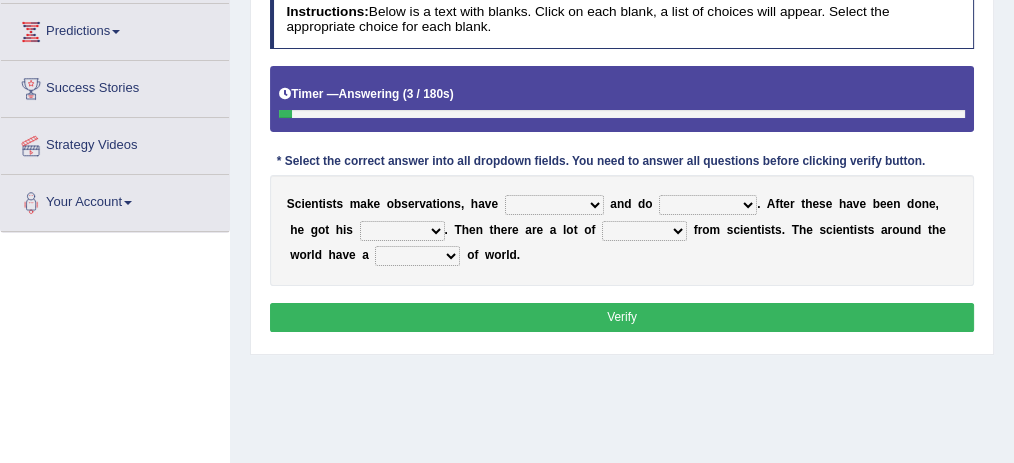 click on "hypotheses assumptions thinking principles" at bounding box center [554, 205] 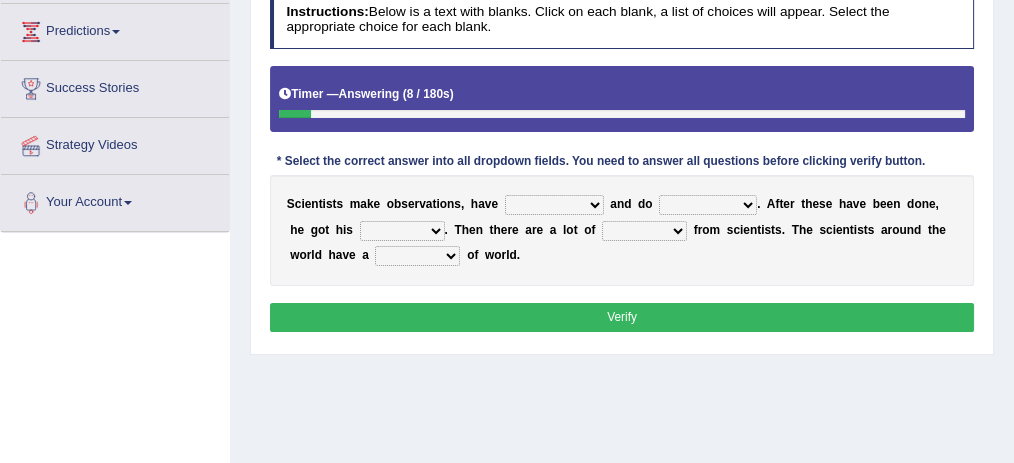 select on "principles" 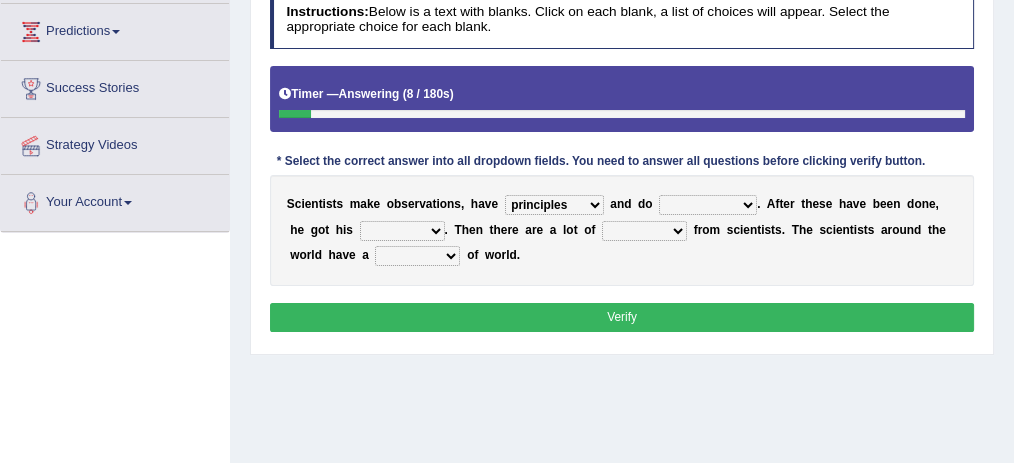 click on "hypotheses assumptions thinking principles" at bounding box center (554, 205) 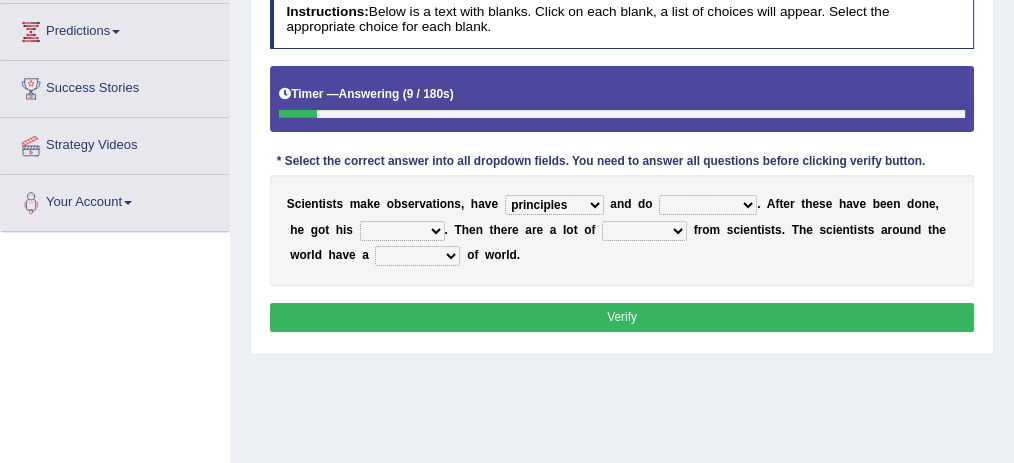 click on "experiments assignments thesis essays" at bounding box center (708, 205) 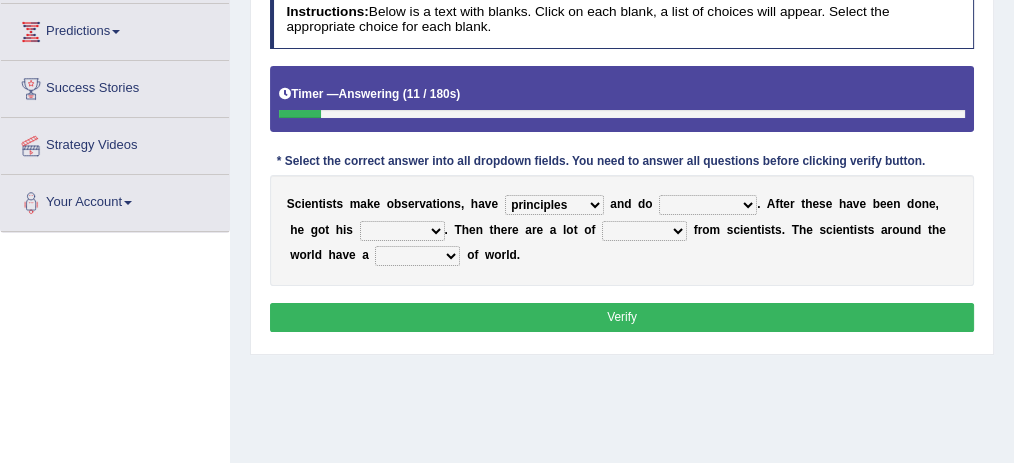 select on "experiments" 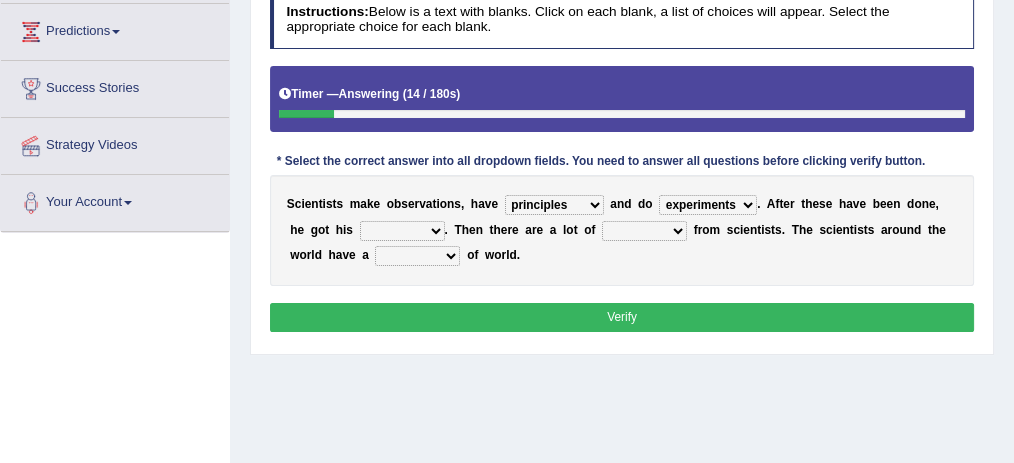 click on "figures numbers proofs results" at bounding box center [402, 231] 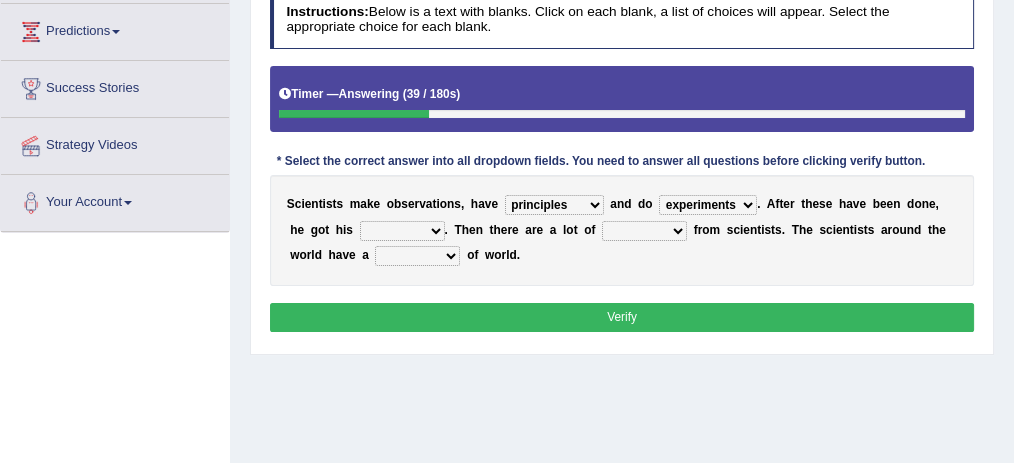 select on "figures" 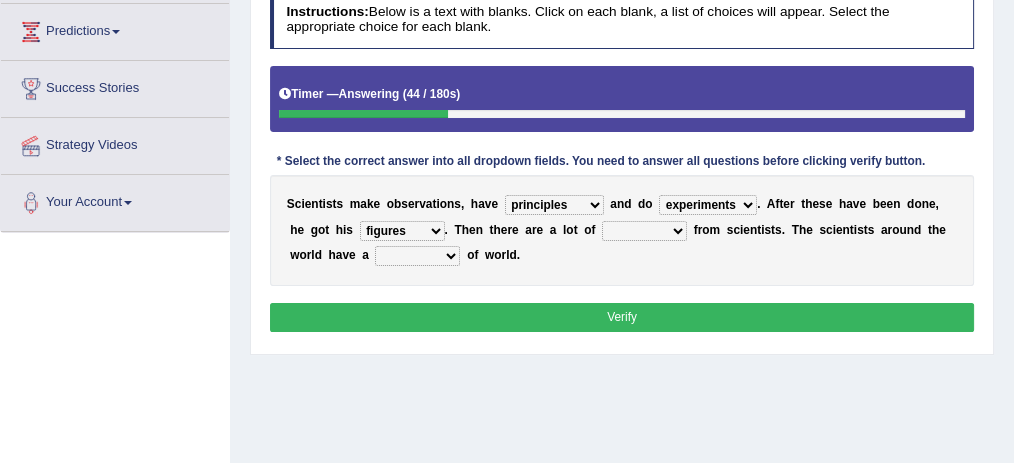 click on "statistics data static figure" at bounding box center (644, 231) 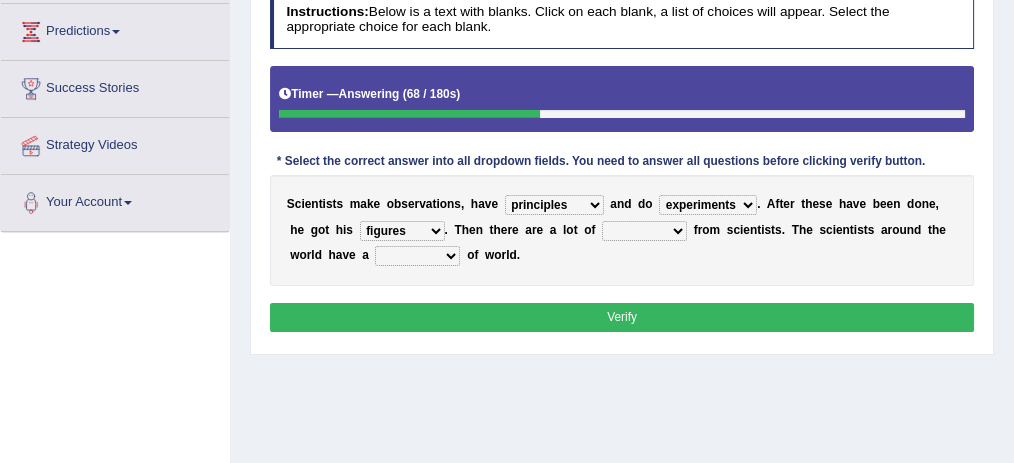 select on "data" 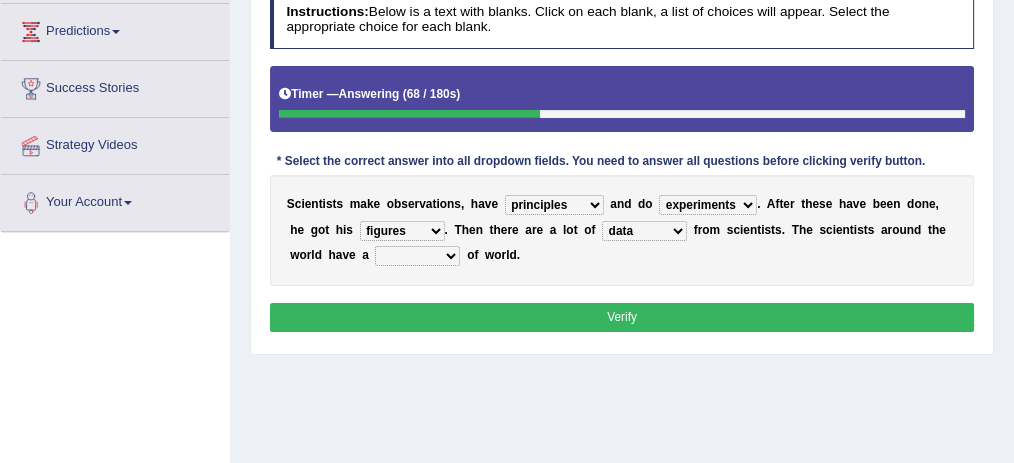 click on "statistics data static figure" at bounding box center [644, 231] 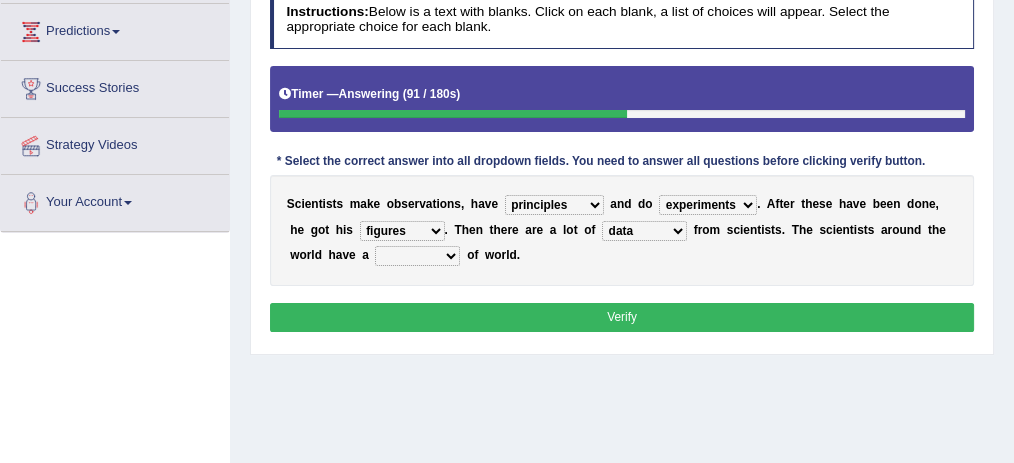 click on "view look picture idea" at bounding box center (417, 256) 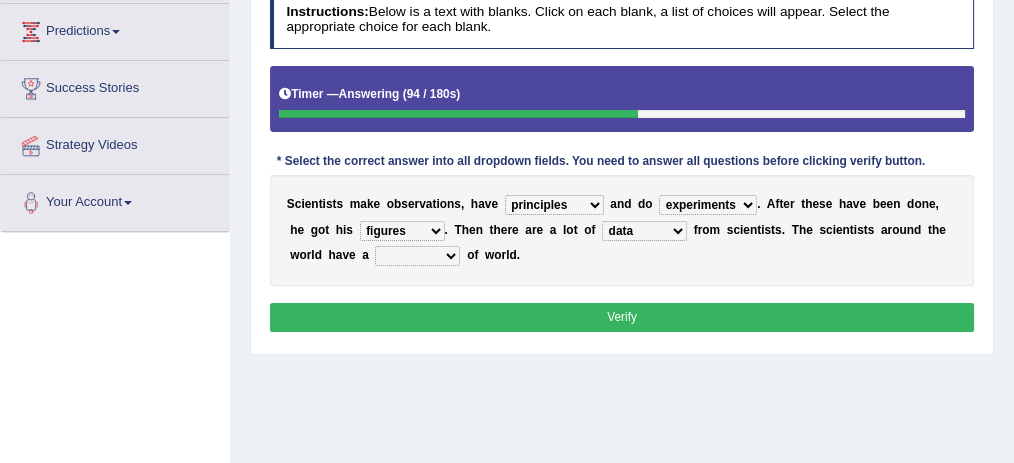 select on "view" 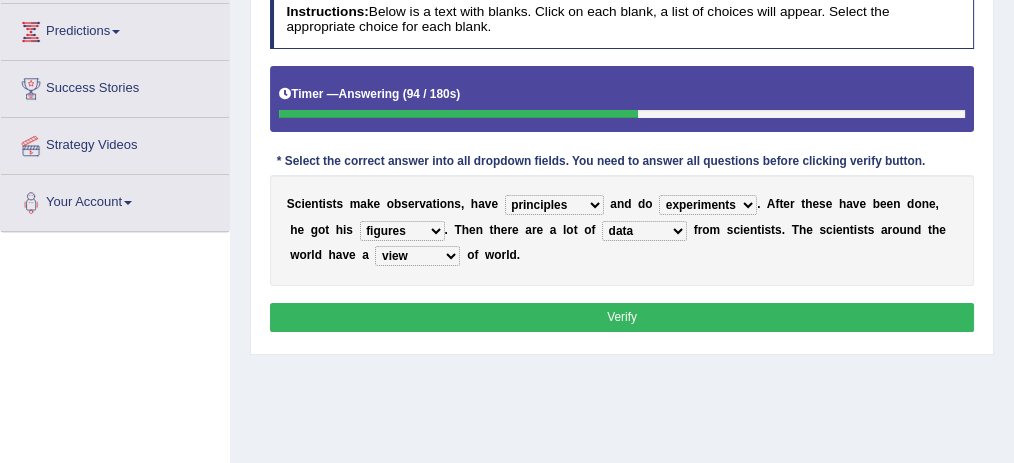 click on "view look picture idea" at bounding box center [417, 256] 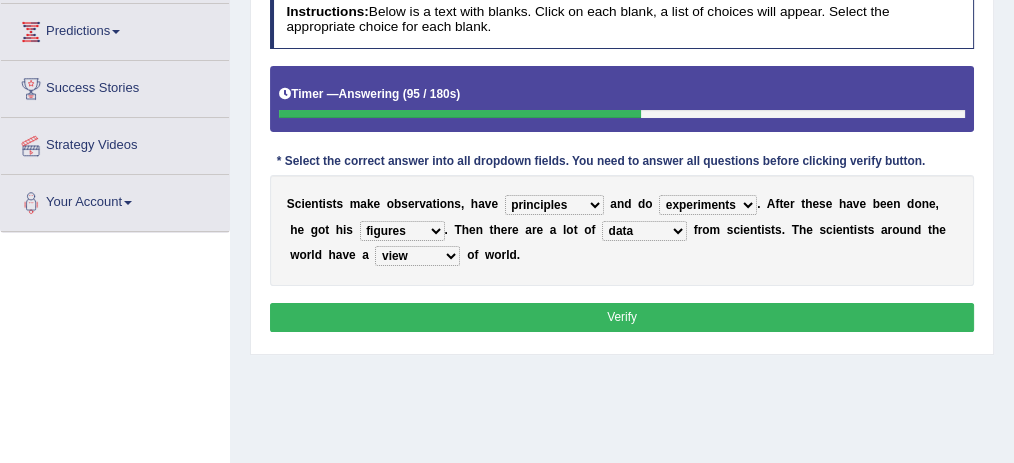 click on "Verify" at bounding box center [622, 317] 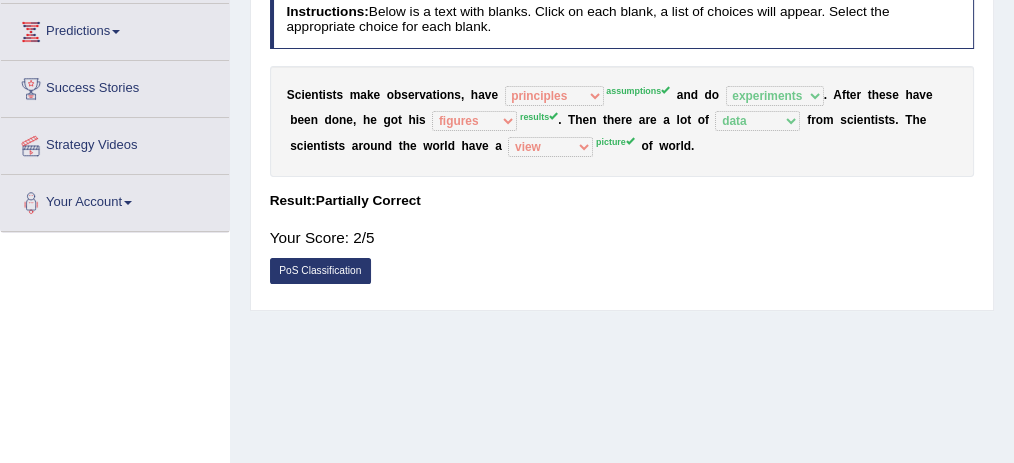 scroll, scrollTop: 0, scrollLeft: 0, axis: both 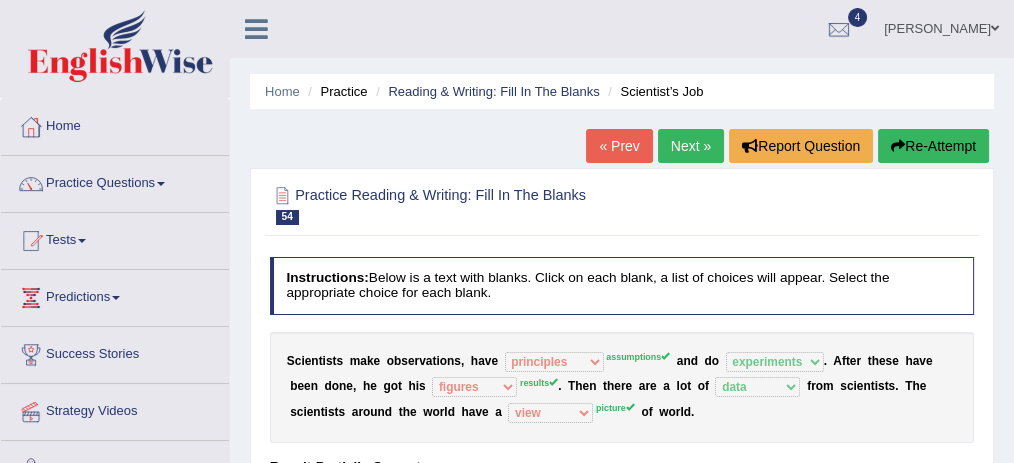 click on "Next »" at bounding box center (691, 146) 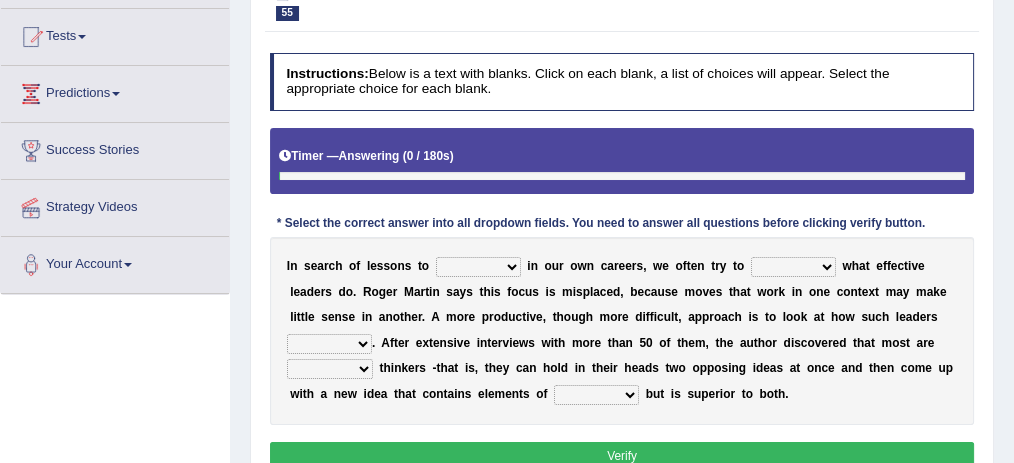 scroll, scrollTop: 0, scrollLeft: 0, axis: both 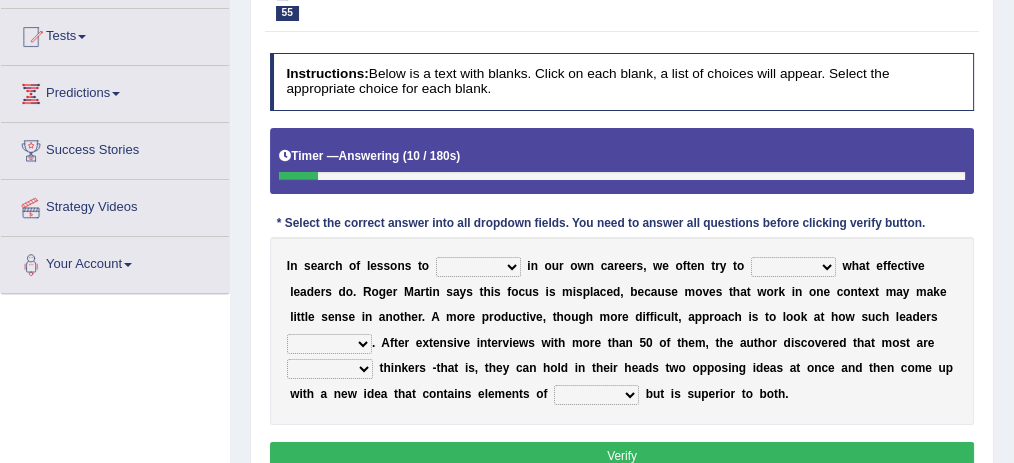 click on "request appeal apply solicit" at bounding box center [478, 267] 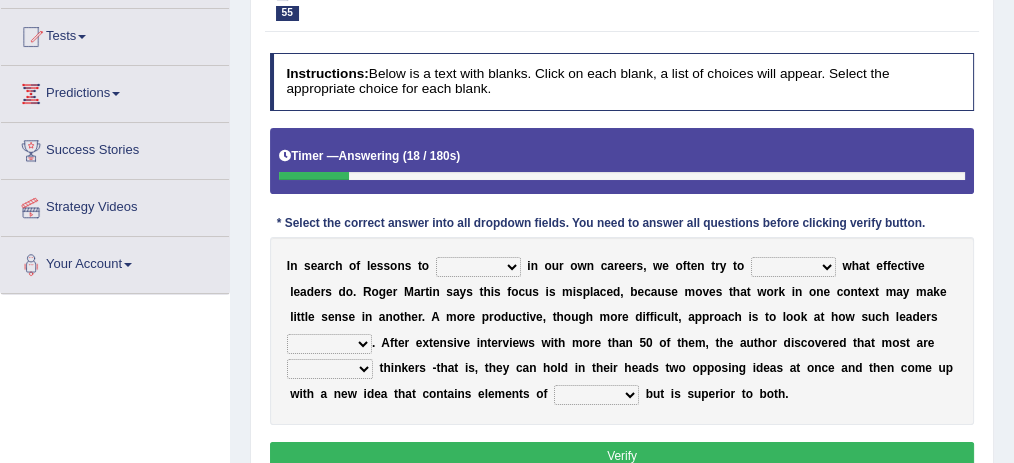 select on "request" 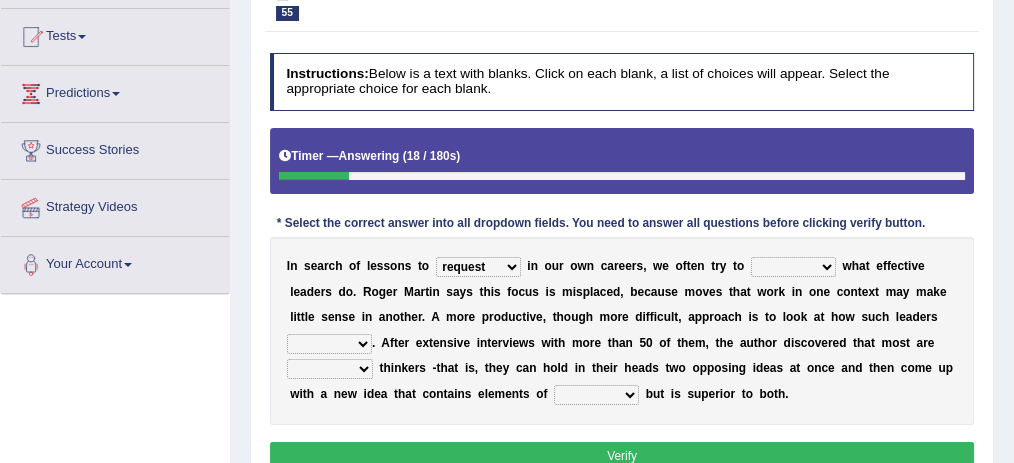 click on "request appeal apply solicit" at bounding box center [478, 267] 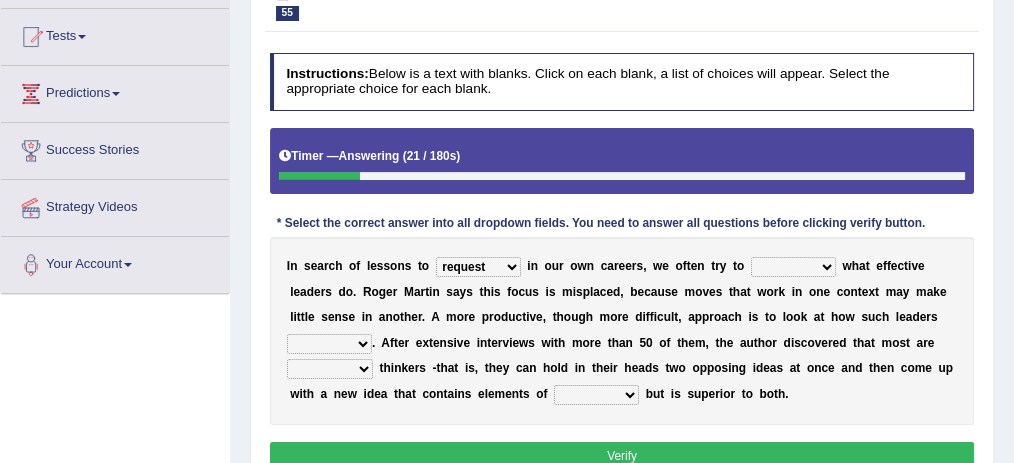 click on "purge conspire ferret emulate" at bounding box center [793, 267] 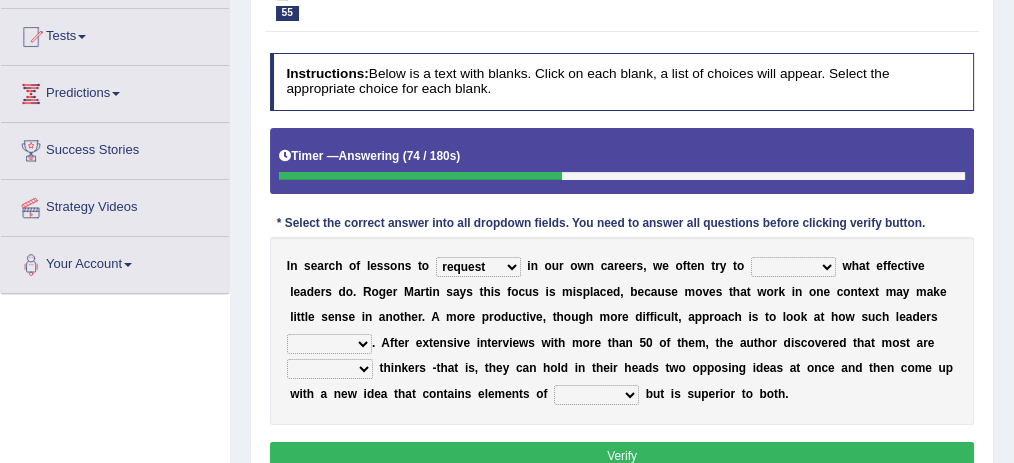 select on "emulate" 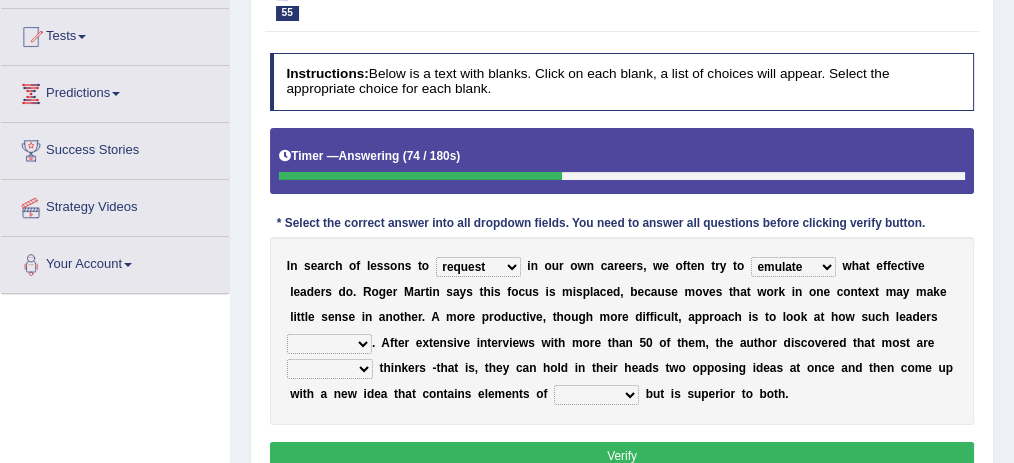 click on "purge conspire ferret emulate" at bounding box center [793, 267] 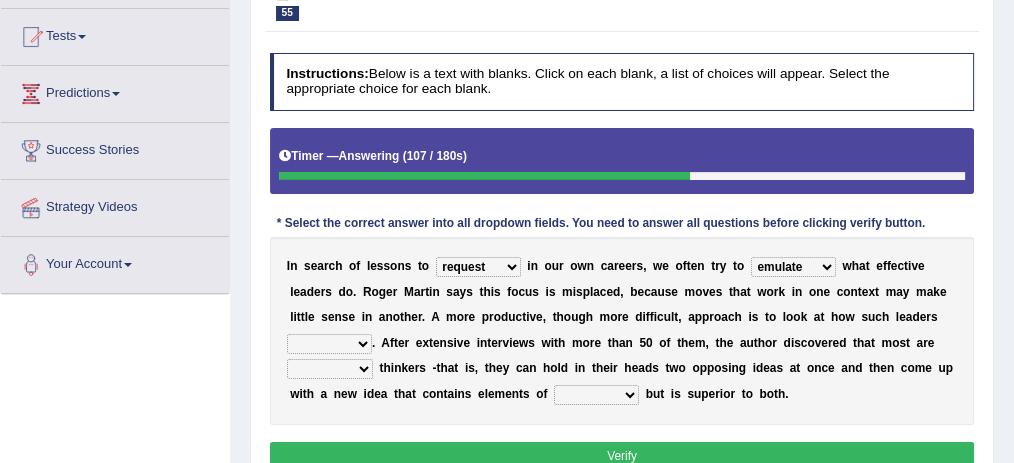 click on "opinion think view feel" at bounding box center [329, 344] 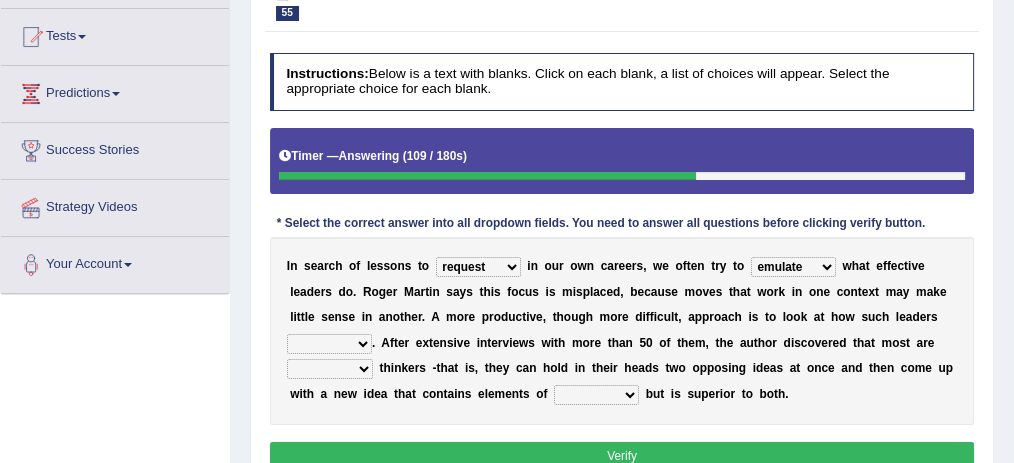 select on "opinion" 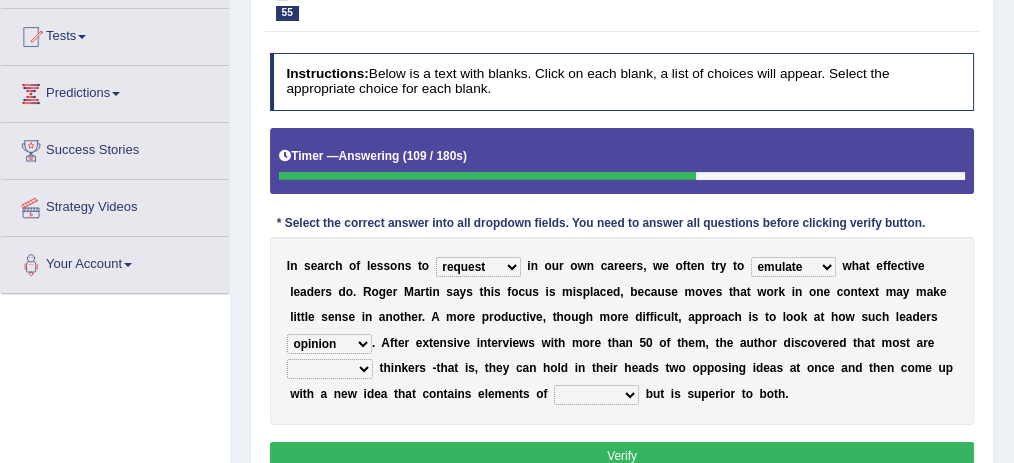 click on "opinion think view feel" at bounding box center (329, 344) 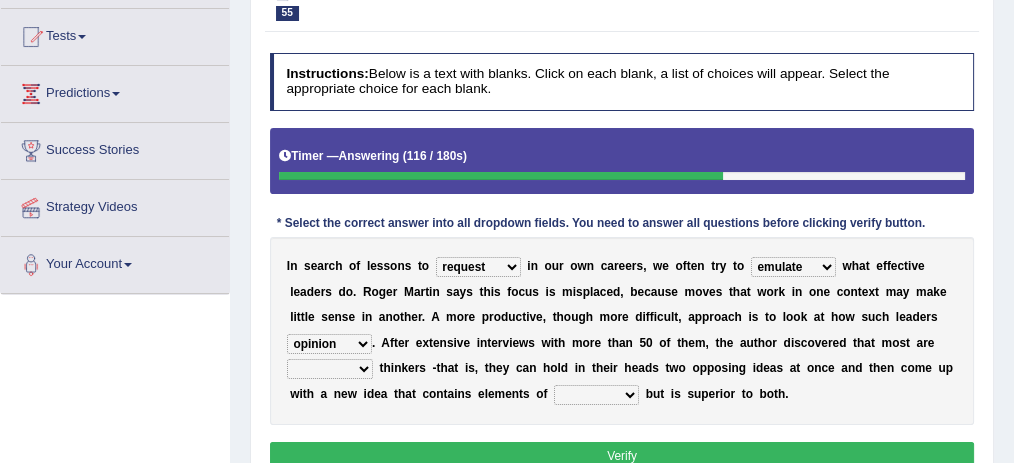 click on "integrative leagued affiliated combined" at bounding box center [330, 369] 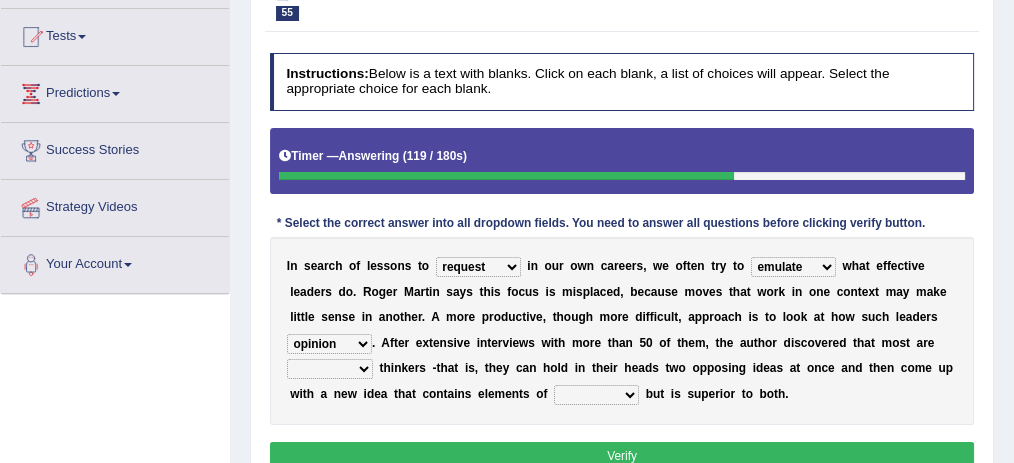 select on "integrative" 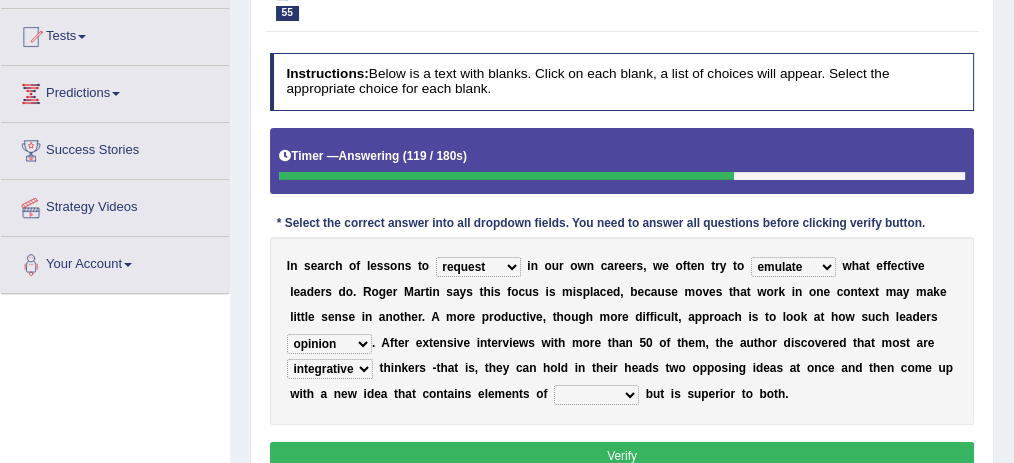 click on "integrative leagued affiliated combined" at bounding box center [330, 369] 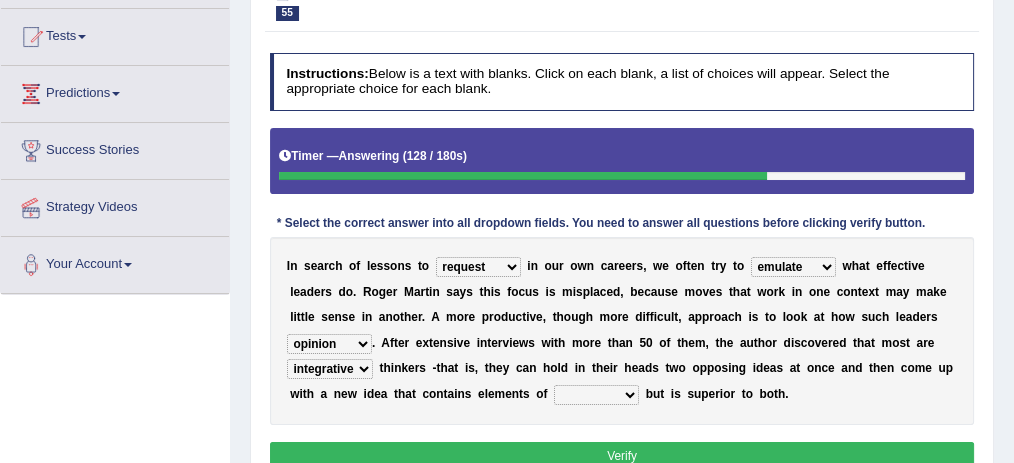 click on "which all each every" at bounding box center (596, 395) 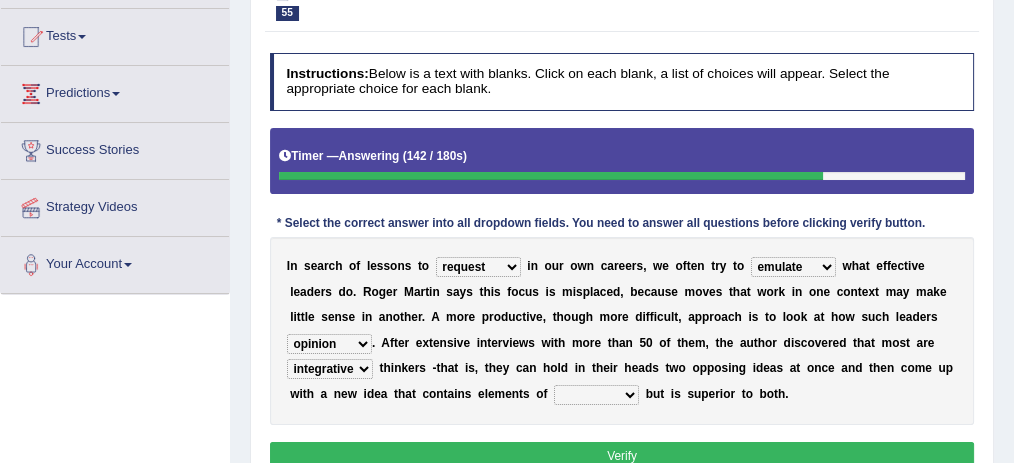 select on "each" 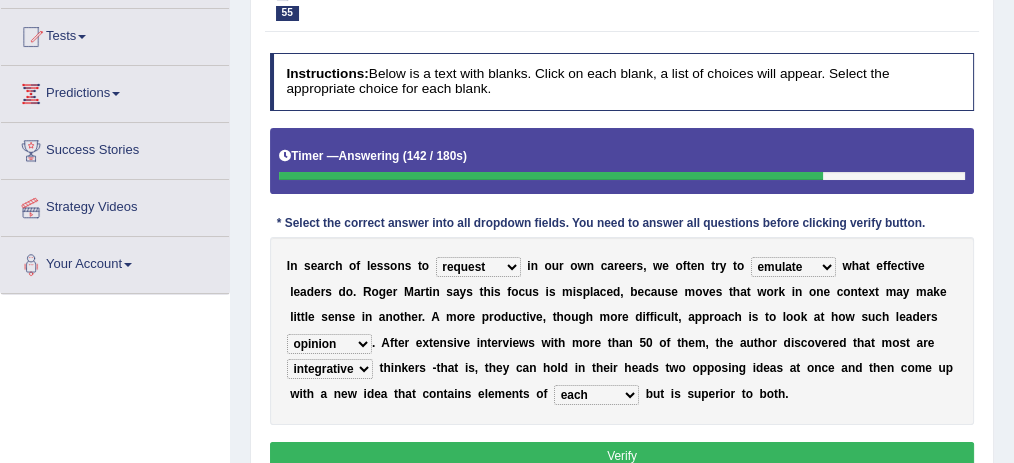 click on "which all each every" at bounding box center (596, 395) 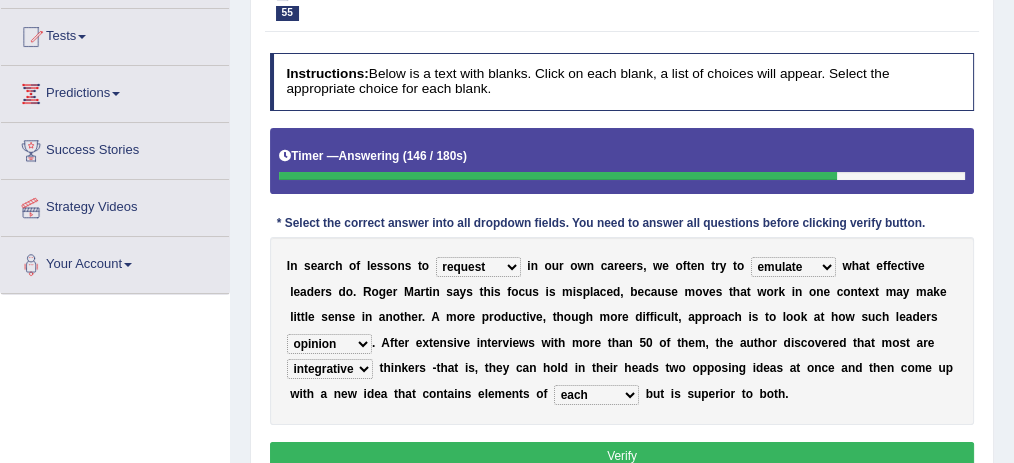 click on "Verify" at bounding box center [622, 456] 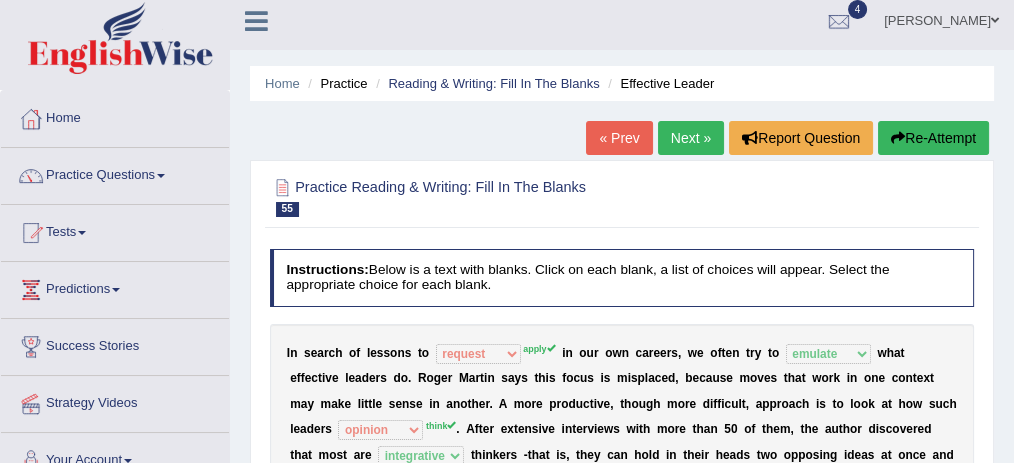 scroll, scrollTop: 0, scrollLeft: 0, axis: both 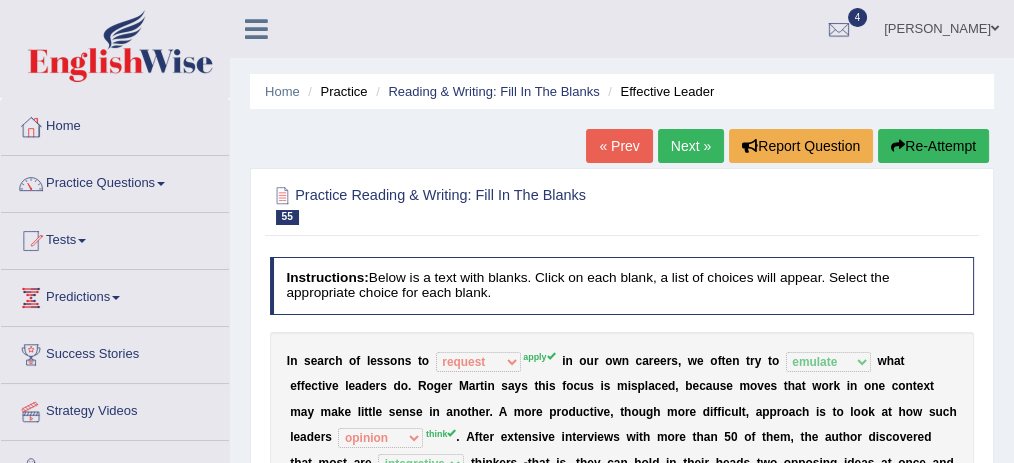 click on "Next »" at bounding box center [691, 146] 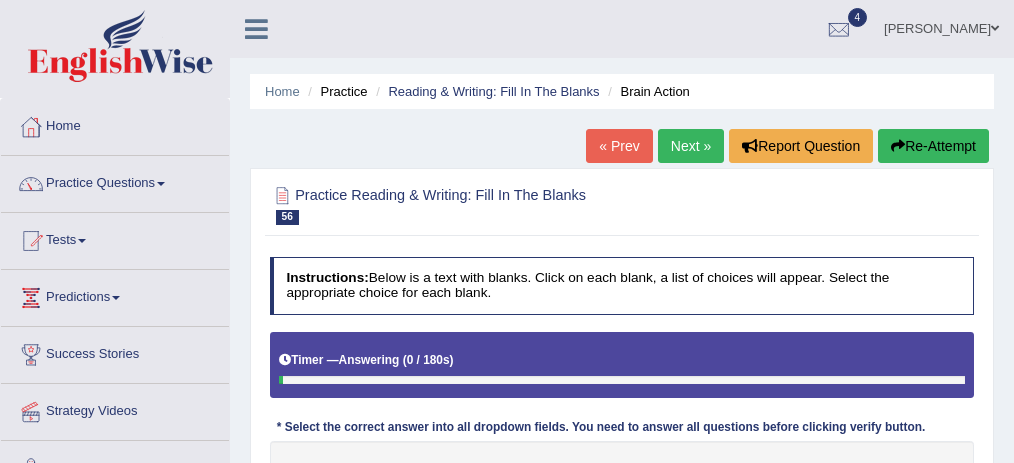 scroll, scrollTop: 266, scrollLeft: 0, axis: vertical 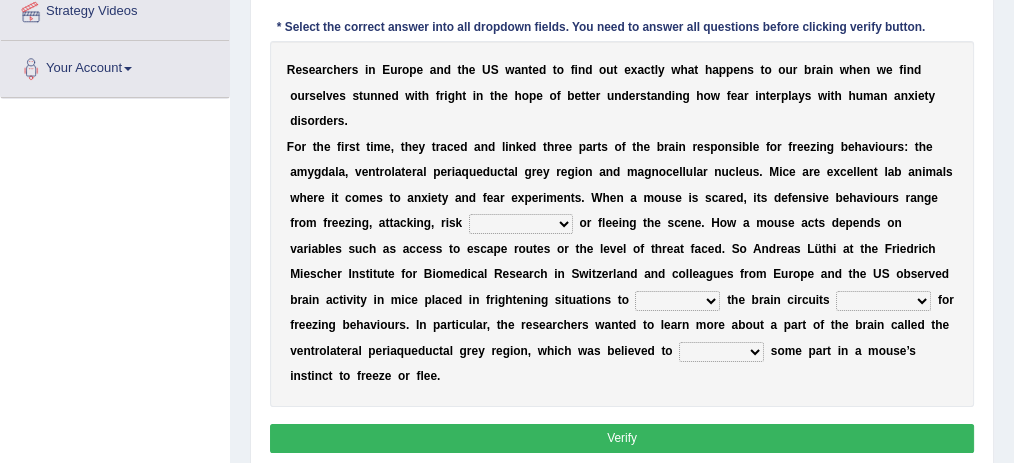 click on "assessment judgement determination evaluation" at bounding box center [521, 224] 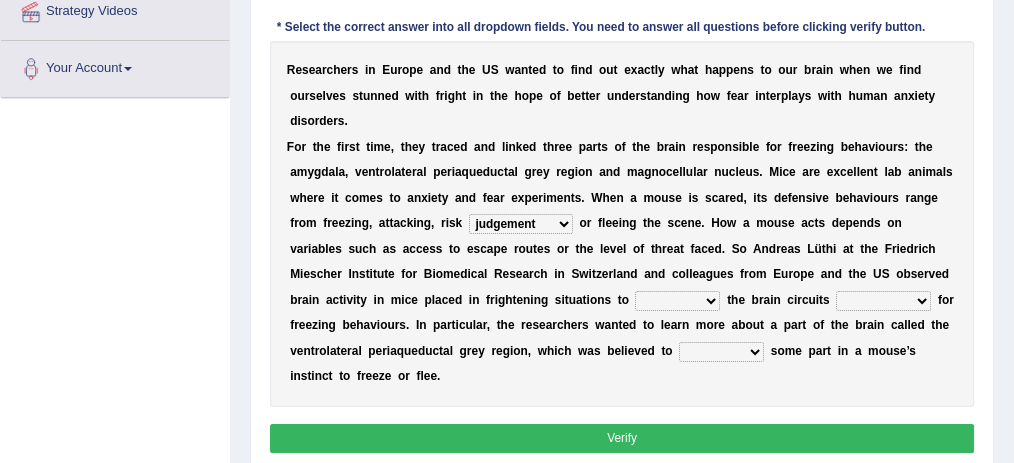 click on "assessment judgement determination evaluation" at bounding box center [521, 224] 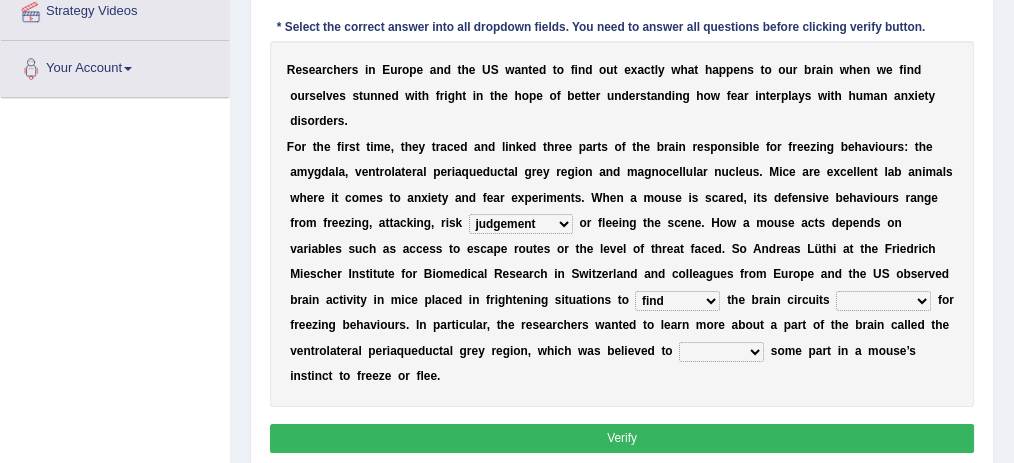 click on "find detect trace discover" at bounding box center (677, 301) 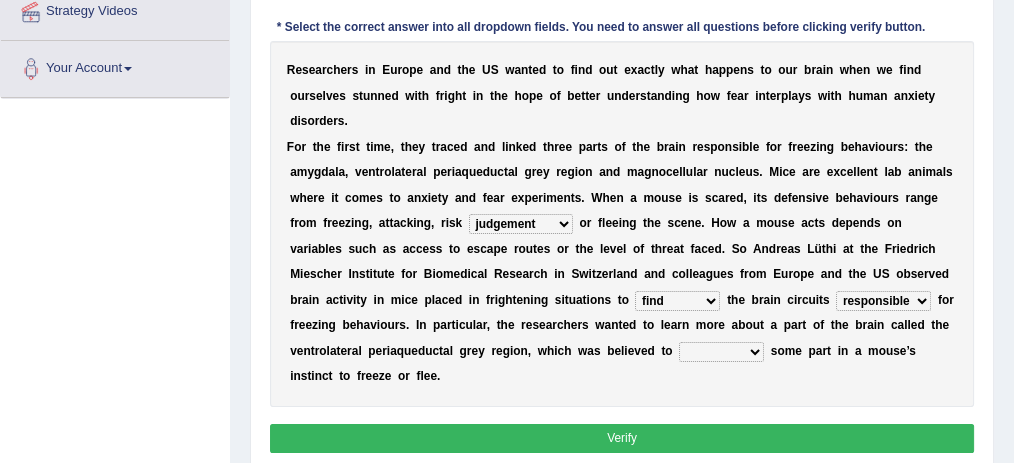 click on "responsible liable accountable culpable" at bounding box center (883, 301) 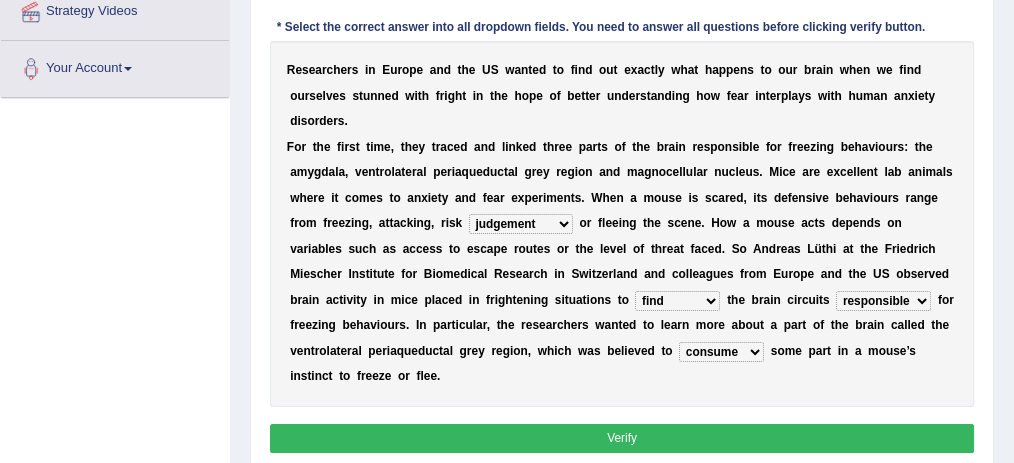 click on "consume play portray act" at bounding box center (721, 352) 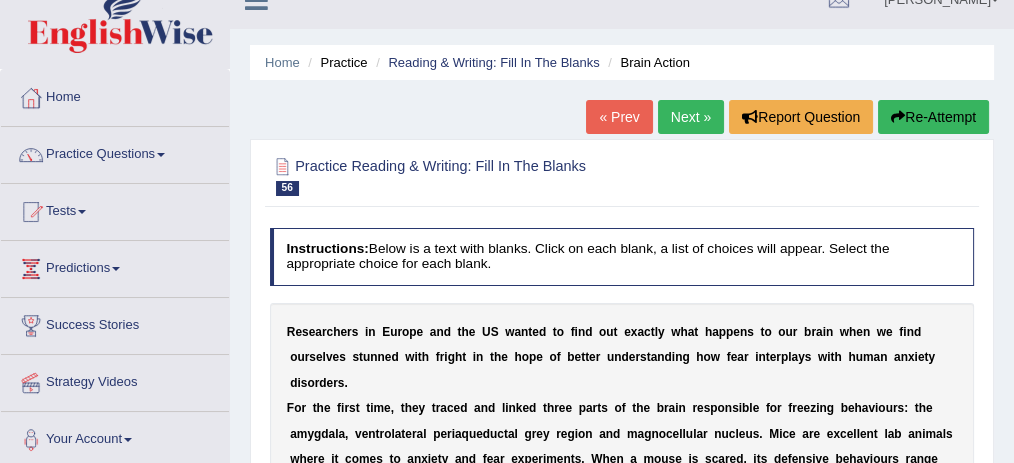 scroll, scrollTop: 0, scrollLeft: 0, axis: both 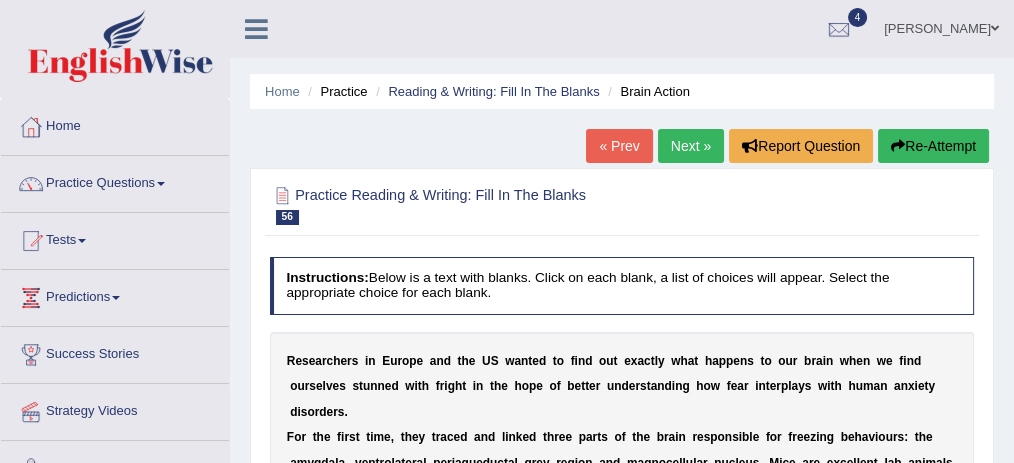 click on "Next »" at bounding box center [691, 146] 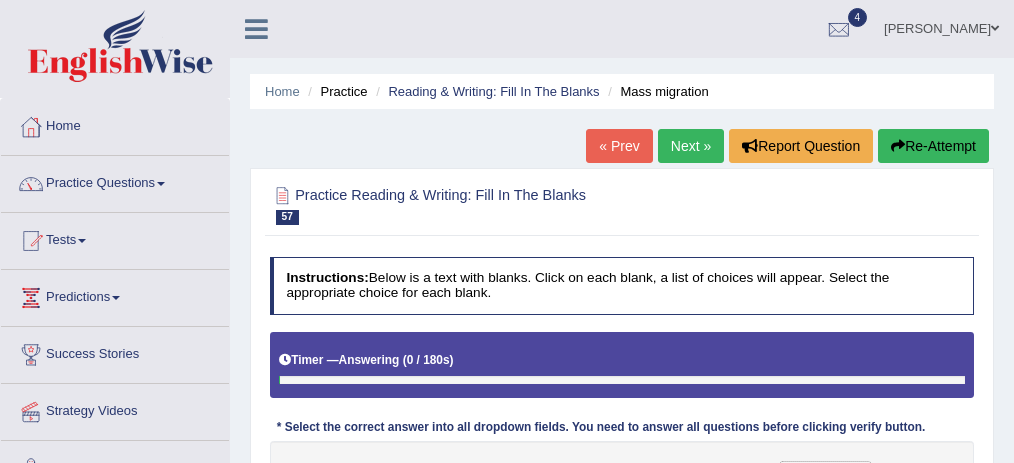 scroll, scrollTop: 75, scrollLeft: 0, axis: vertical 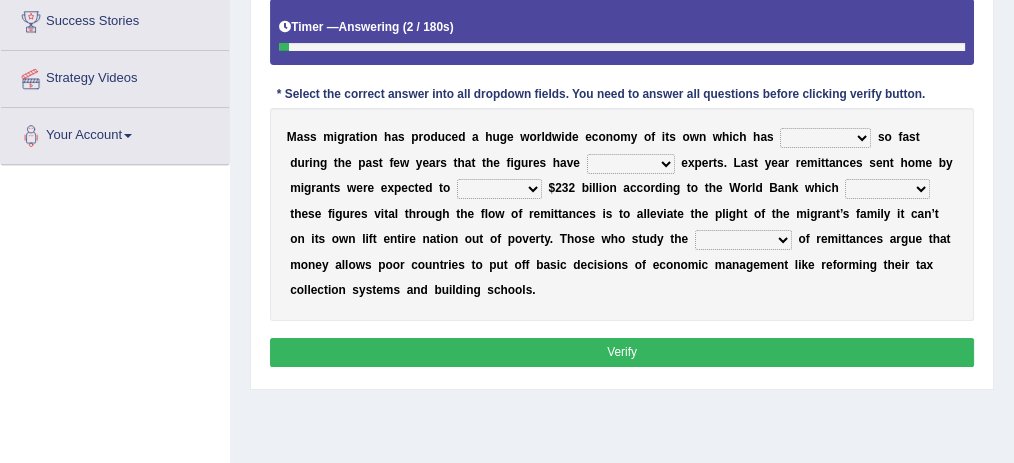 click on "swelled accelerated descended declined" at bounding box center [825, 138] 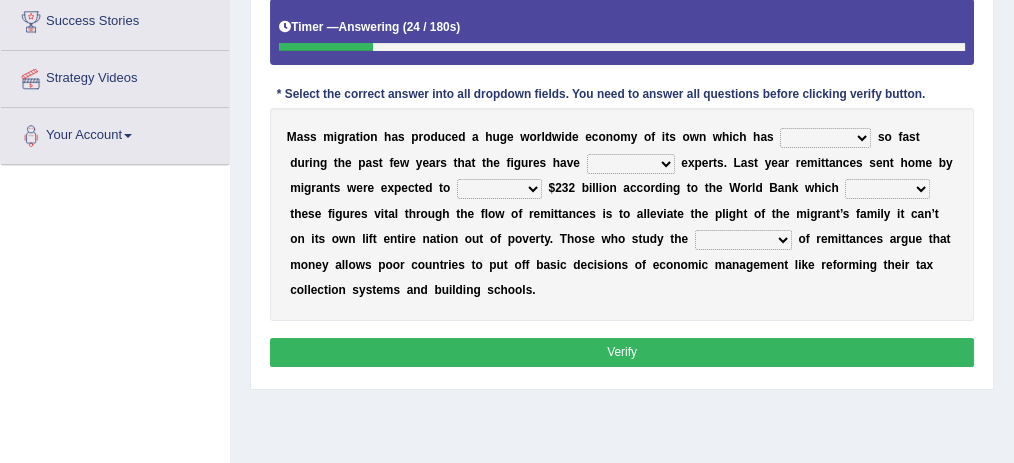 select on "swelled" 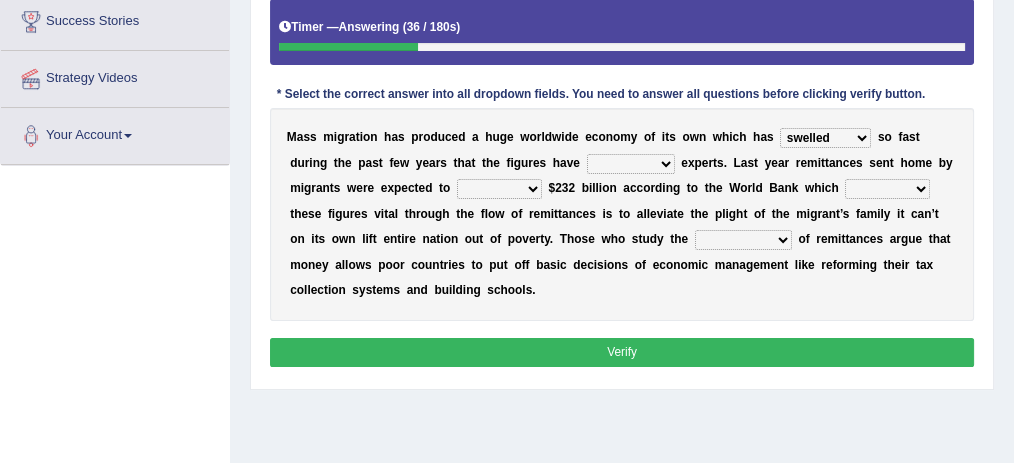 click on "astonished scared marked pleasure" at bounding box center (631, 164) 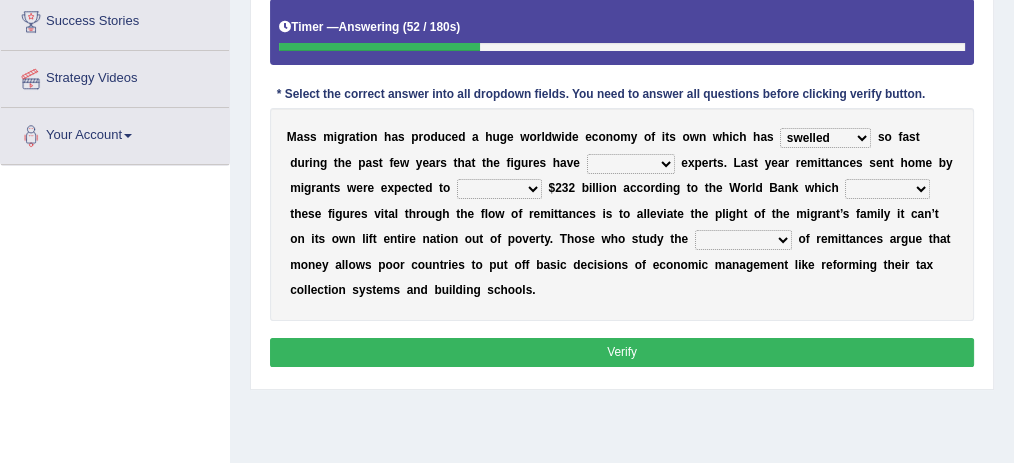 select on "scared" 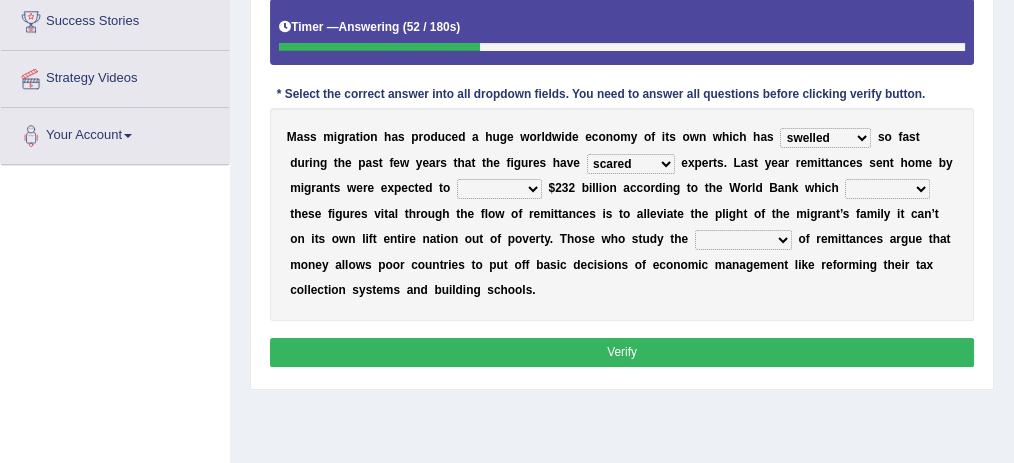 click on "astonished scared marked pleasure" at bounding box center (631, 164) 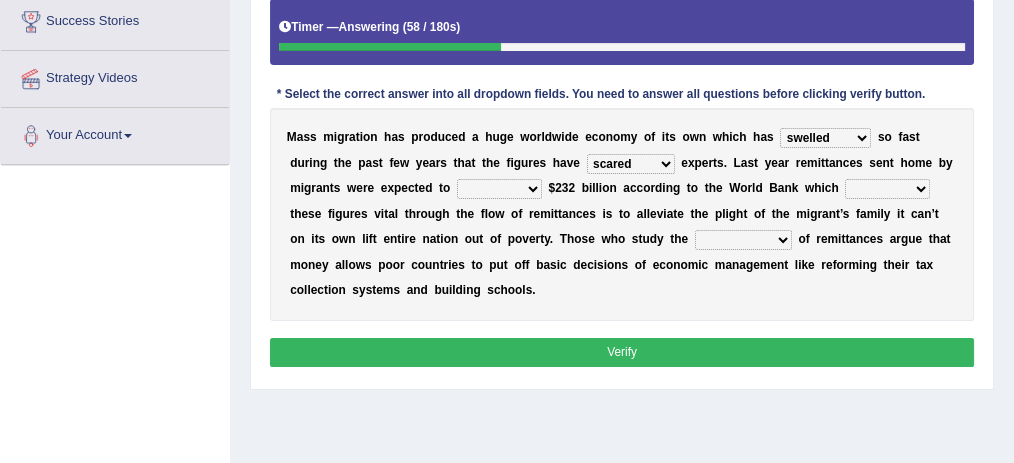 click on "M a s s    m i g r a t i o n    h a s    p r o d u c e d    a    h u g e    w o r l d w i d e    e c o n o m y    o f    i t s    o w n    w h i c h    h a s    swelled accelerated descended declined    s o    f a s t    d u r i n g    t h e    p a s t    f e w    y e a r s    t h a t    t h e    f i g u r e s    h a v e    astonished scared marked pleasure    e x p e r t s .    L a s t    y e a r    r e m i t t a n c e s    s e n t    h o m e    b y    m i g r a n t s    w e r e    e x p e c t e d    t o    over exceed surpass pass    $ 2 3 2    b i l l i o n    a c c o r d i n g    t o    t h e    W o r l d    B a n k    w h i c h    tracks trails follows chases    t h e s e    f i g u r e s    v i t a l    t h r o u g h    t h e    f l o w    o f    r e m i t t a n c e s    i s    t o    a l l e v i a t e    t h e    p l i g h t    o f    t h e    m i g r a n t ’ s    f a m i l y    i t    c a n ’ t    o n    i t s    o w n    l i f t" at bounding box center (622, 214) 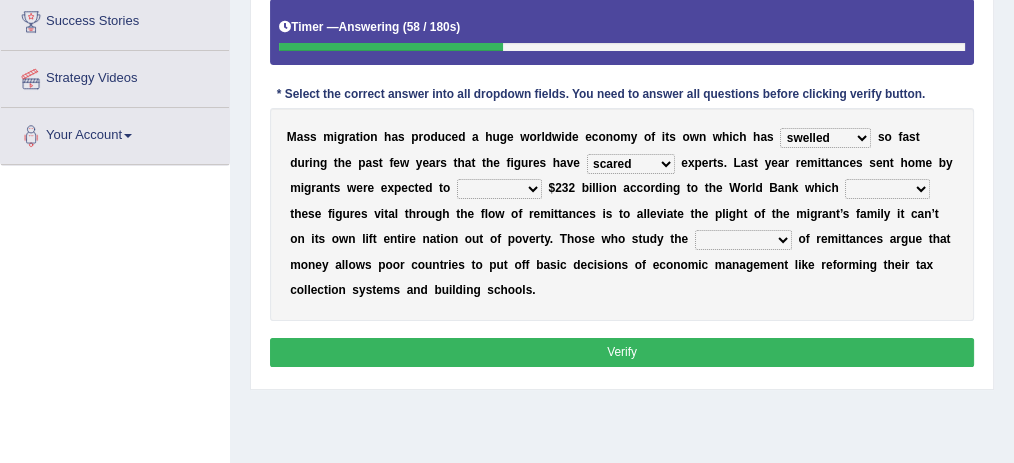 click on "over exceed surpass pass" at bounding box center (499, 189) 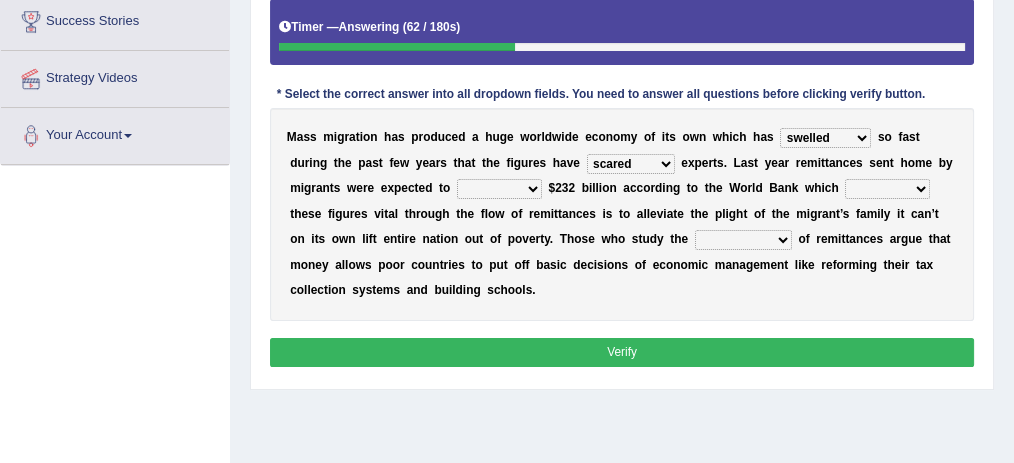 select on "exceed" 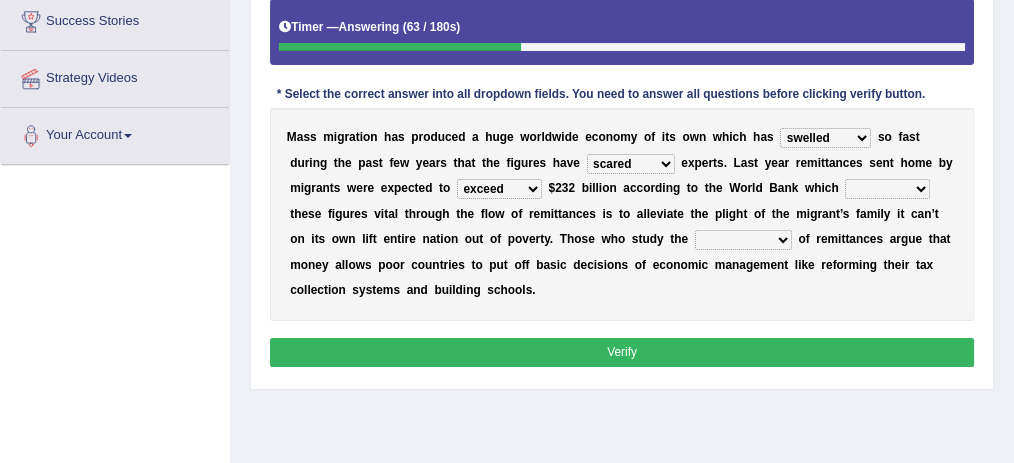 click on "tracks trails follows chases" at bounding box center (887, 189) 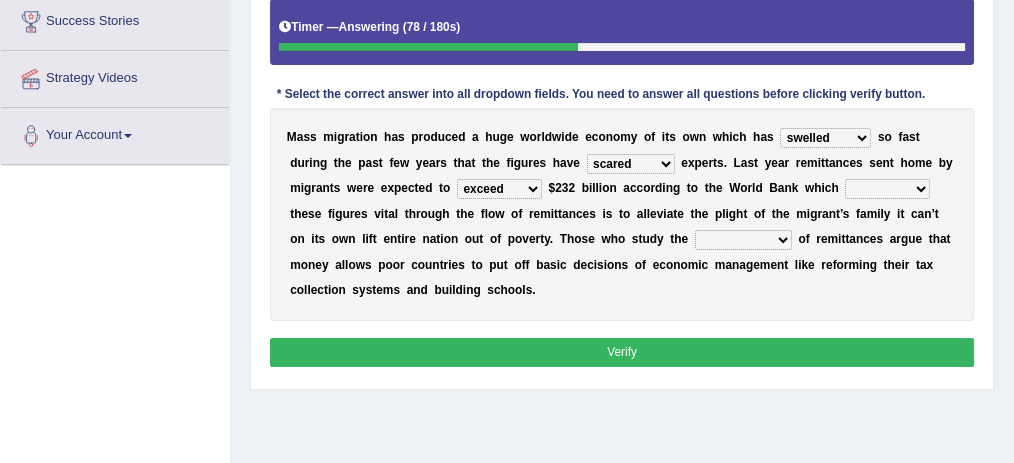 select on "tracks" 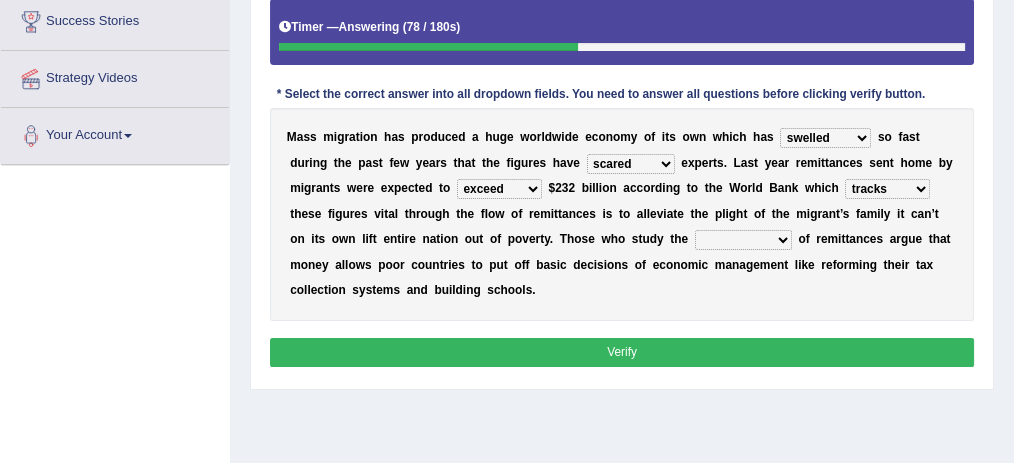 click on "tracks trails follows chases" at bounding box center (887, 189) 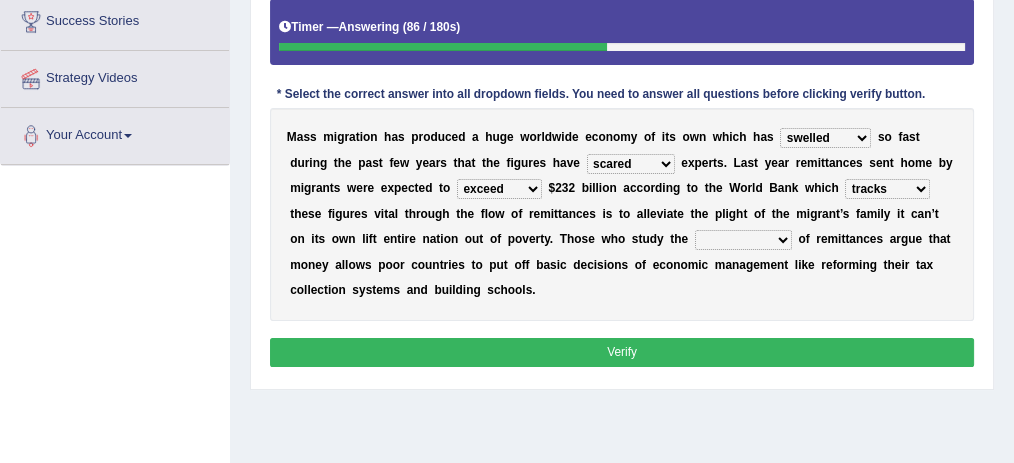 click on "outcomes results enforcement impacts" at bounding box center (743, 240) 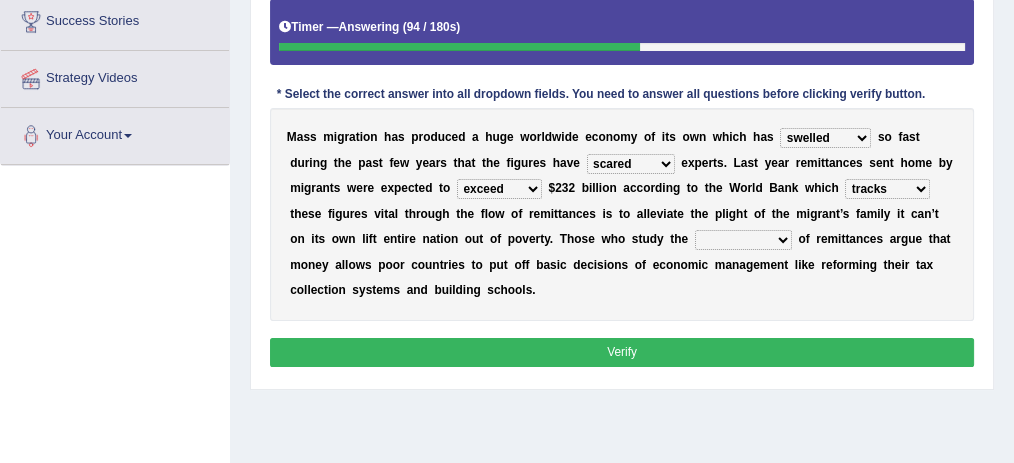 select on "outcomes" 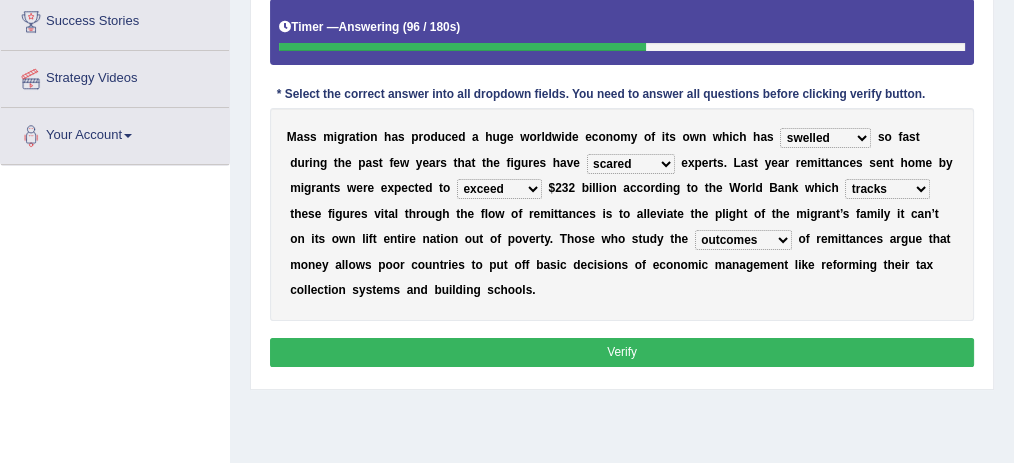 click on "outcomes results enforcement impacts" at bounding box center [743, 240] 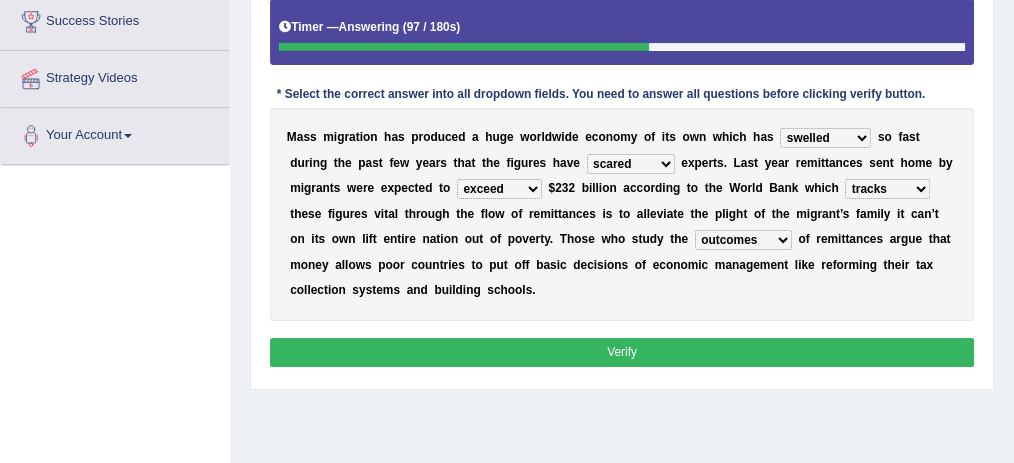 click on "outcomes results enforcement impacts" at bounding box center (743, 240) 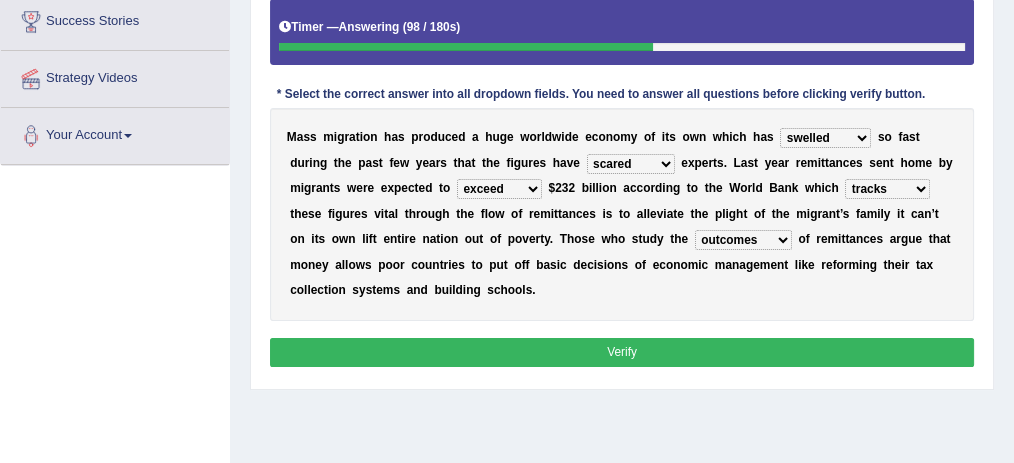 click on "Verify" at bounding box center [622, 352] 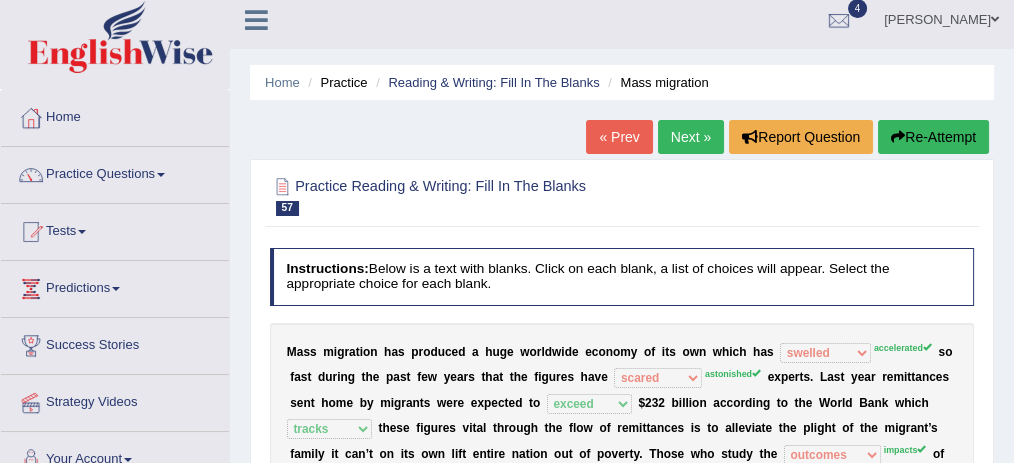 scroll, scrollTop: 0, scrollLeft: 0, axis: both 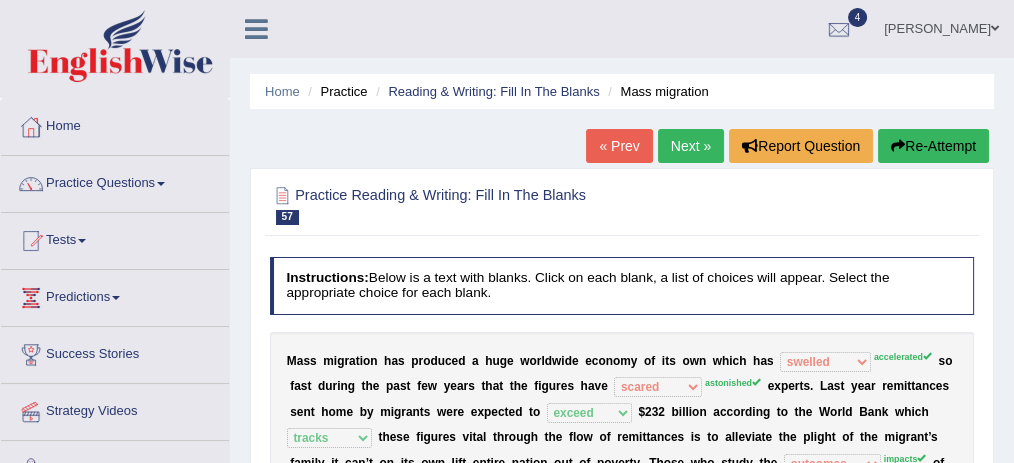 click on "« Prev Next »  Report Question  Re-Attempt" at bounding box center [790, 148] 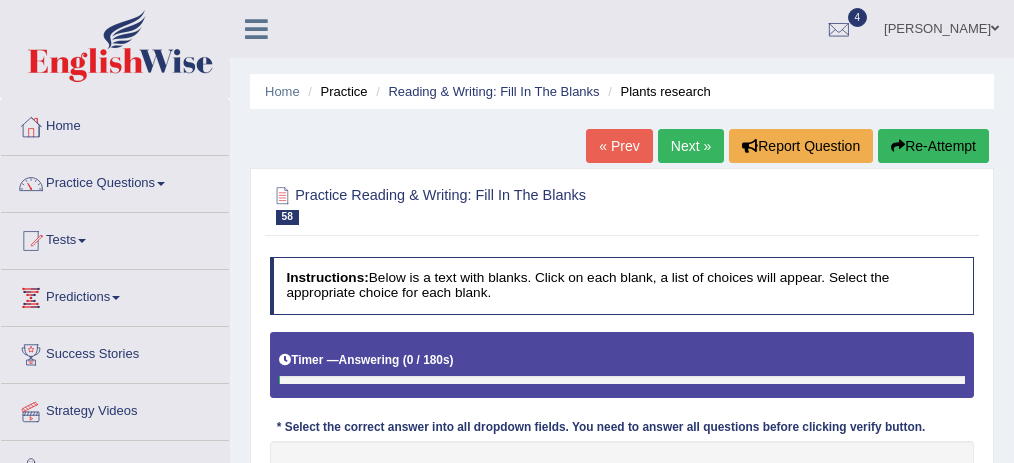 scroll, scrollTop: 0, scrollLeft: 0, axis: both 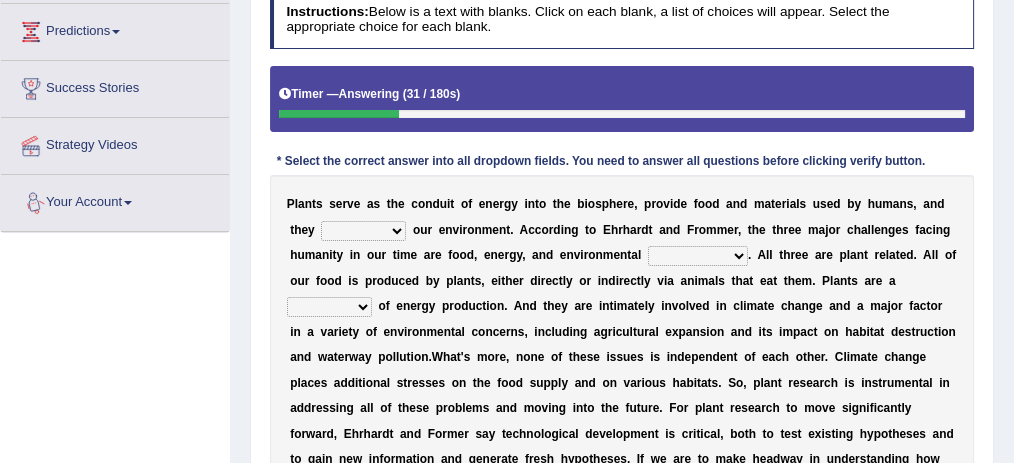 click on "affect shape model form" at bounding box center [363, 231] 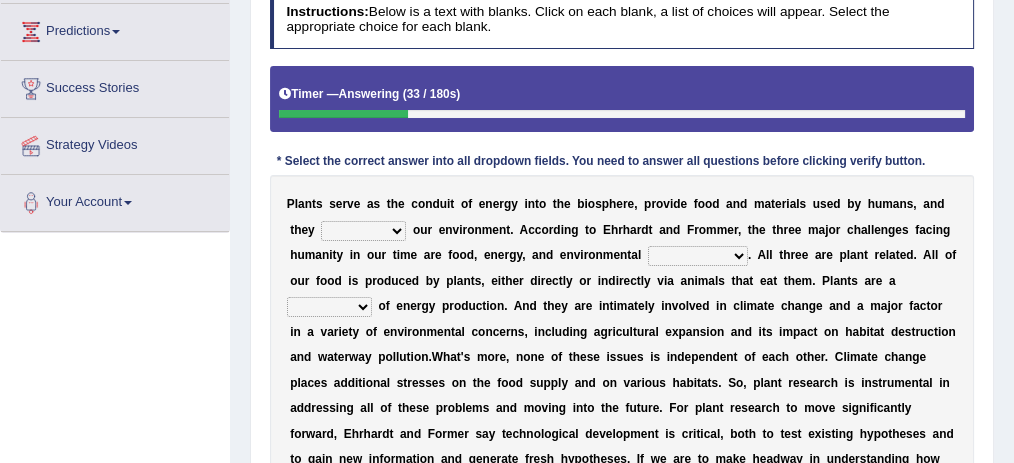select on "affect" 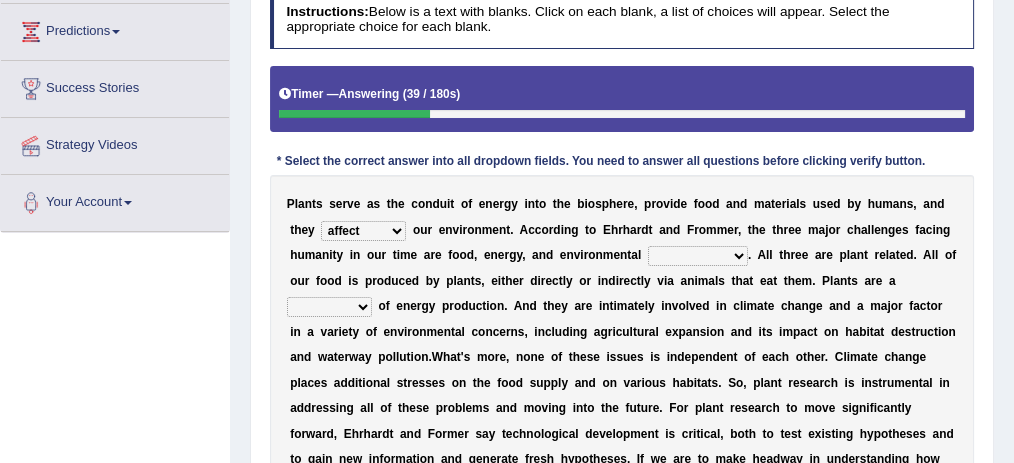 click on "degeneration demotion degradation discredit" at bounding box center (698, 256) 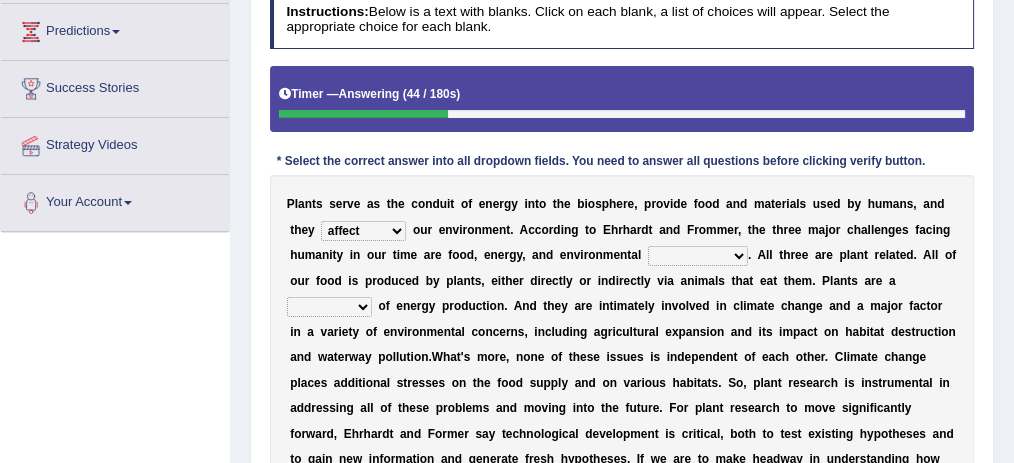 select on "degradation" 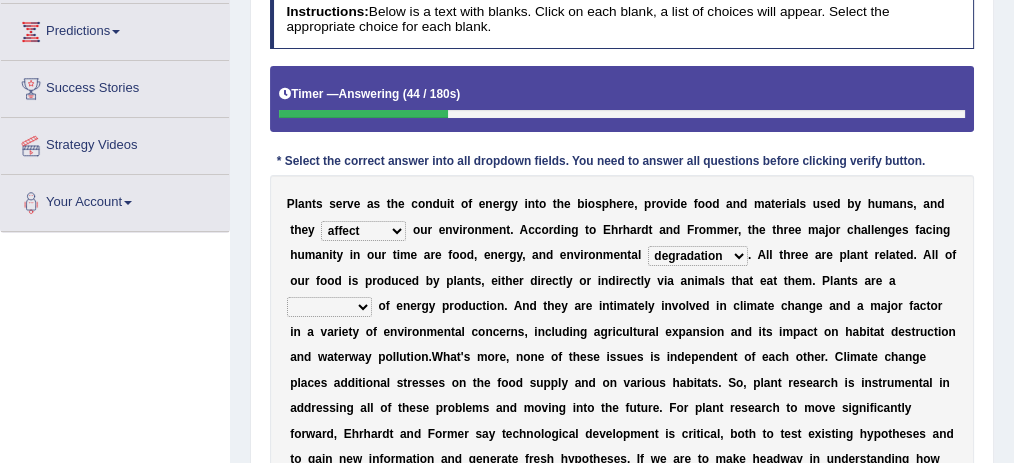 click on "degeneration demotion degradation discredit" at bounding box center [698, 256] 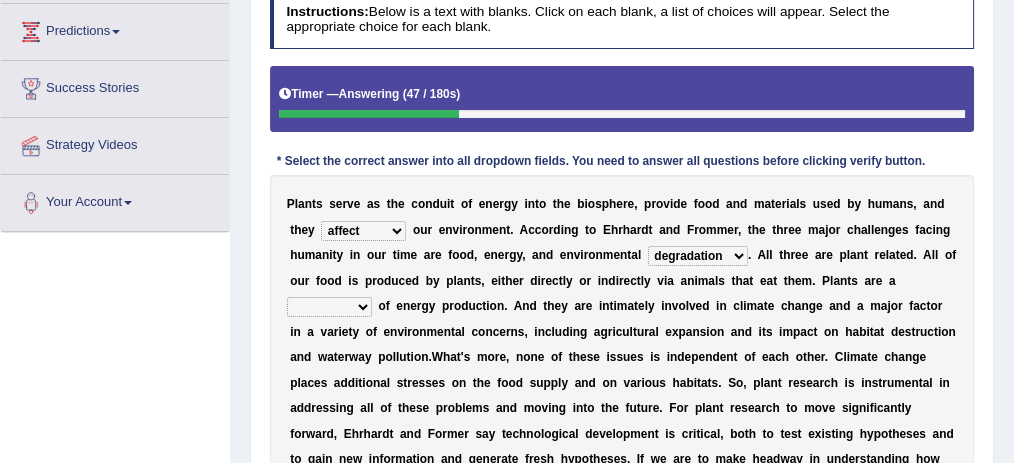 click on "cause source root outcome" at bounding box center [329, 307] 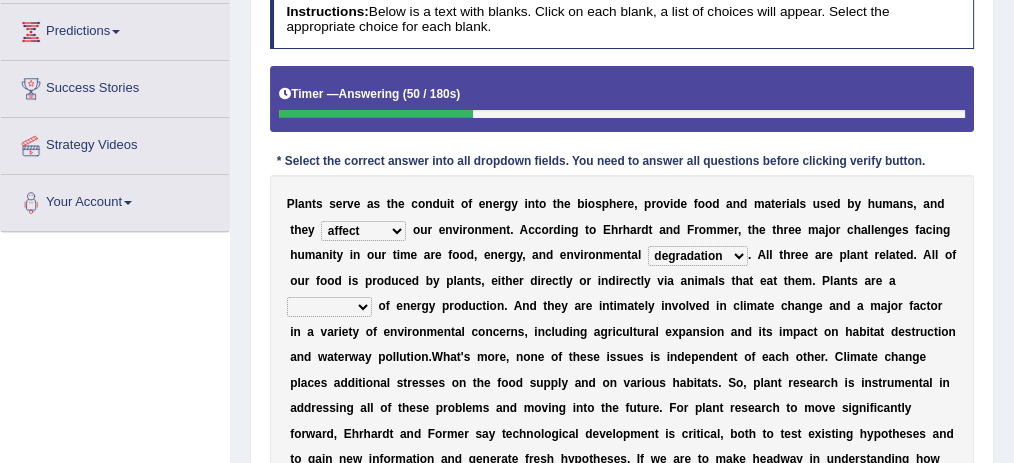 select on "source" 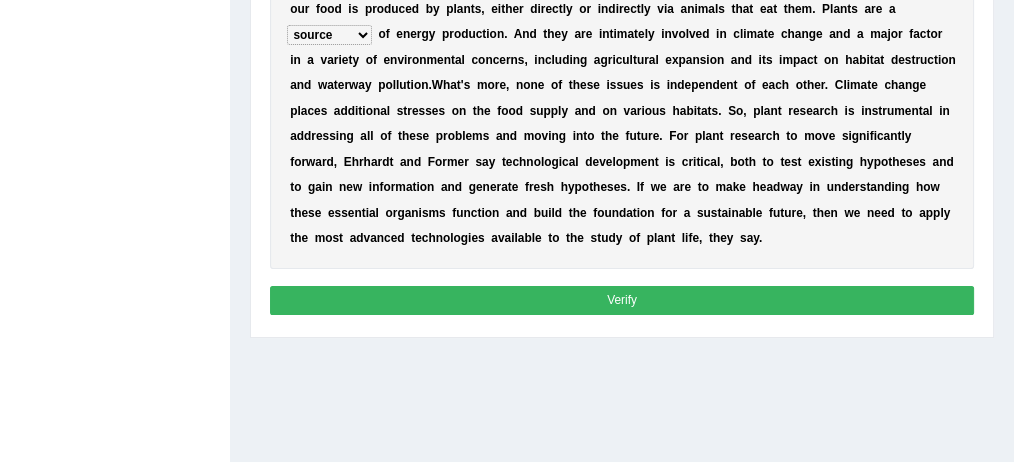 scroll, scrollTop: 586, scrollLeft: 0, axis: vertical 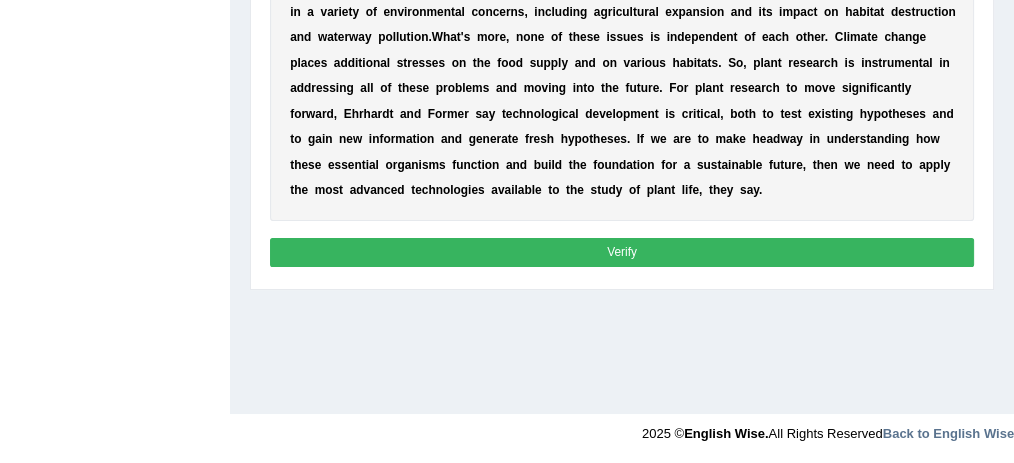 click on "Verify" at bounding box center [622, 252] 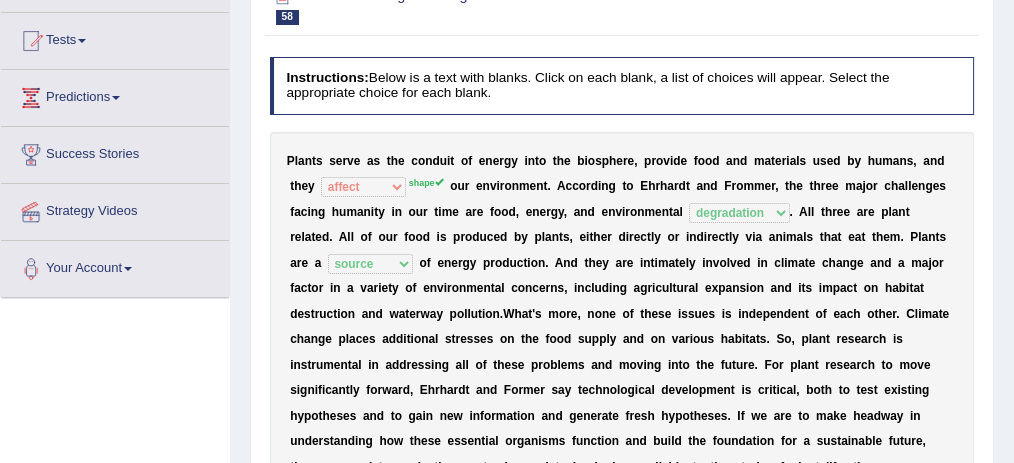 scroll, scrollTop: 0, scrollLeft: 0, axis: both 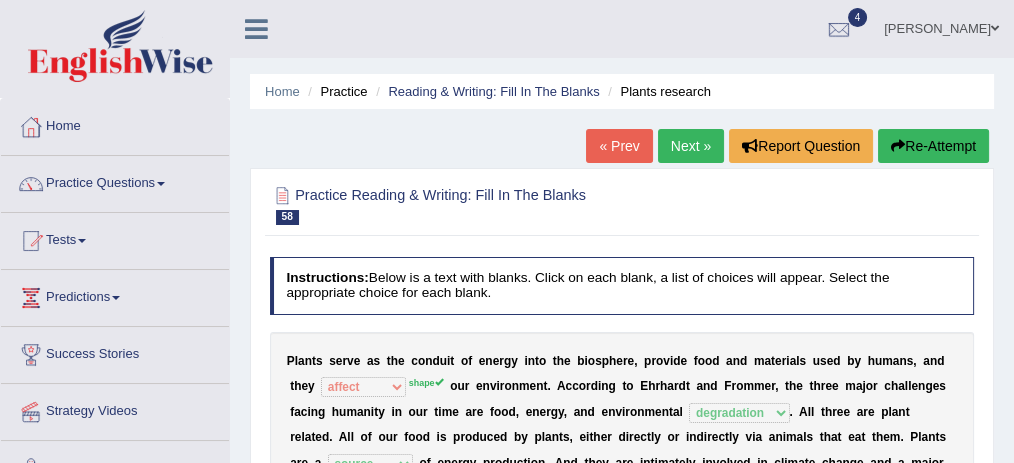 click on "Next »" at bounding box center [691, 146] 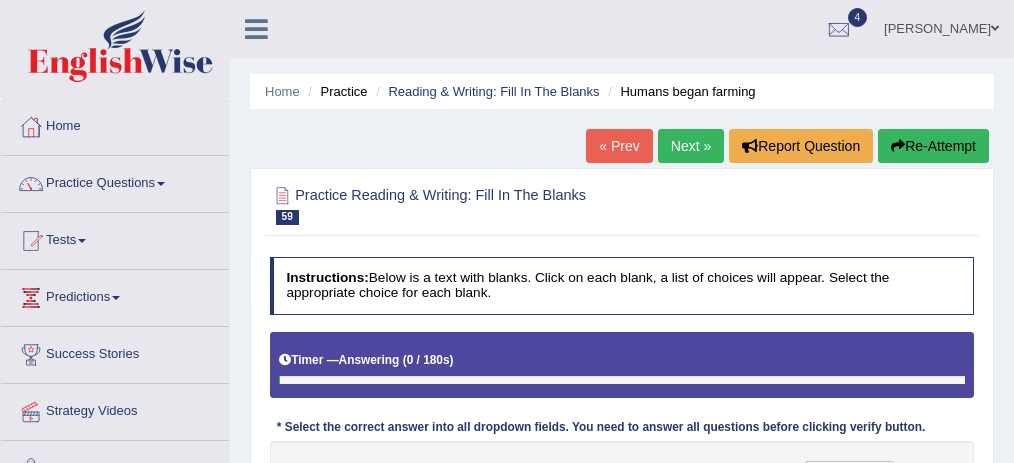 scroll, scrollTop: 0, scrollLeft: 0, axis: both 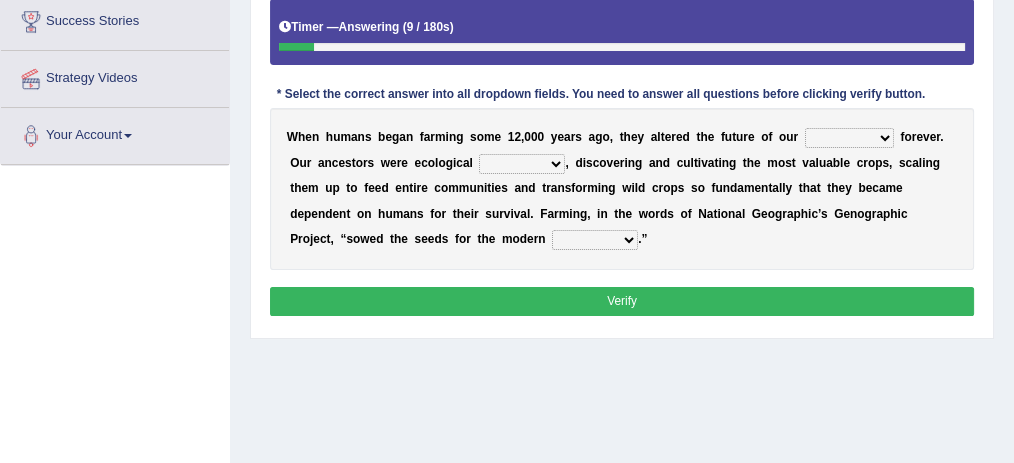 click on "species society class community" at bounding box center [849, 138] 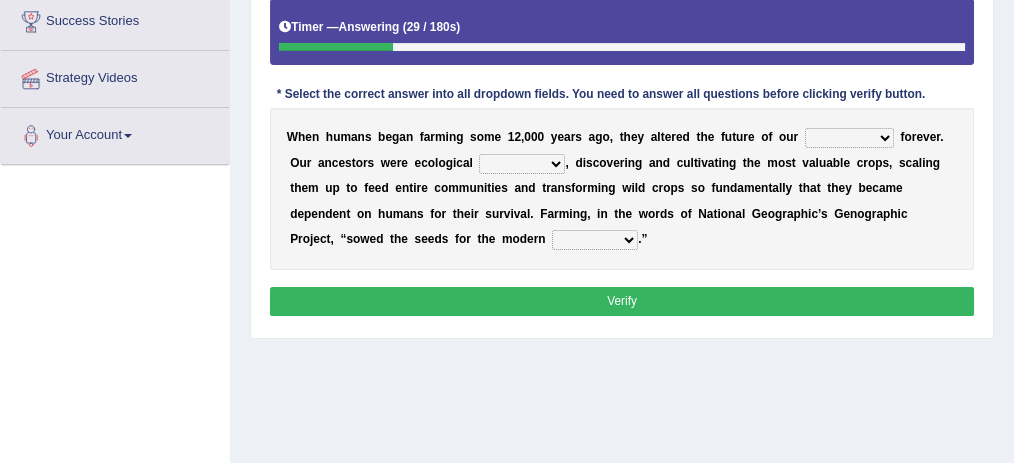 select on "society" 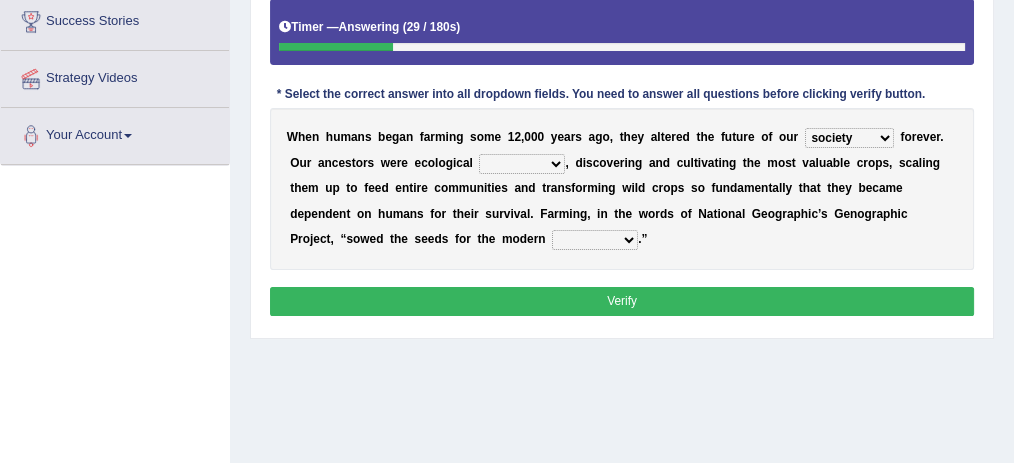 click on "species society class community" at bounding box center [849, 138] 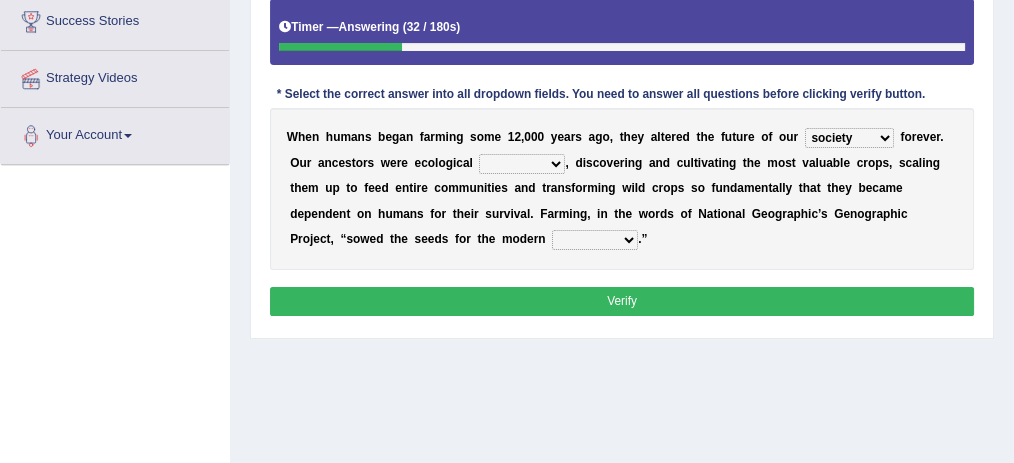 click on "leaders innovators pioneers founders" at bounding box center (522, 164) 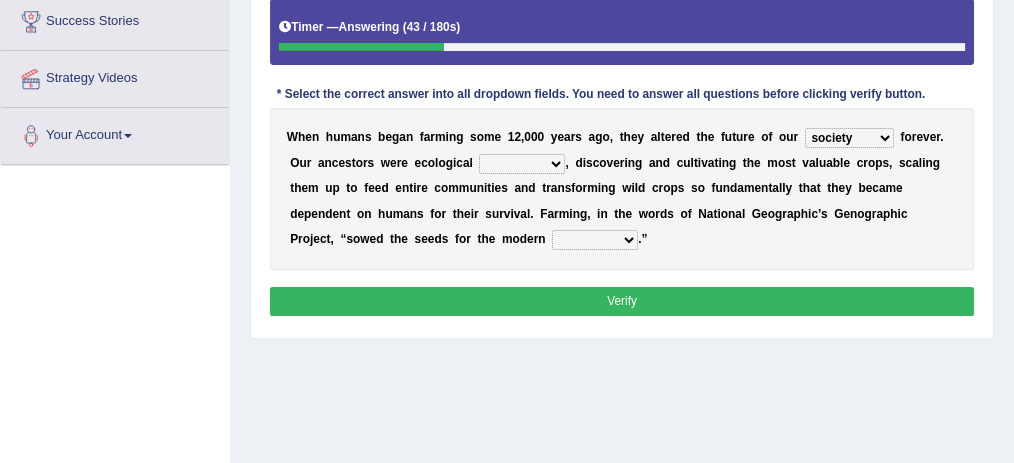select on "founders" 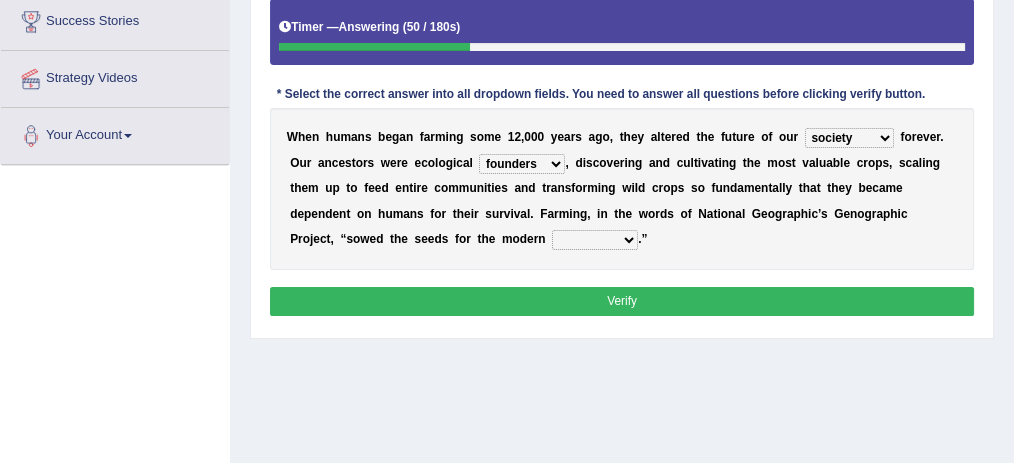 click on "age span time generation" at bounding box center [595, 240] 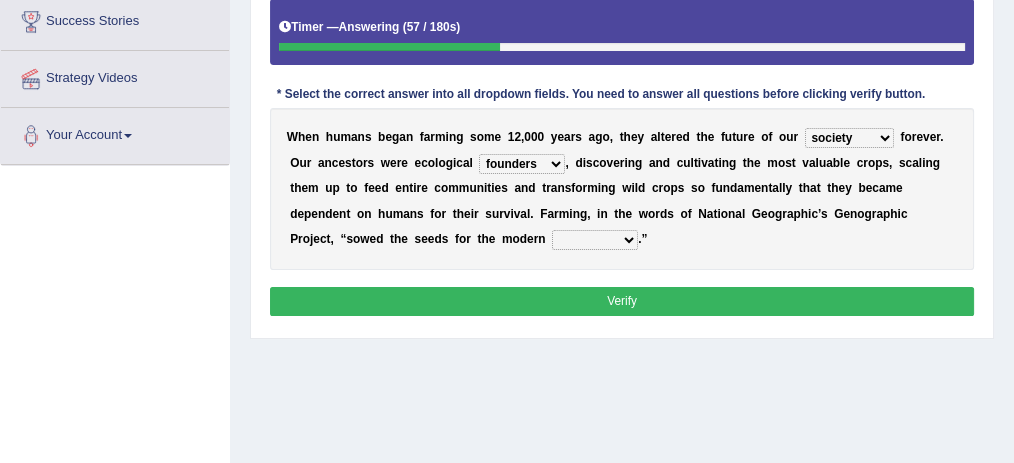 select on "age" 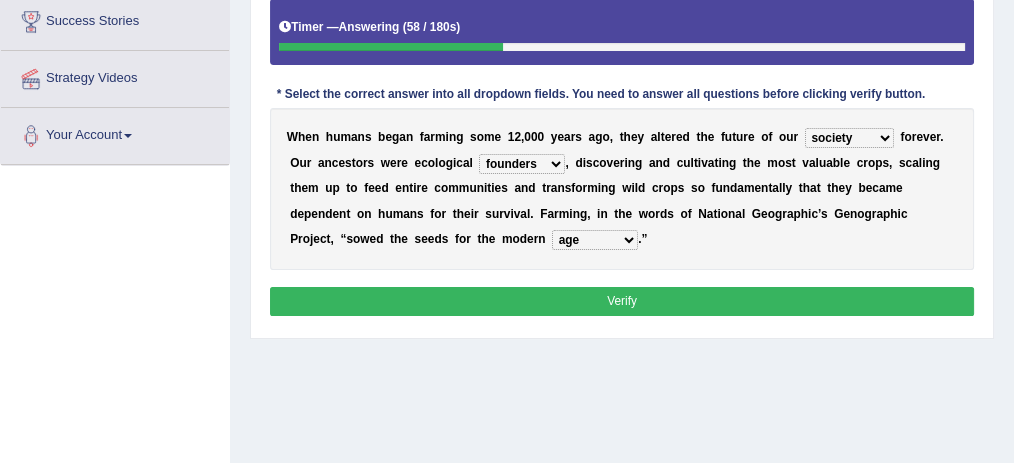 click on "Verify" at bounding box center (622, 301) 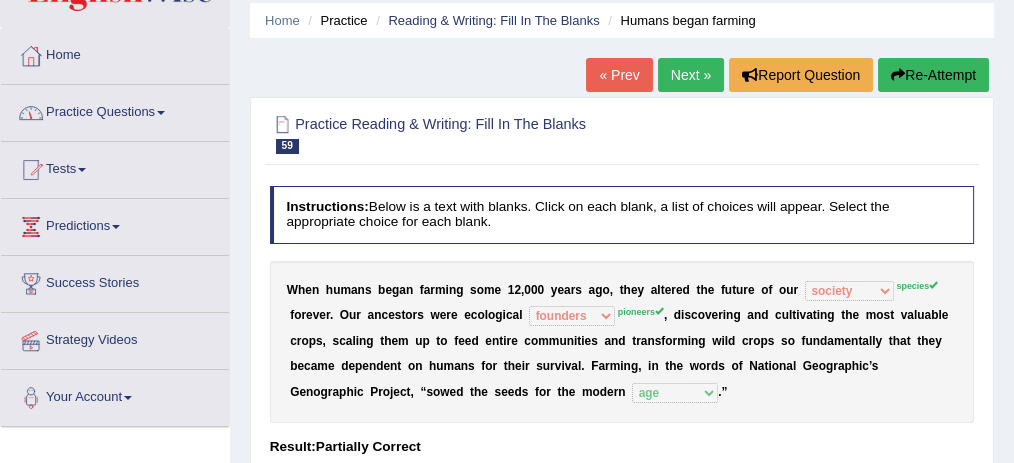 scroll, scrollTop: 0, scrollLeft: 0, axis: both 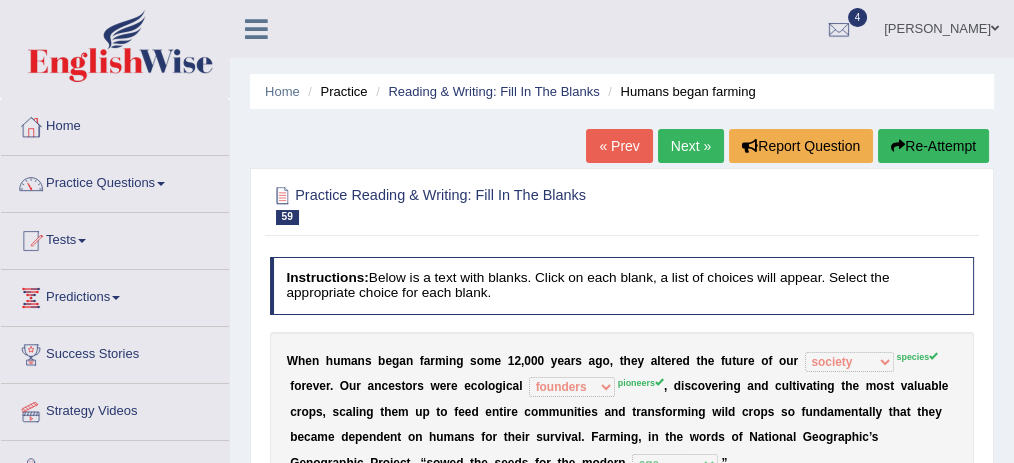 click on "Next »" at bounding box center (691, 146) 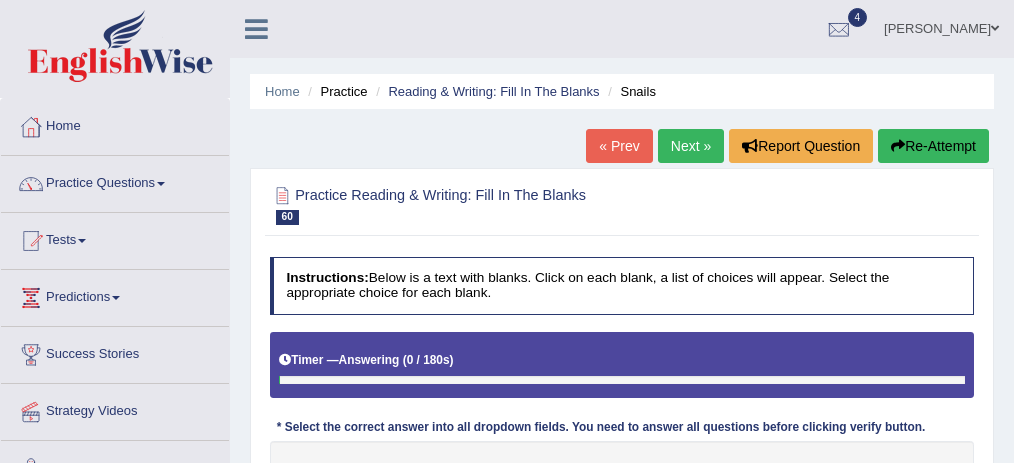 scroll, scrollTop: 0, scrollLeft: 0, axis: both 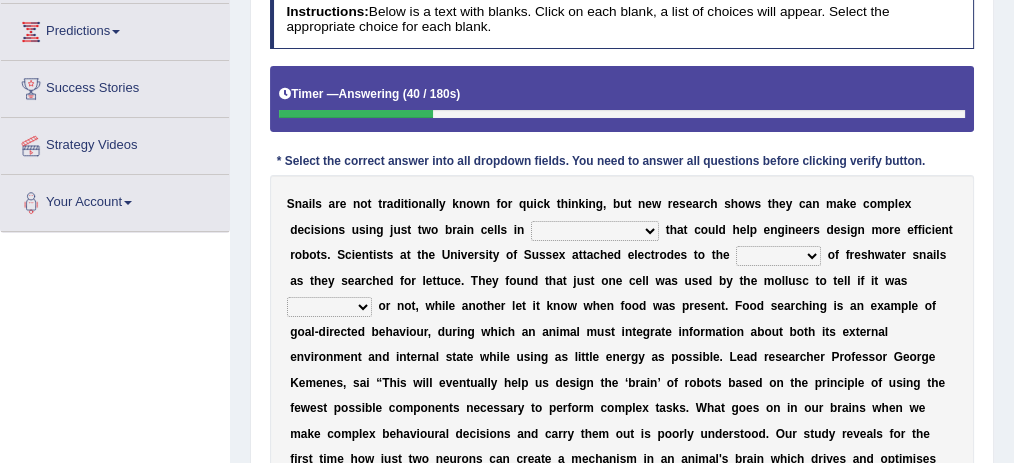 click on "decisions findings results recommendations" at bounding box center (595, 231) 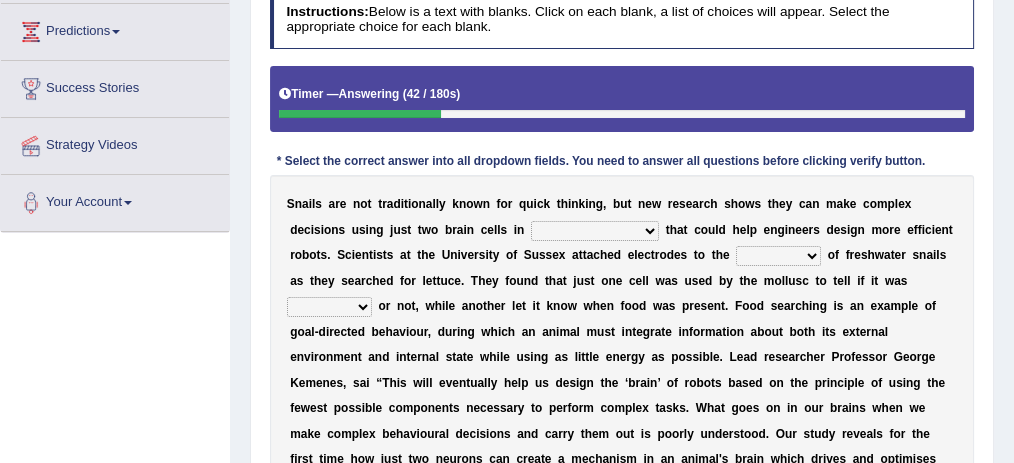 select on "decisions" 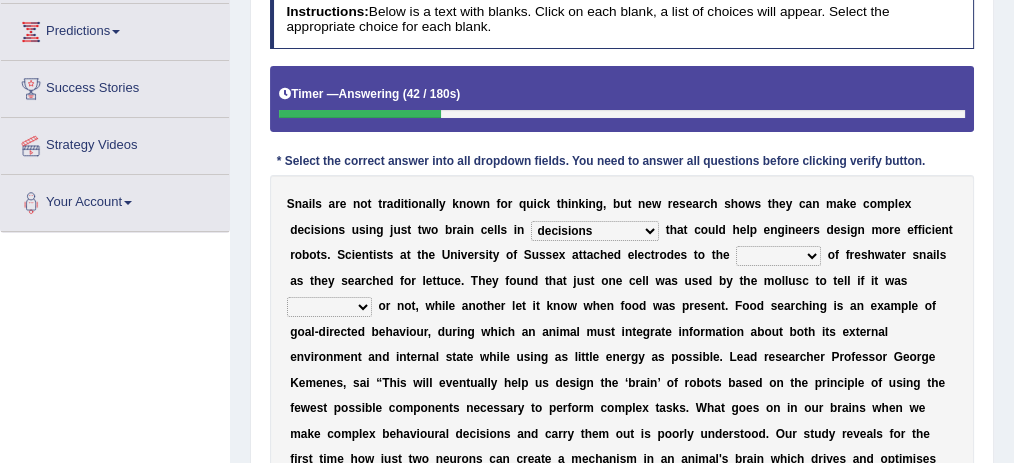 click on "decisions findings results recommendations" at bounding box center [595, 231] 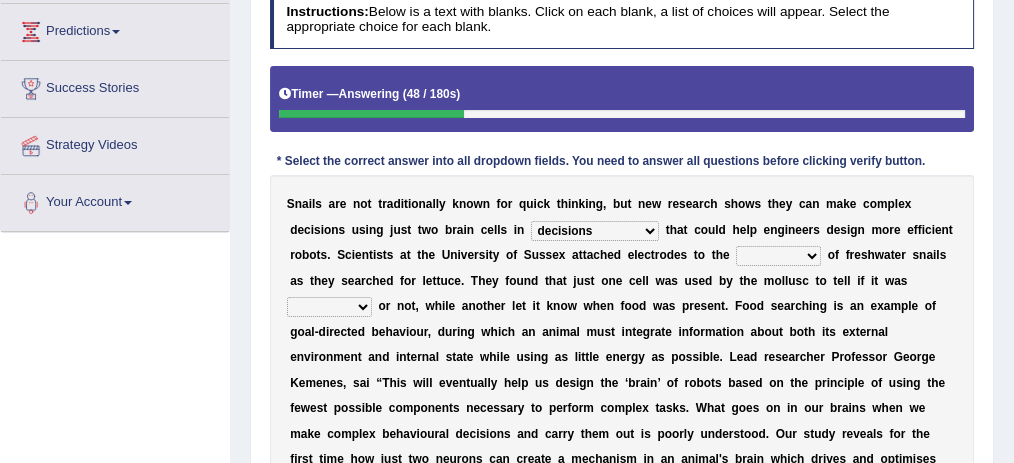 click on "heads brains skulls top" at bounding box center [778, 256] 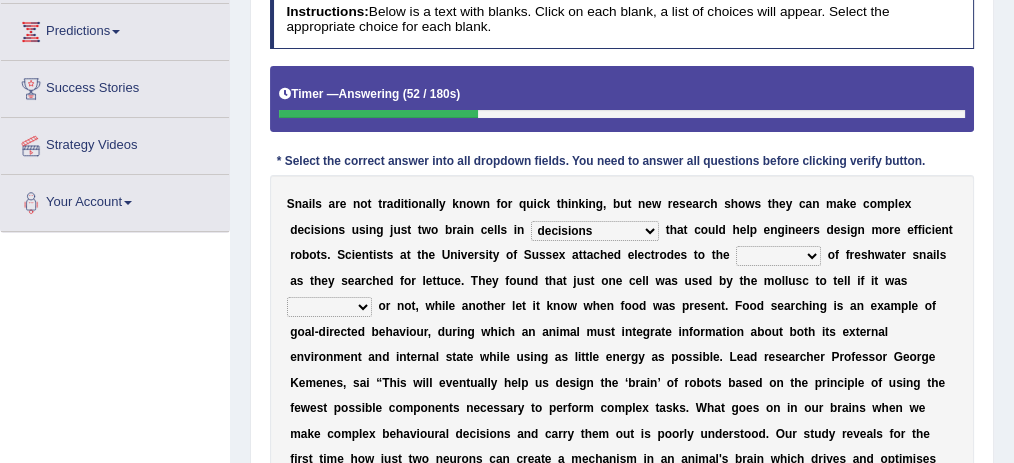 select on "brains" 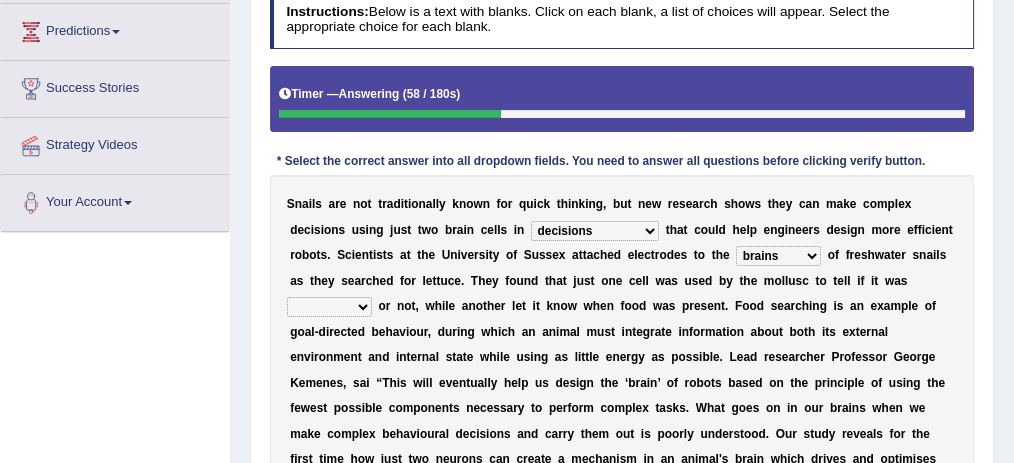 click on "empty hungry full satisfied" at bounding box center (329, 307) 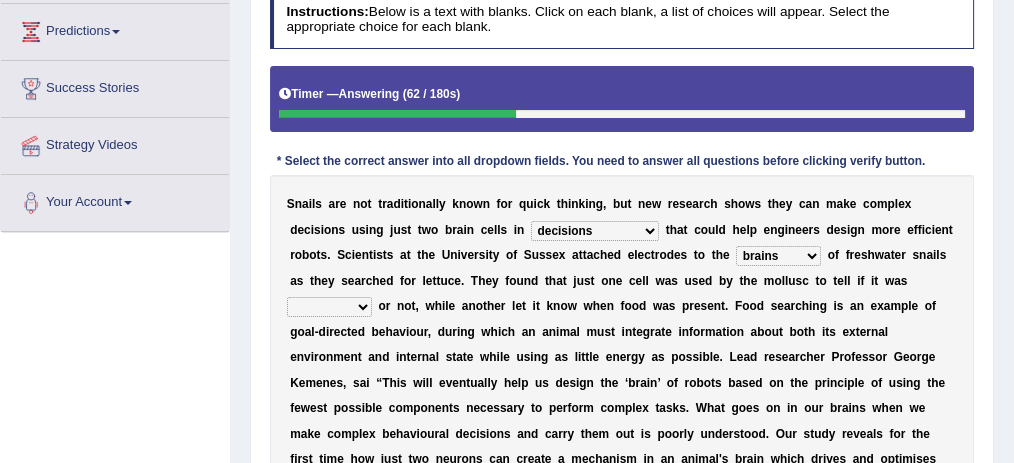select on "empty" 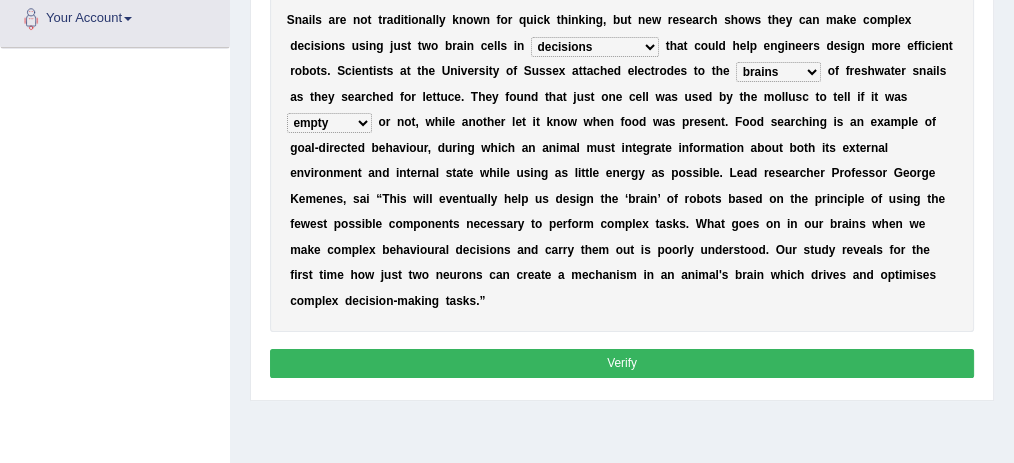 scroll, scrollTop: 466, scrollLeft: 0, axis: vertical 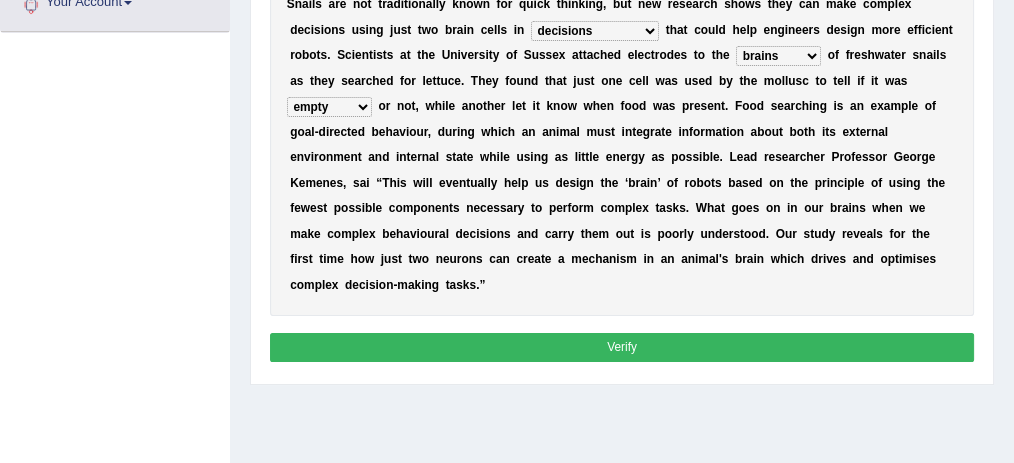 click on "Verify" at bounding box center [622, 347] 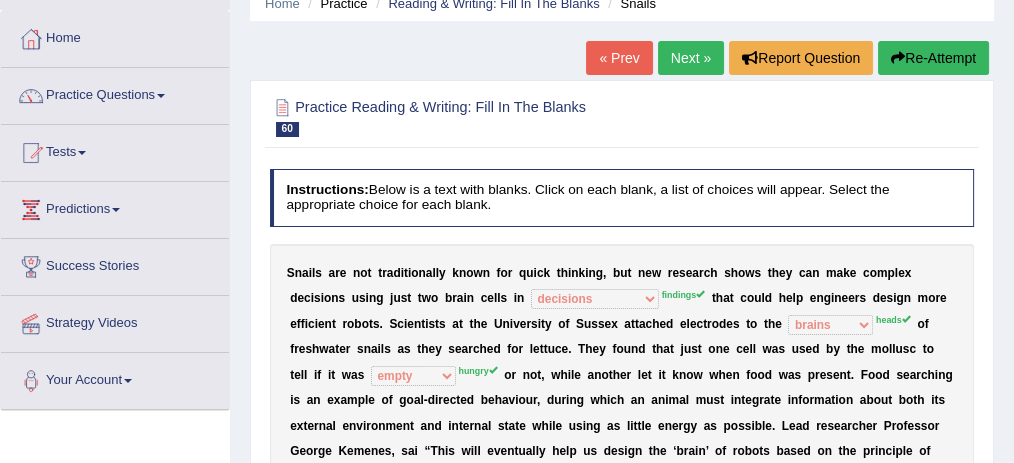 scroll, scrollTop: 66, scrollLeft: 0, axis: vertical 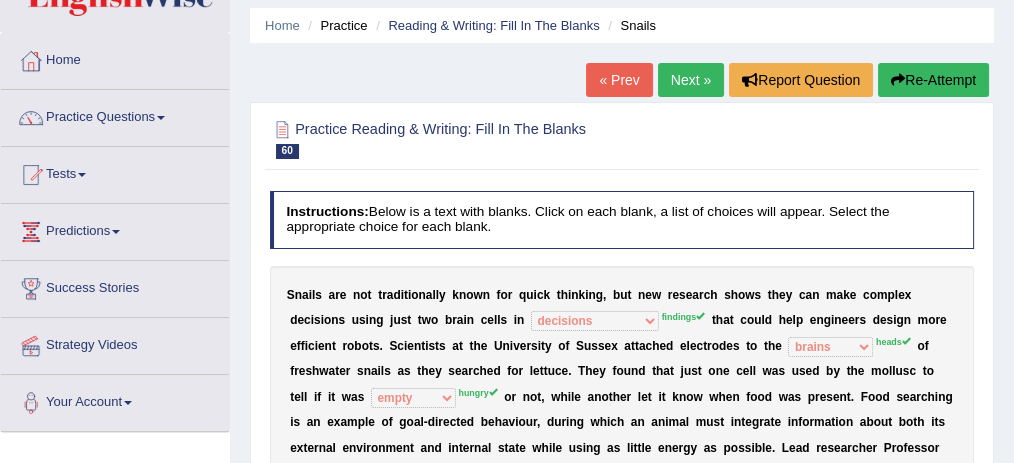 click on "Next »" at bounding box center (691, 80) 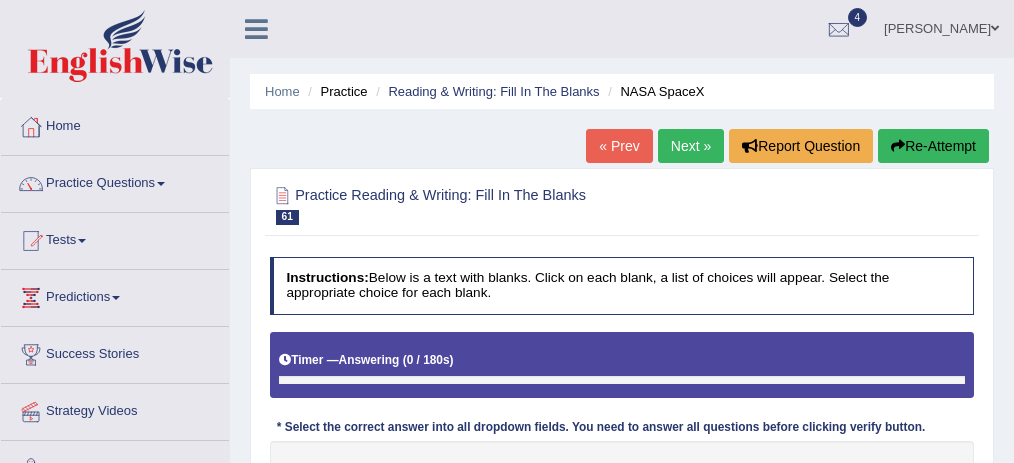 scroll, scrollTop: 0, scrollLeft: 0, axis: both 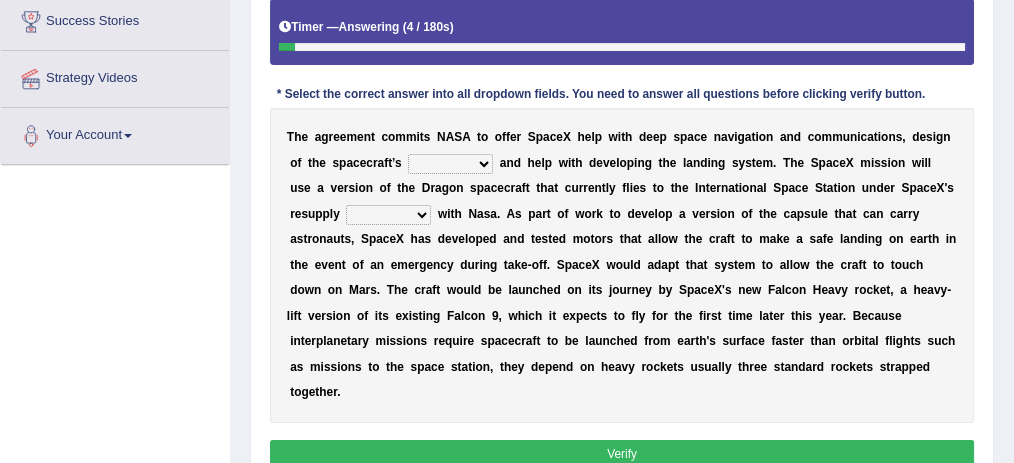 click on "T h e    a g r e e m e n t    c o m m i t s    N A S A    t o    o f f e r    S p a c e X    h e l p    w i t h    d e e p    s p a c e    n a v i g a t i o n    a n d    c o m m u n i c a t i o n s ,    d e s i g n    o f    t h e    s p a c e c r a f t ’ s    line path track trajectory    a n d    h e l p    w i t h    d e v e l o p i n g    t h e    l a n d i n g    s y s t e m .    T h e    S p a c e X    m i s s i o n    w i l l    u s e    a    v e r s i o n    o f    t h e    D r a g o n    s p a c e c r a f t    t h a t    c u r r e n t l y    f l i e s    t o    t h e    I n t e r n a t i o n a l    S p a c e    S t a t i o n    u n d e r    S p a c e X ' s    r e s u p p l y    contracts deals connect relate    w i t h    N a s a .    A s    p a r t    o f    w o r k    t o    d e v e l o p    a    v e r s i o n    o f    t h e    c a p s u l e    t h a t    c a n    c a r r y    a s t r o n a u t s ,    S p a c e X    h a s    d" at bounding box center [622, 265] 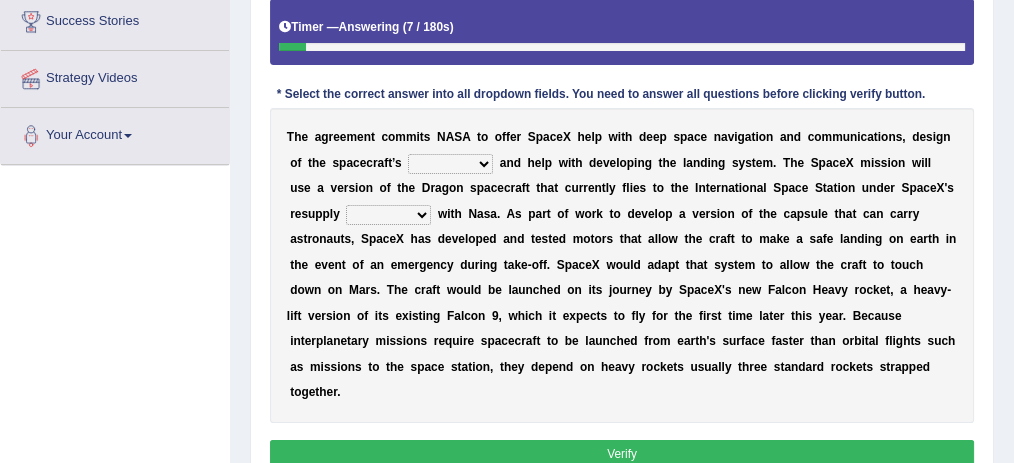 click on "line path track trajectory" at bounding box center [450, 164] 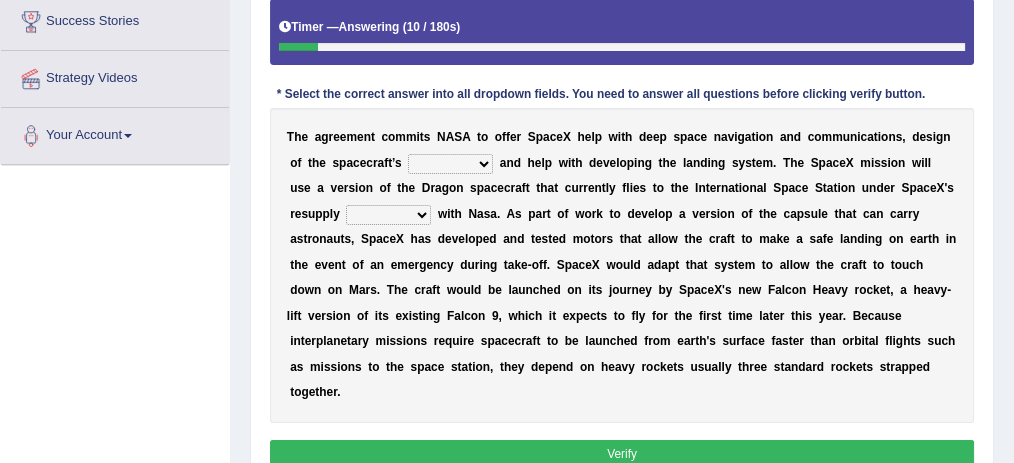 select on "line" 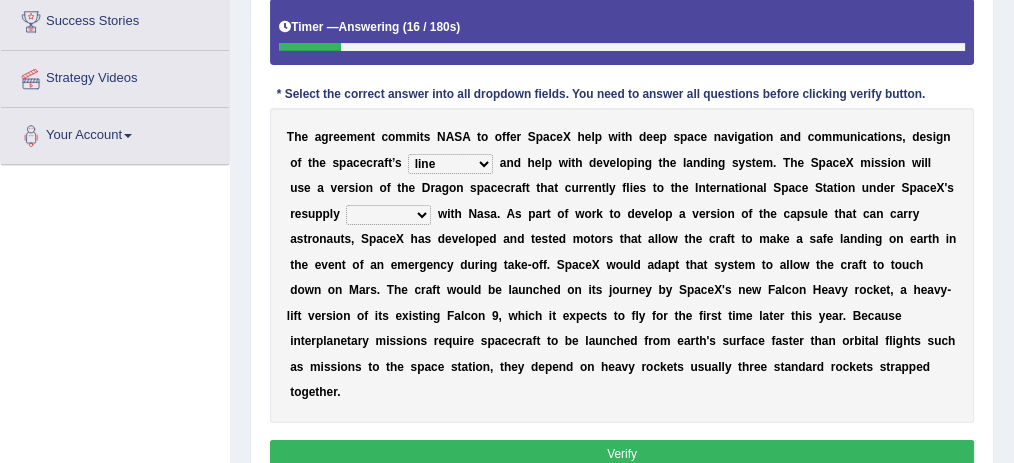 click on "contracts deals connect relate" at bounding box center (388, 215) 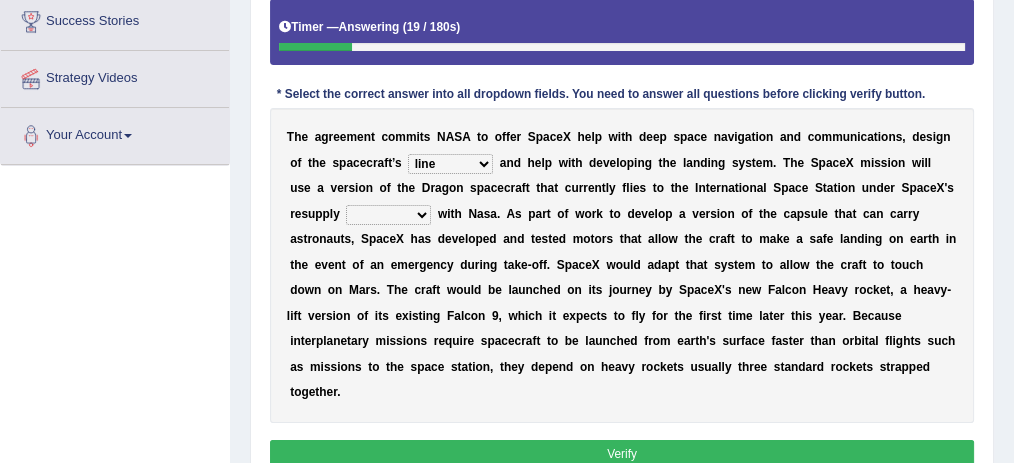 select on "contracts" 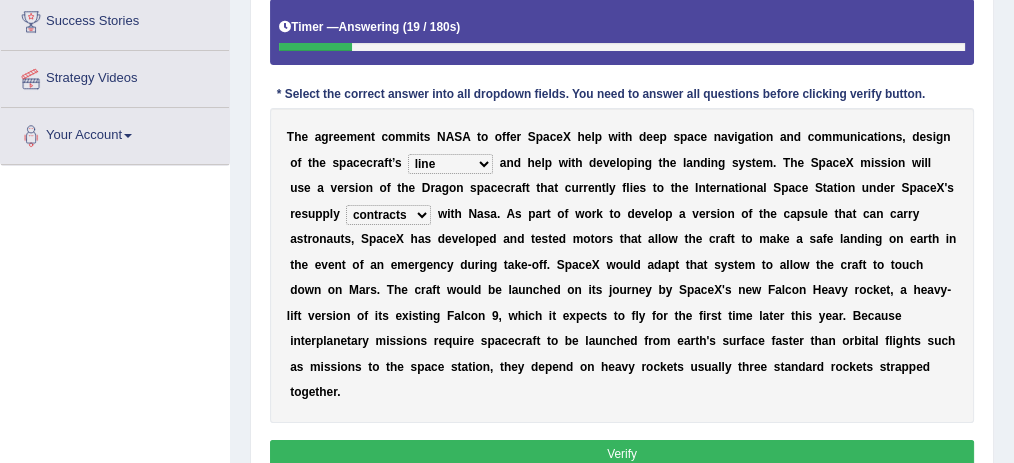 click on "contracts deals connect relate" at bounding box center (388, 215) 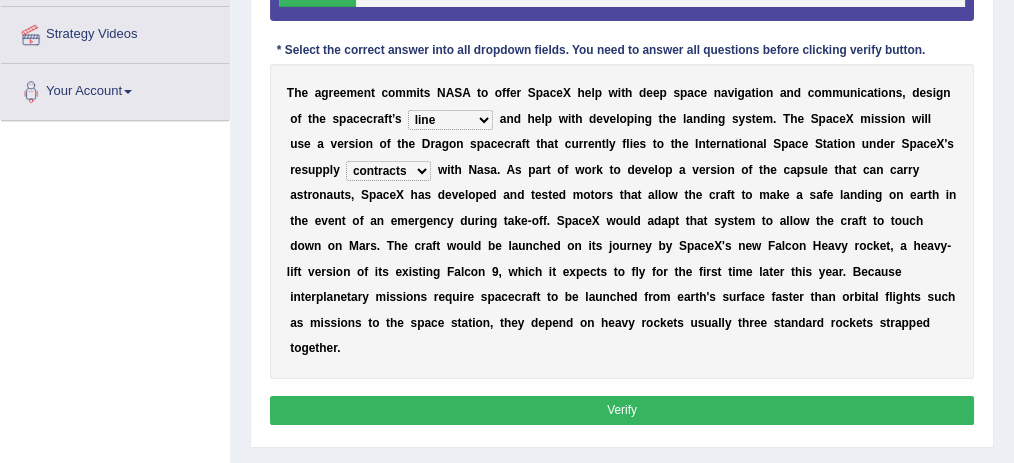 scroll, scrollTop: 400, scrollLeft: 0, axis: vertical 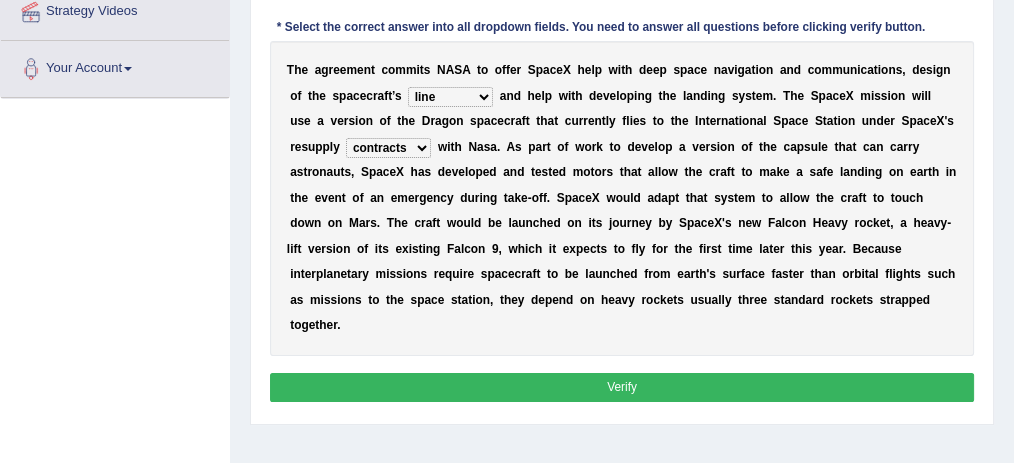 click on "Verify" at bounding box center [622, 387] 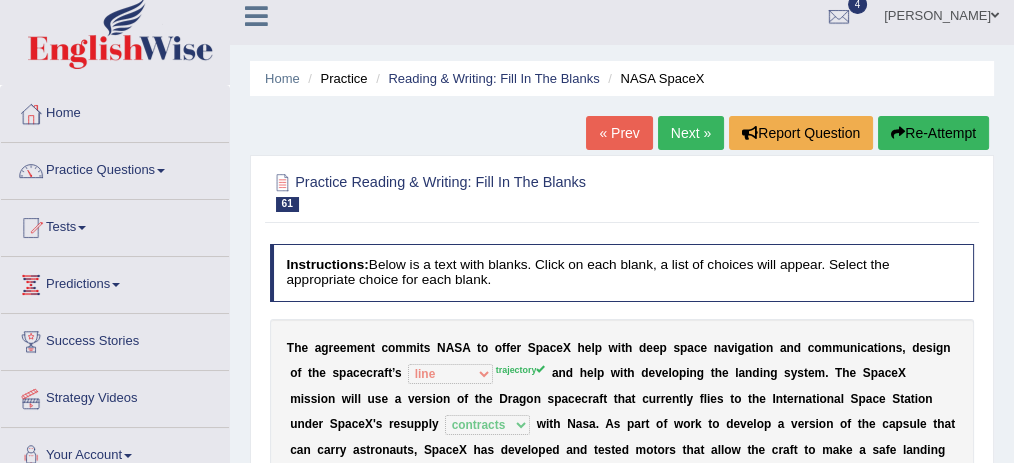 scroll, scrollTop: 0, scrollLeft: 0, axis: both 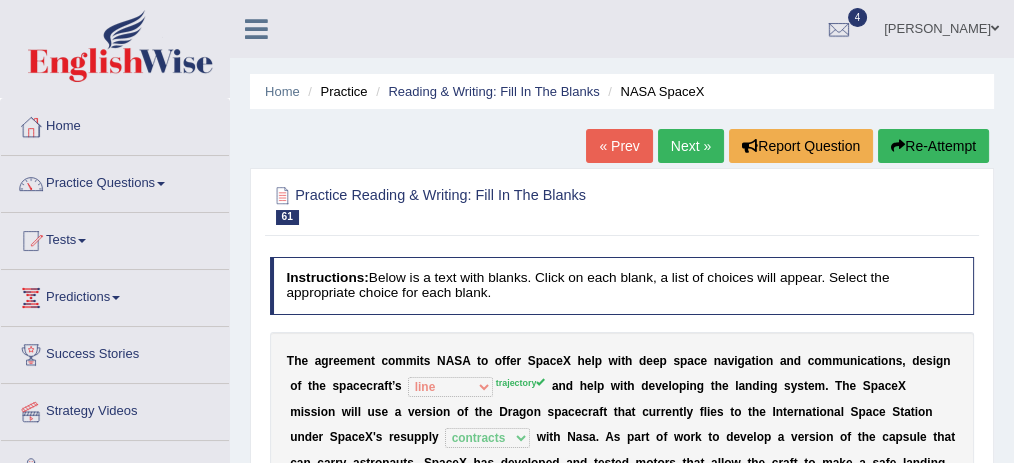 click on "Next »" at bounding box center (691, 146) 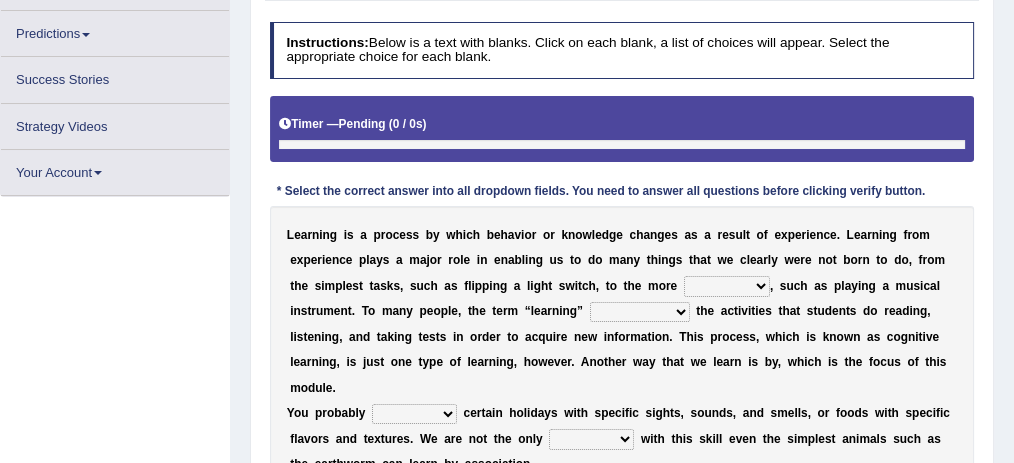scroll, scrollTop: 226, scrollLeft: 0, axis: vertical 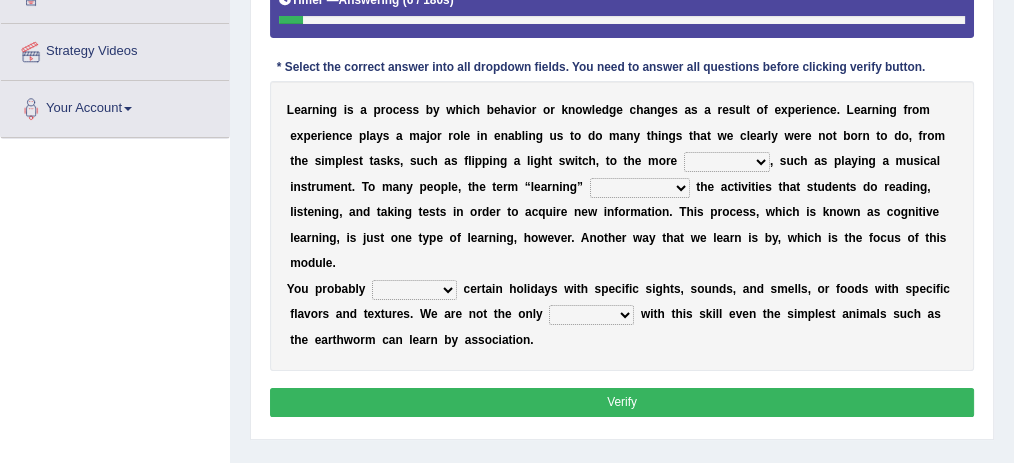 click on "compound complex composite manifold" at bounding box center [727, 162] 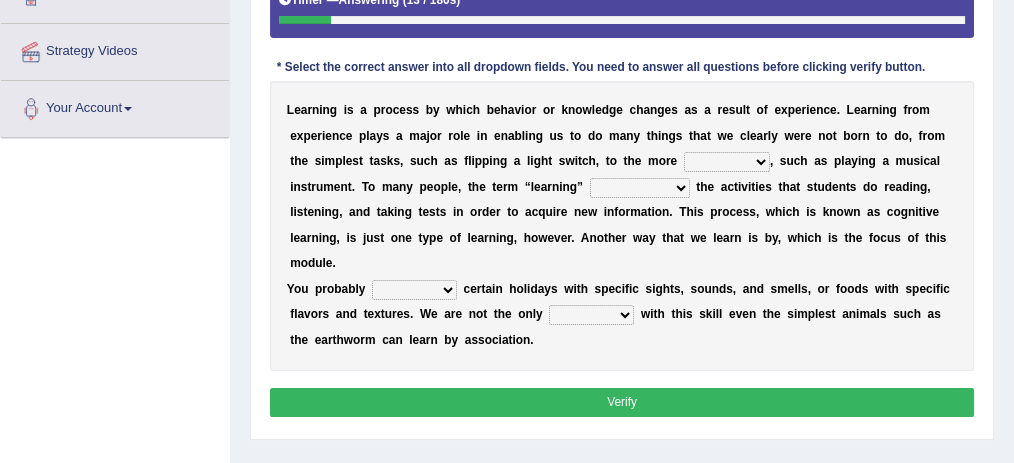 select on "compound" 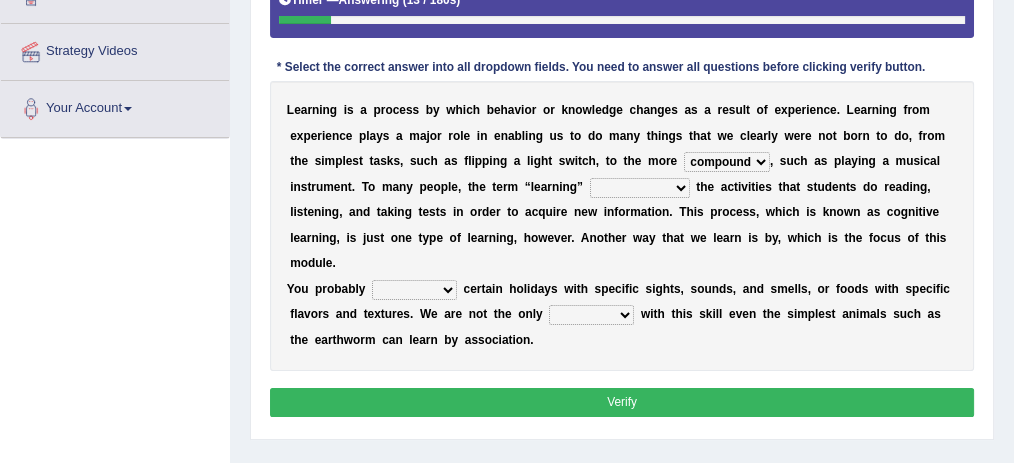 click on "compound complex composite manifold" at bounding box center (727, 162) 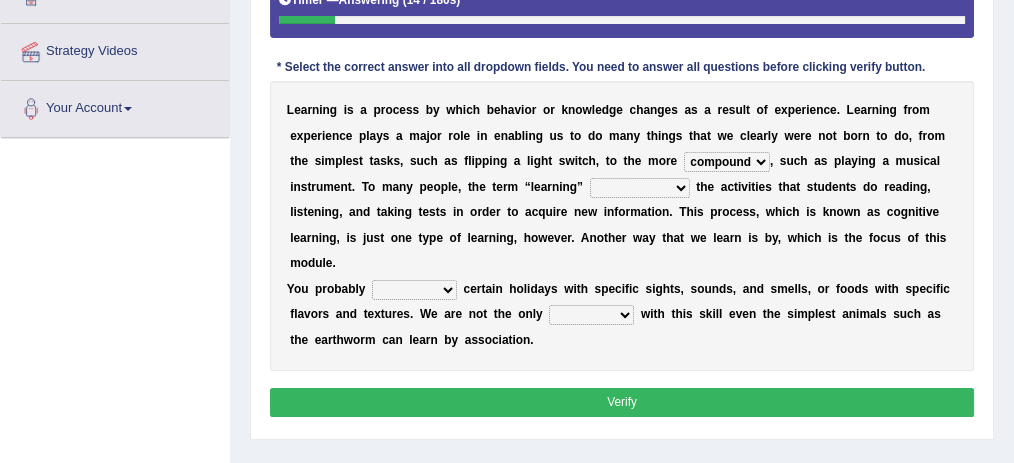 click on "compound complex composite manifold" at bounding box center [727, 162] 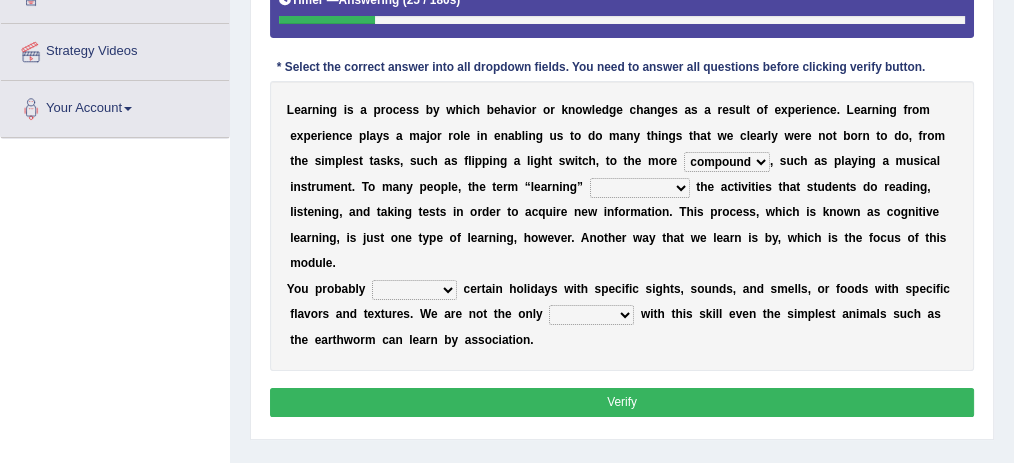click on "L e a r n i n g    i s    a    p r o c e s s    b y    w h i c h    b e h a v i o r    o r    k n o w l e d g e    c h a n g e s    a s    a    r e s u l t    o f    e x p e r i e n c e .    L e a r n i n g    f r o m    e x p e r i e n c e    p l a y s    a    m a j o r    r o l e    i n    e n a b l i n g    u s    t o    d o    m a n y    t h i n g s    t h a t    w e    c l e a r l y    w e r e    n o t    b o r n    t o    d o ,    f r o m    t h e    s i m p l e s t    t a s k s ,    s u c h    a s    f l i p p i n g    a    l i g h t    s w i t c h ,    t o    t h e    m o r e    compound complex composite manifold ,    s u c h    a s    p l a y i n g    a    m u s i c a l    i n s t r u m e n t .    T o    m a n y    p e o p l e ,    t h e    t e r m    “ l e a r n i n g ”    signify was signified signifies signified    t h e    a c t i v i t i e s    t h a t    s t u d e n t s    d o    r e a d i n g ,    l i s t e n i n g , a" at bounding box center (622, 225) 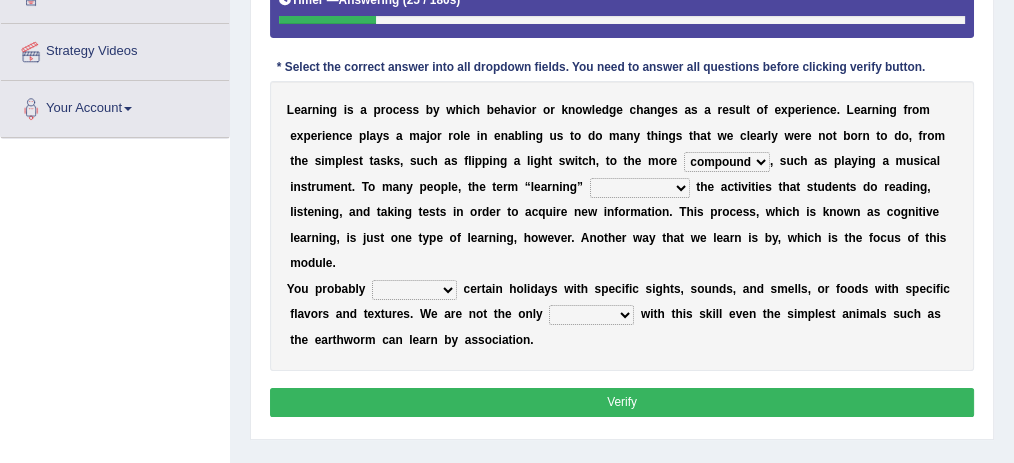 click on "signify was signified signifies signified" at bounding box center (640, 188) 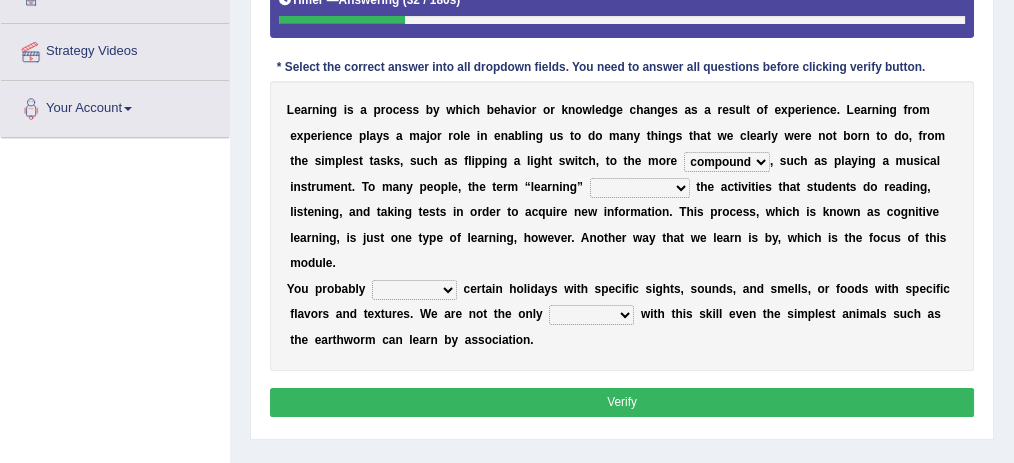 select on "signify" 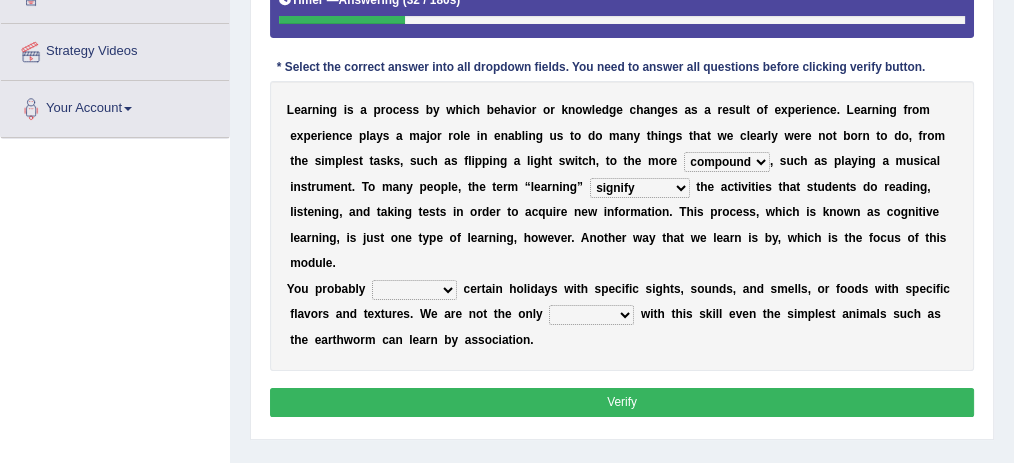 click on "signify was signified signifies signified" at bounding box center (640, 188) 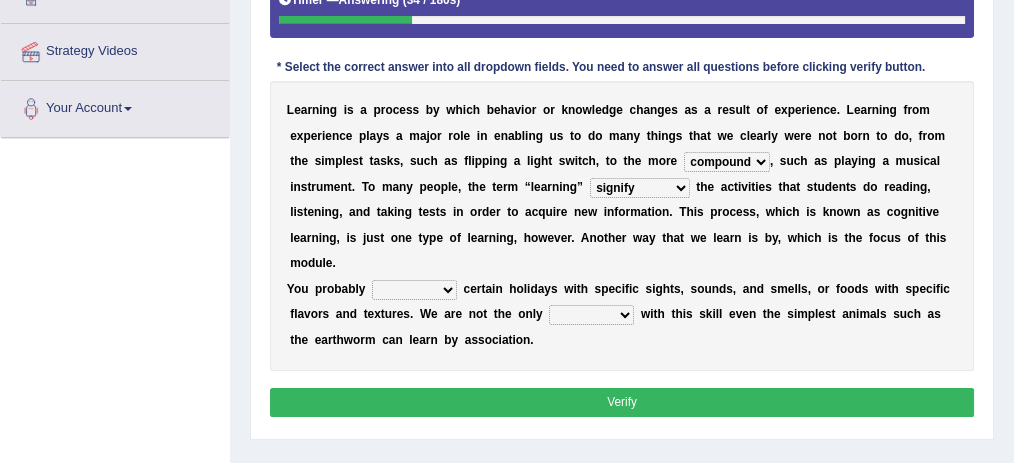 click on "league mix associate identify" at bounding box center [414, 290] 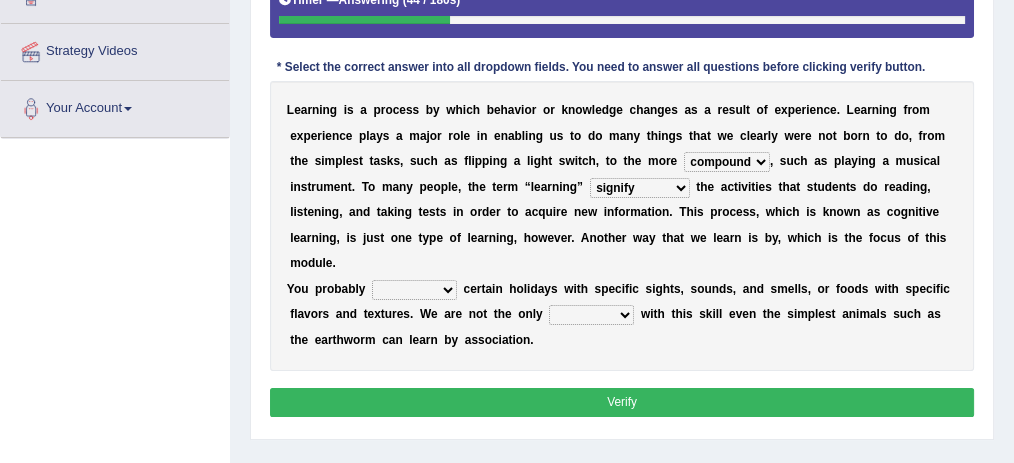 select on "league" 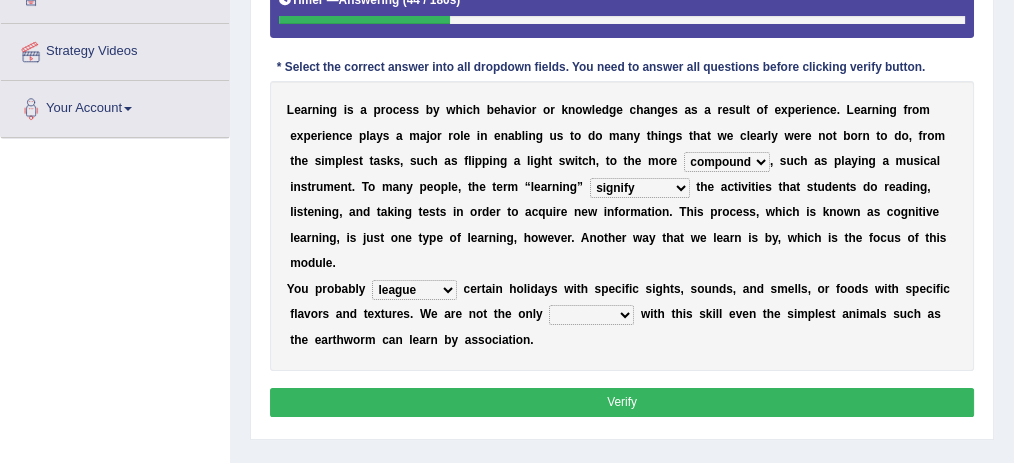 click on "league mix associate identify" at bounding box center [414, 290] 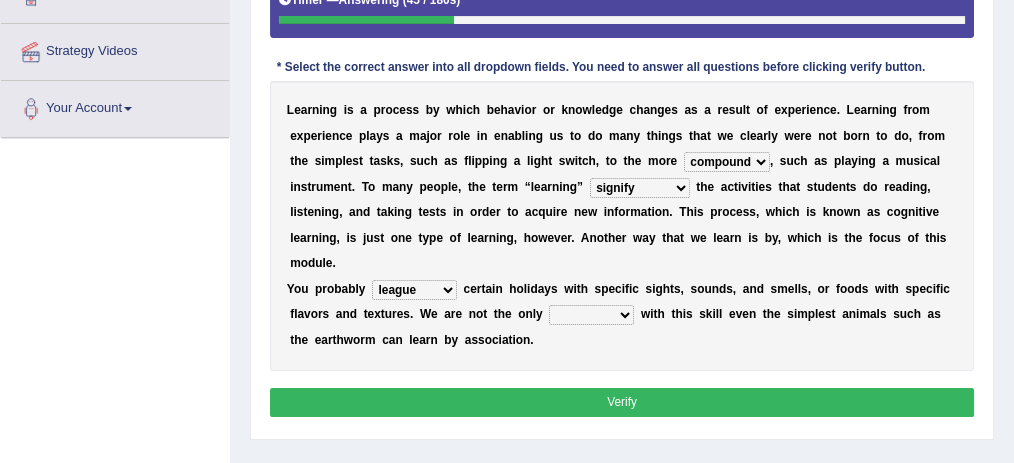 click on "league mix associate identify" at bounding box center [414, 290] 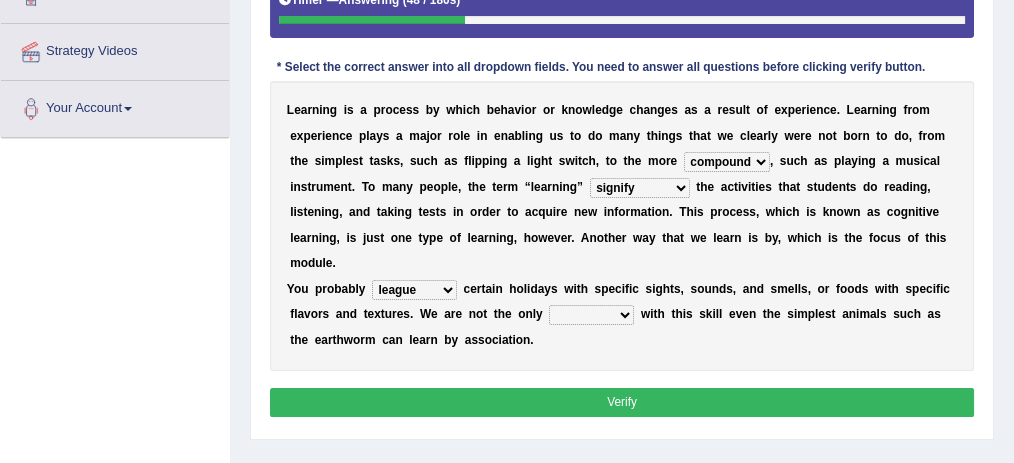 click on "L e a r n i n g    i s    a    p r o c e s s    b y    w h i c h    b e h a v i o r    o r    k n o w l e d g e    c h a n g e s    a s    a    r e s u l t    o f    e x p e r i e n c e .    L e a r n i n g    f r o m    e x p e r i e n c e    p l a y s    a    m a j o r    r o l e    i n    e n a b l i n g    u s    t o    d o    m a n y    t h i n g s    t h a t    w e    c l e a r l y    w e r e    n o t    b o r n    t o    d o ,    f r o m    t h e    s i m p l e s t    t a s k s ,    s u c h    a s    f l i p p i n g    a    l i g h t    s w i t c h ,    t o    t h e    m o r e    compound complex composite manifold ,    s u c h    a s    p l a y i n g    a    m u s i c a l    i n s t r u m e n t .    T o    m a n y    p e o p l e ,    t h e    t e r m    “ l e a r n i n g ”    signify was signified signifies signified    t h e    a c t i v i t i e s    t h a t    s t u d e n t s    d o    r e a d i n g ,    l i s t e n i n g , a" at bounding box center (622, 225) 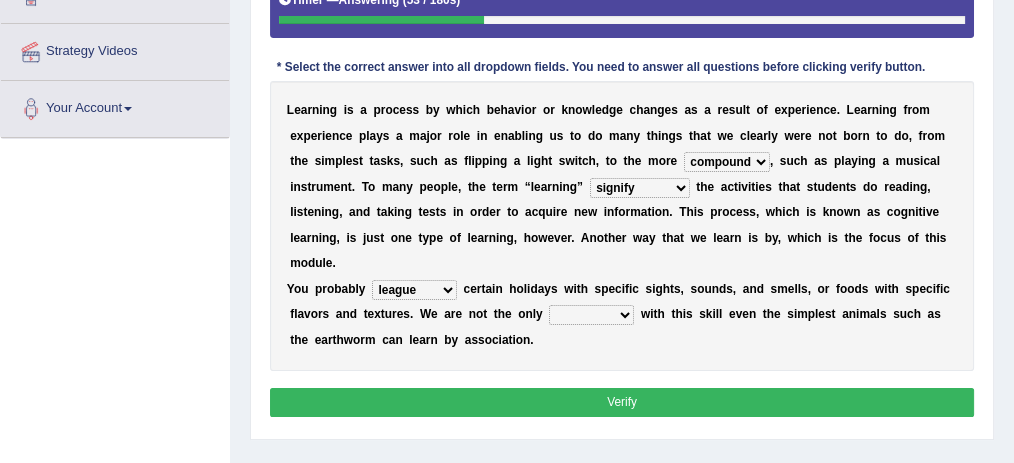 click on "class types categories species" at bounding box center [591, 315] 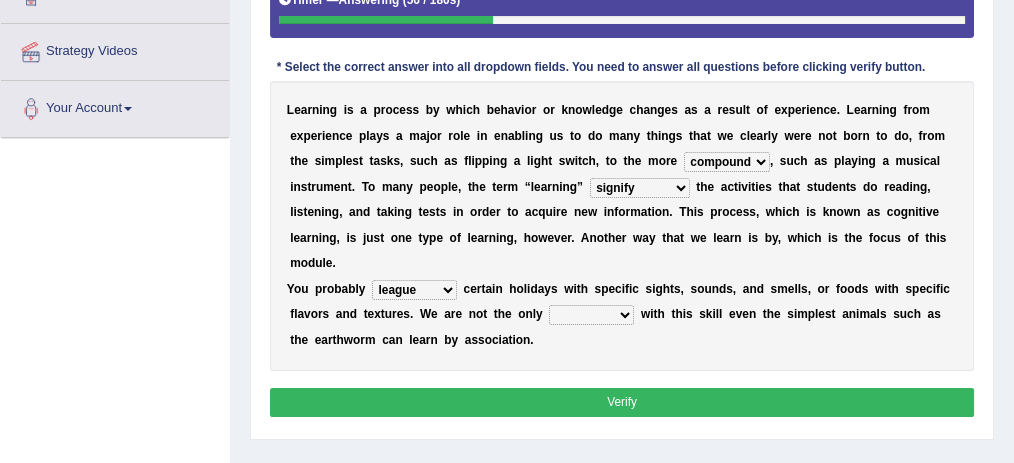 select on "class" 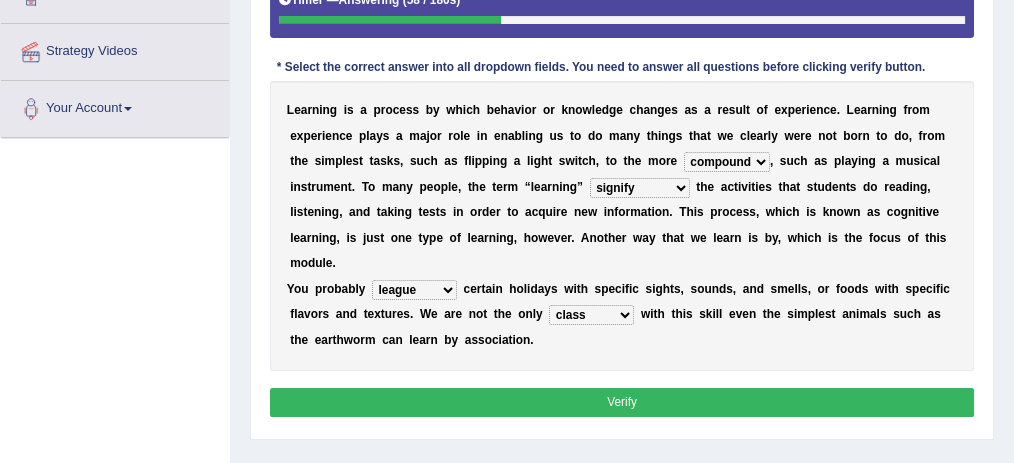 click on "Verify" at bounding box center (622, 402) 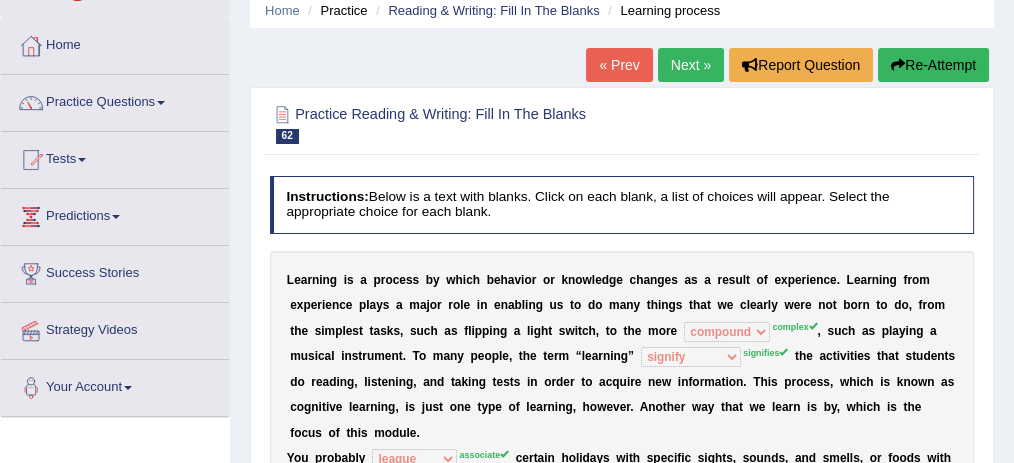 scroll, scrollTop: 0, scrollLeft: 0, axis: both 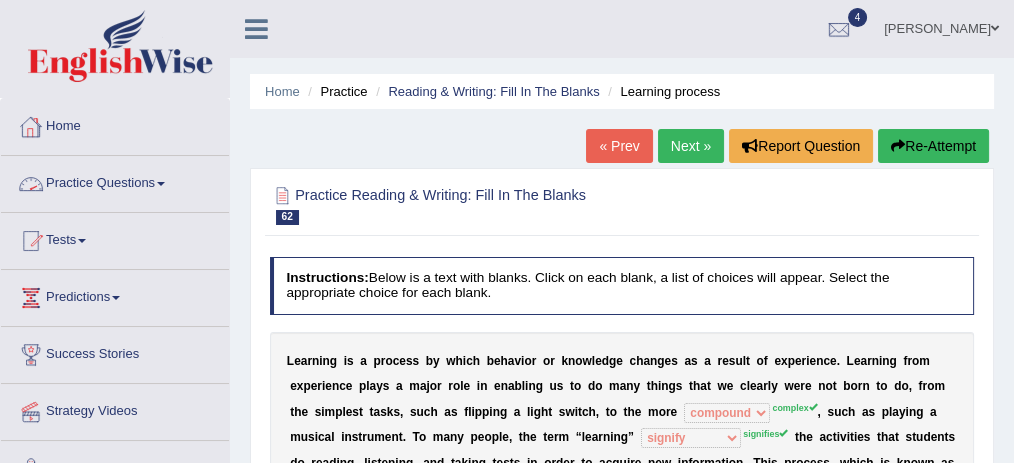 click on "Practice Questions" at bounding box center (115, 181) 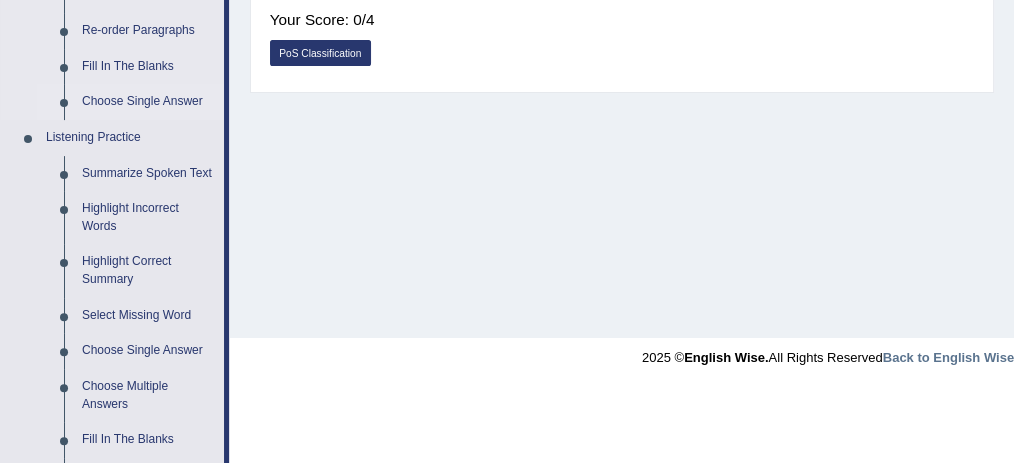 scroll, scrollTop: 666, scrollLeft: 0, axis: vertical 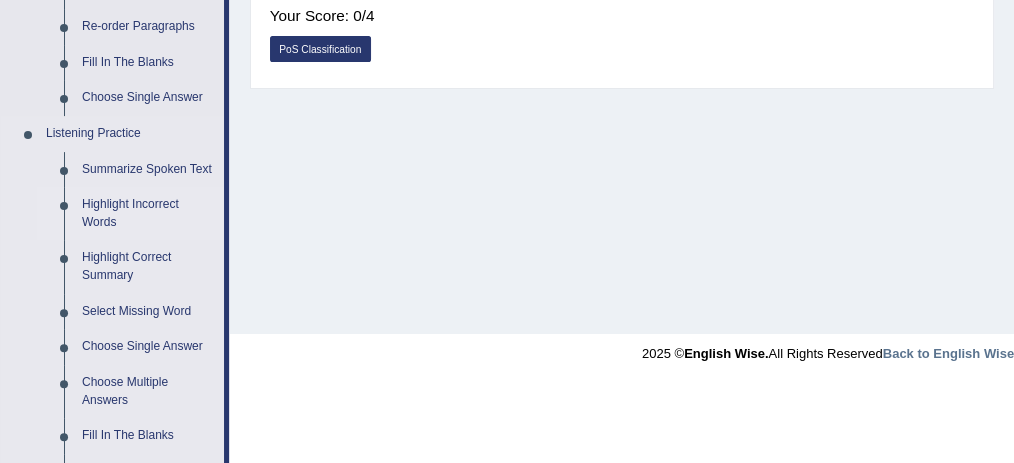 click on "Highlight Incorrect Words" at bounding box center (148, 213) 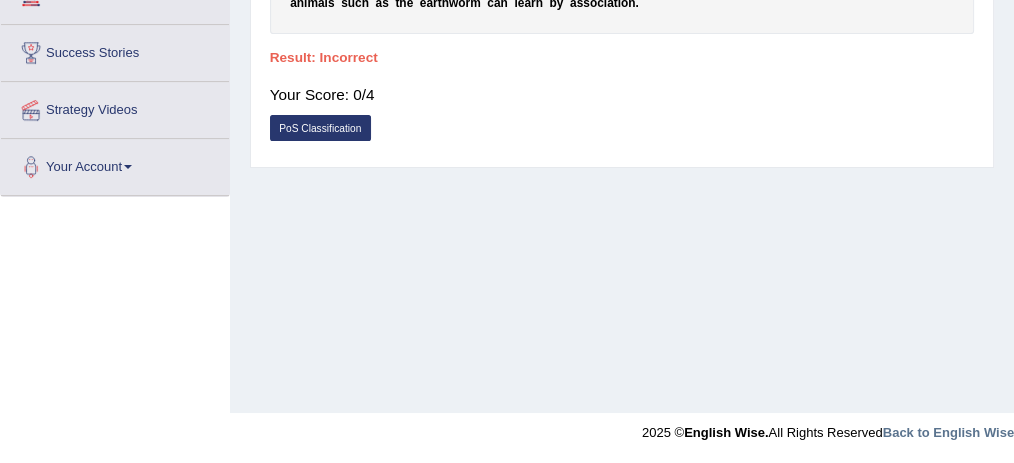 scroll, scrollTop: 425, scrollLeft: 0, axis: vertical 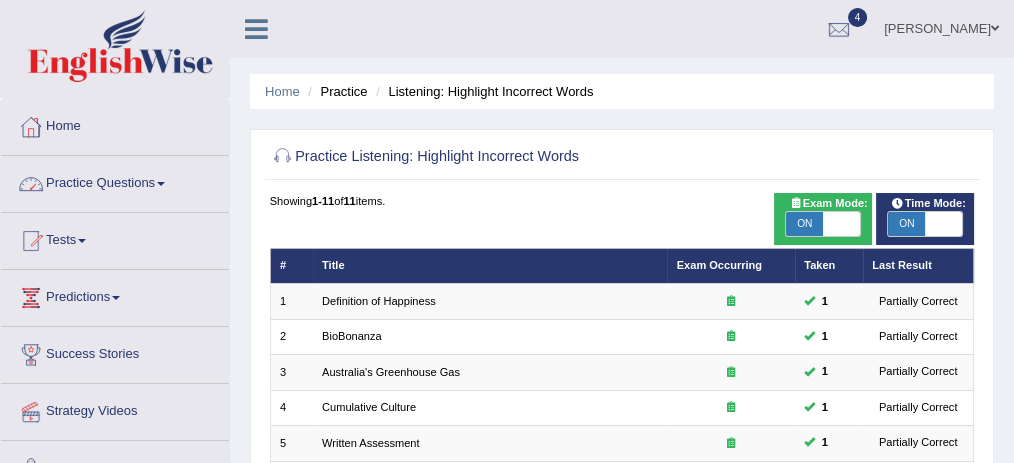 click on "Practice Questions" at bounding box center (115, 181) 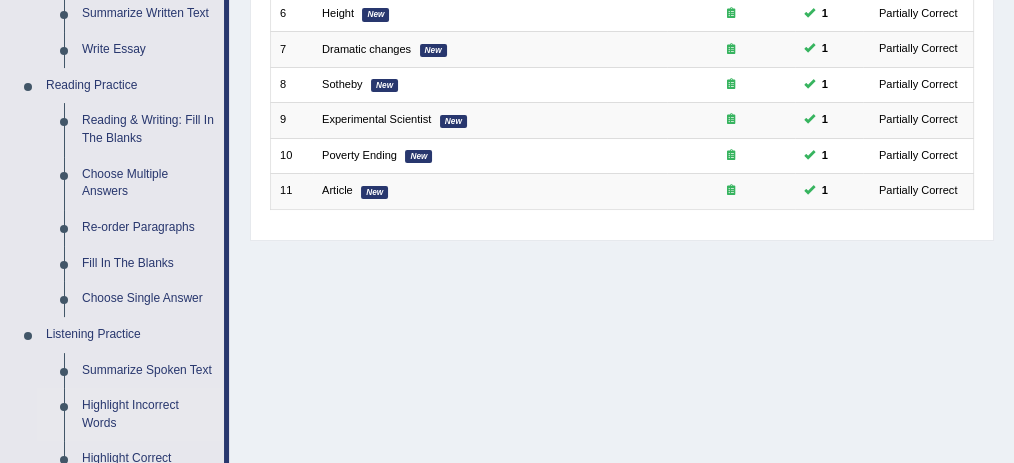 scroll, scrollTop: 533, scrollLeft: 0, axis: vertical 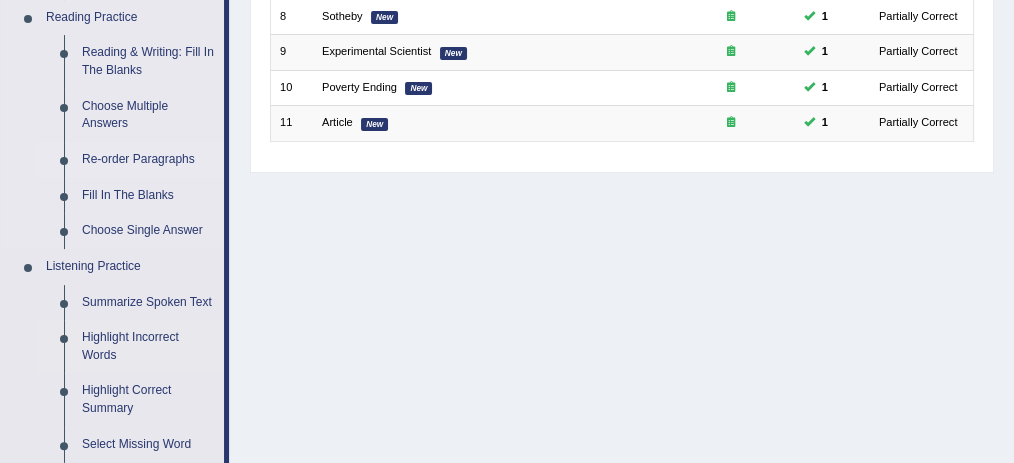 click on "Re-order Paragraphs" at bounding box center [148, 160] 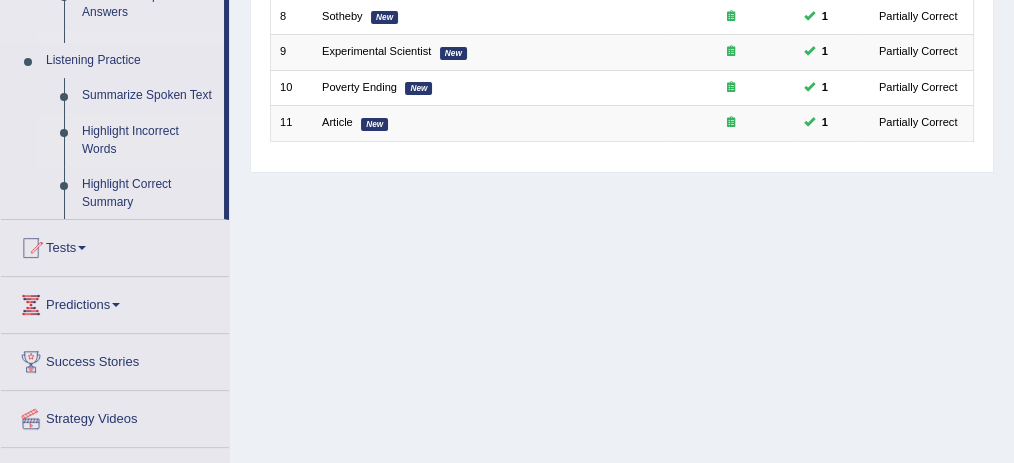 scroll, scrollTop: 254, scrollLeft: 0, axis: vertical 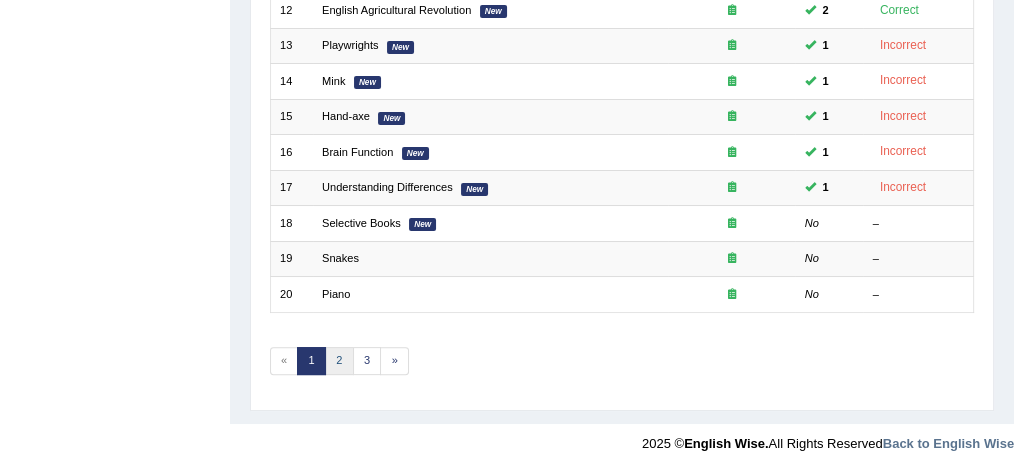 click on "2" at bounding box center [339, 361] 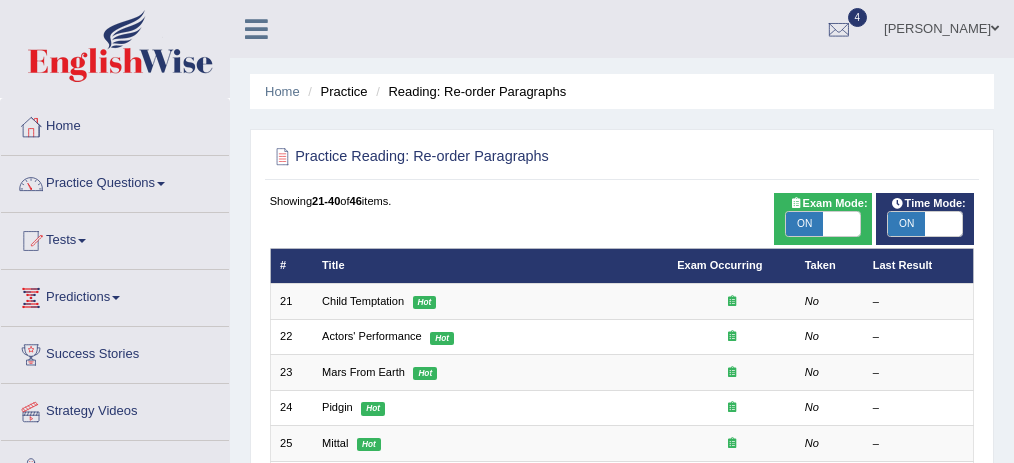 scroll, scrollTop: 61, scrollLeft: 0, axis: vertical 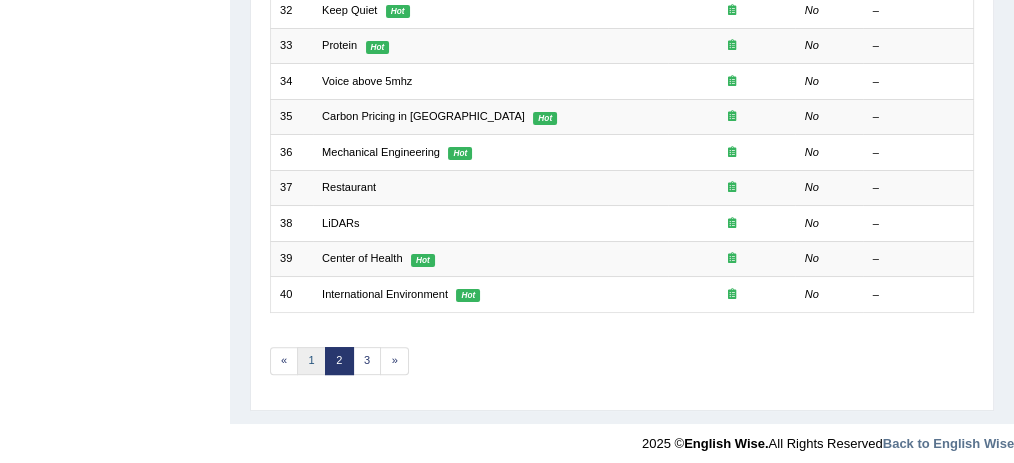 click on "1" at bounding box center (311, 361) 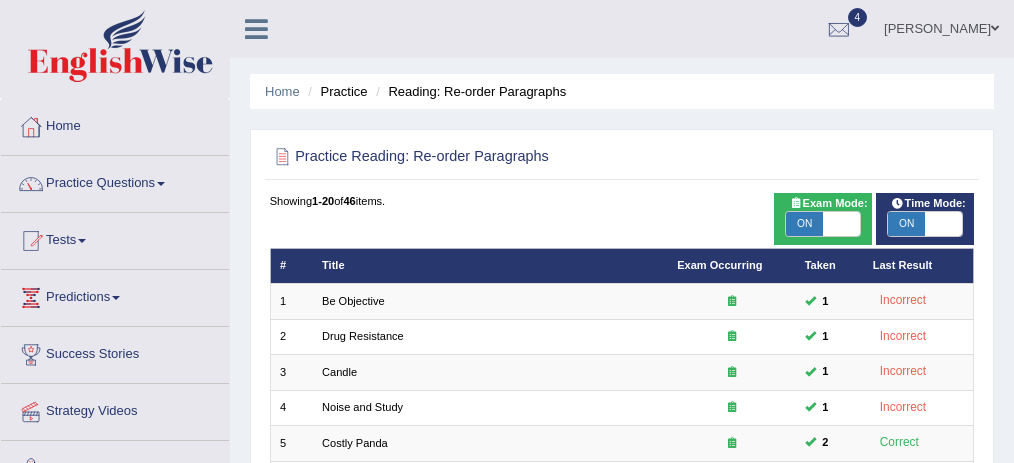 scroll, scrollTop: 232, scrollLeft: 0, axis: vertical 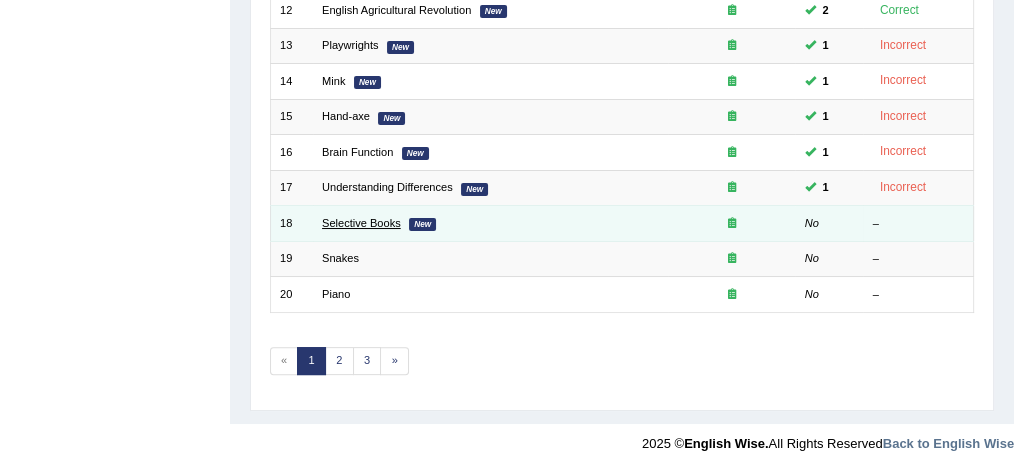 click on "Selective Books" at bounding box center (361, 223) 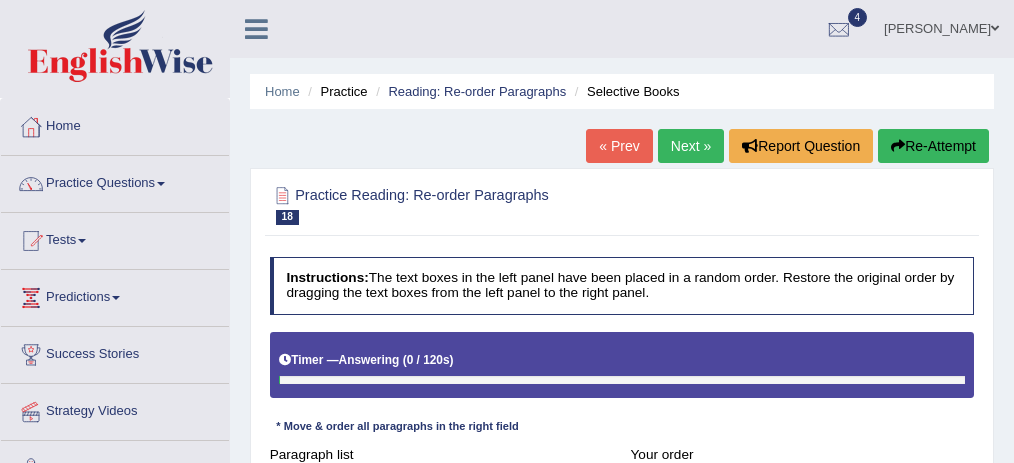 scroll, scrollTop: 0, scrollLeft: 0, axis: both 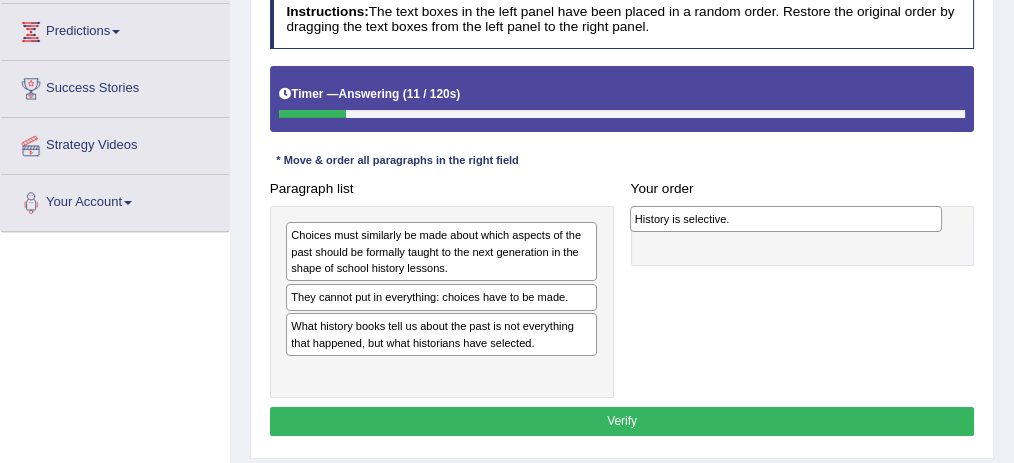 drag, startPoint x: 425, startPoint y: 372, endPoint x: 834, endPoint y: 227, distance: 433.94238 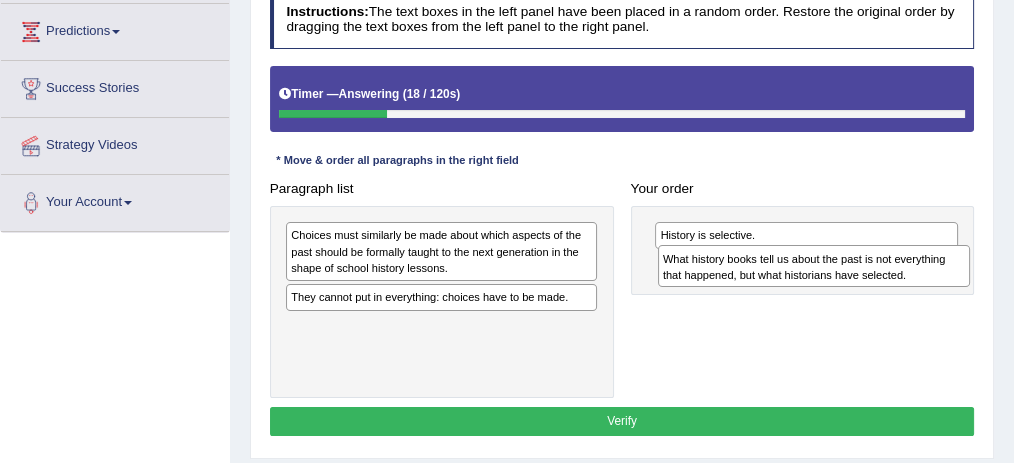 drag, startPoint x: 519, startPoint y: 324, endPoint x: 961, endPoint y: 271, distance: 445.16626 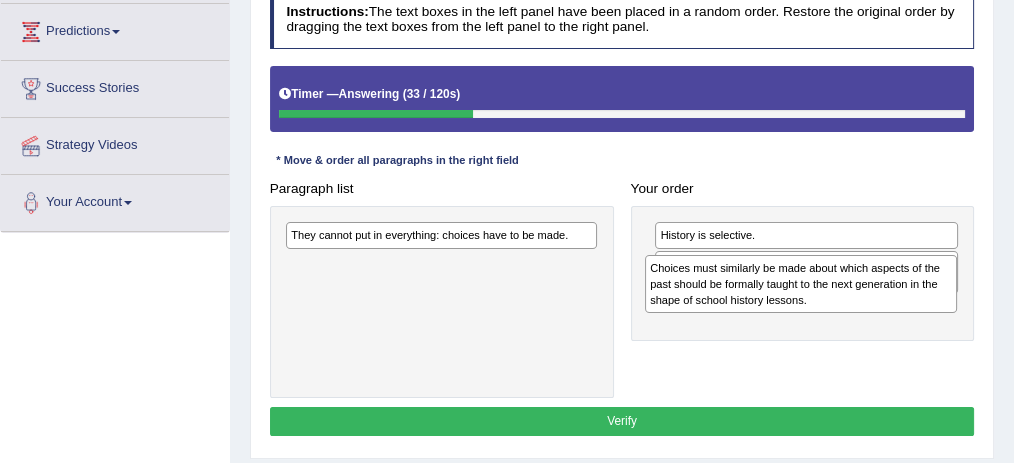 drag, startPoint x: 501, startPoint y: 253, endPoint x: 660, endPoint y: 272, distance: 160.1312 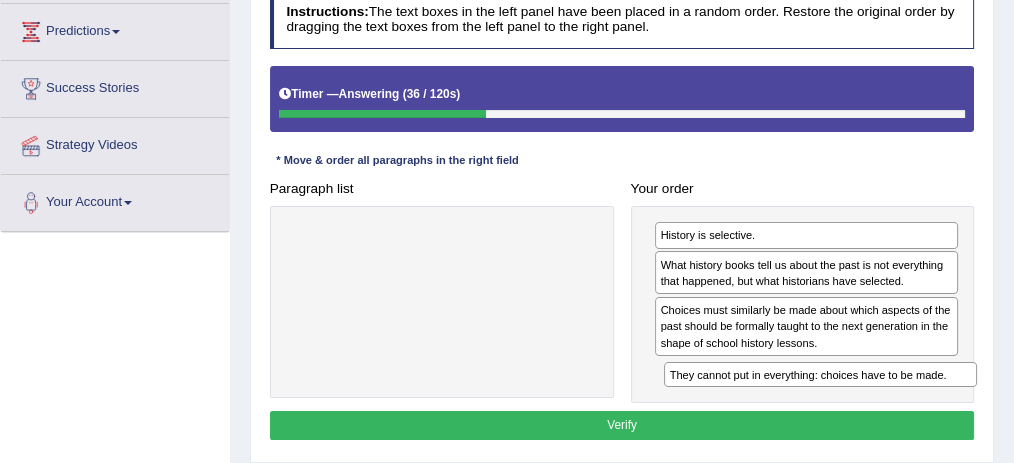 drag, startPoint x: 505, startPoint y: 226, endPoint x: 936, endPoint y: 406, distance: 467.0771 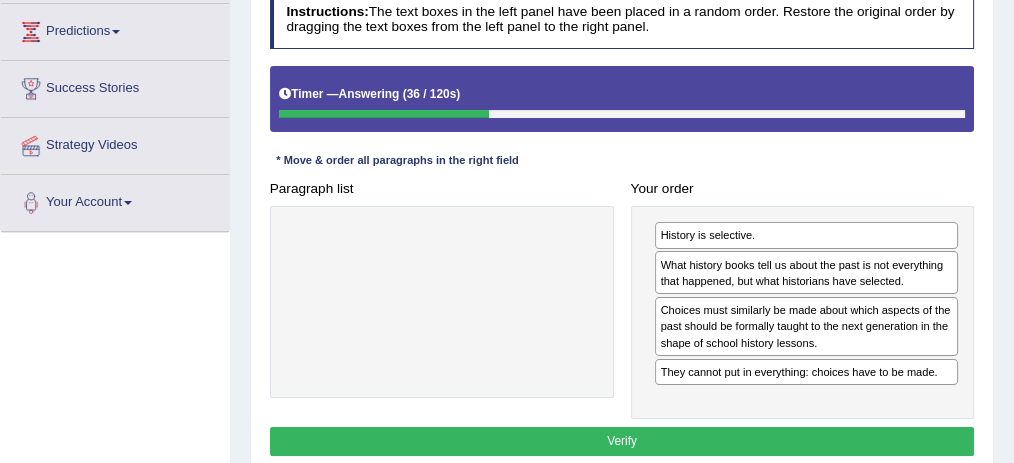 click on "Verify" at bounding box center [622, 441] 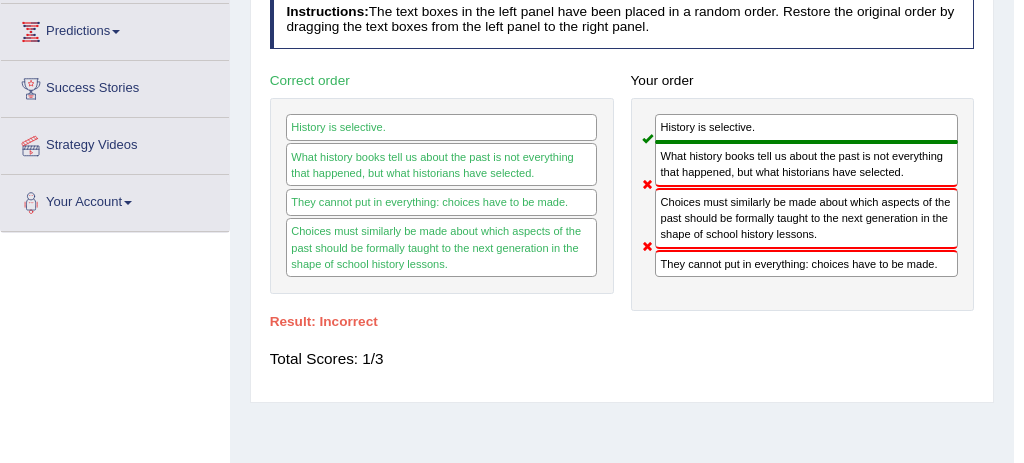 click on "Home
Practice
Reading: Re-order Paragraphs
Selective Books
« Prev Next »  Report Question  Re-Attempt
Practice Reading: Re-order Paragraphs
18
Selective Books
Instructions:  The text boxes in the left panel have been placed in a random order. Restore the original order by dragging the text boxes from the left panel to the right panel.
Timer —  Answering   ( 36 / 120s ) Skip * Move & order all paragraphs in the right field
Paragraph list
Correct order
History is selective. What history books tell us about the past is not everything that happened, but what historians have selected. They cannot put in everything: choices have to be made.
Your order
History is selective. They cannot put in everything: choices have to be made.
Result:  Total Scores: 1/3" at bounding box center (622, 234) 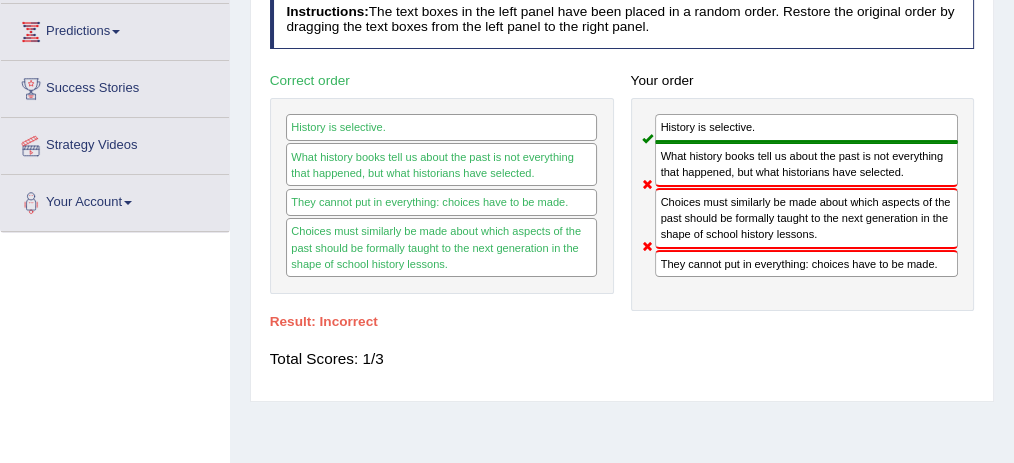 scroll, scrollTop: 0, scrollLeft: 0, axis: both 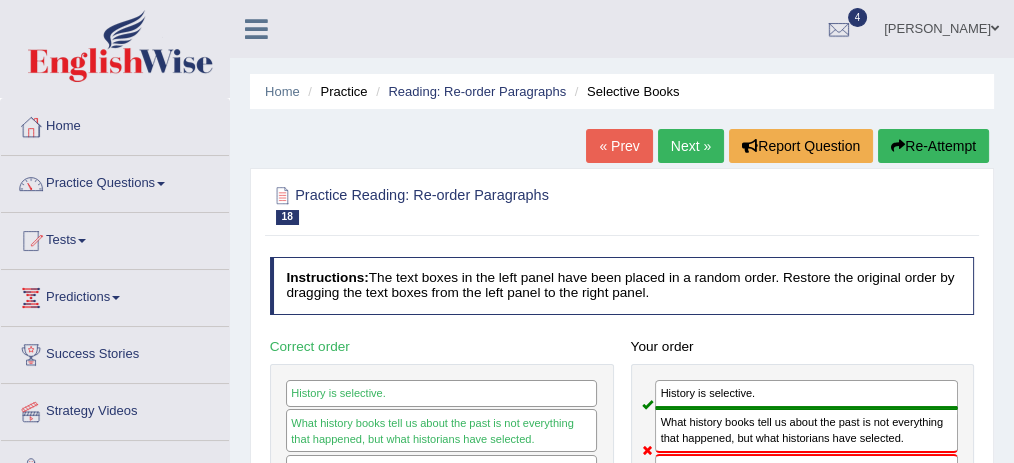 click on "Next »" at bounding box center (691, 146) 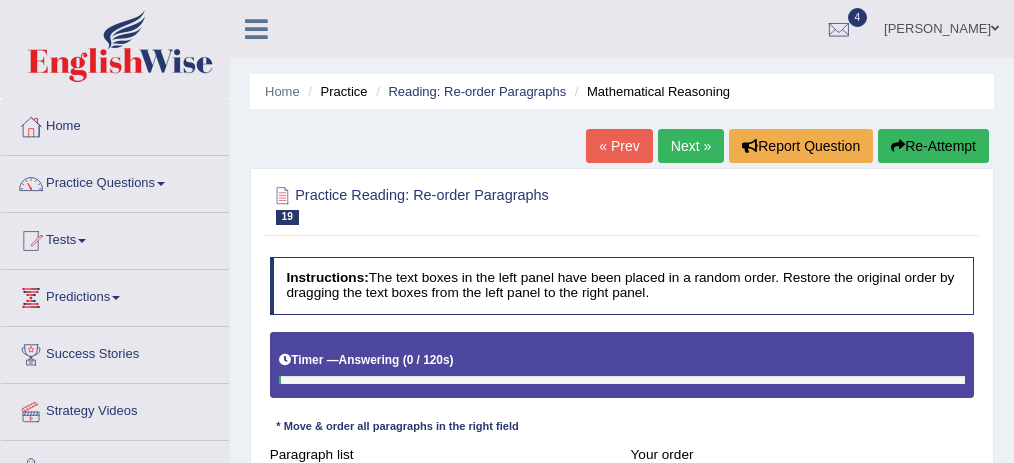 scroll, scrollTop: 117, scrollLeft: 0, axis: vertical 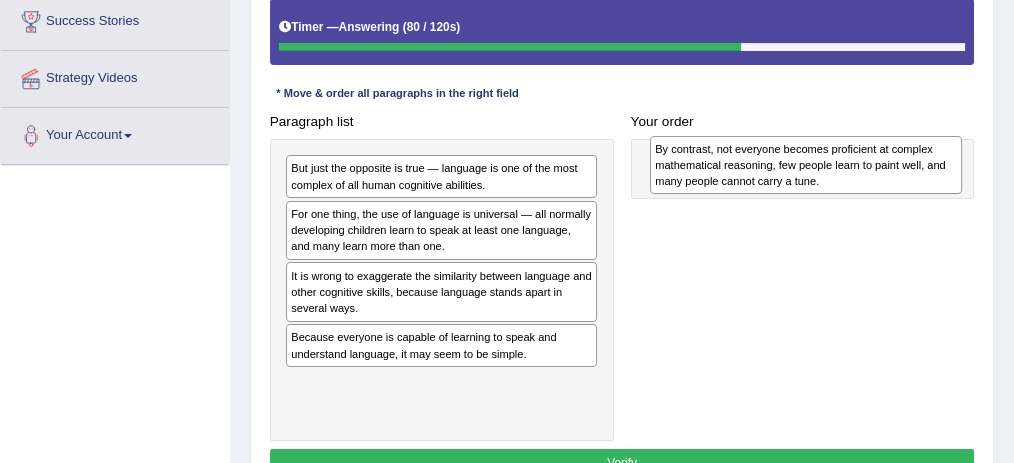 drag, startPoint x: 323, startPoint y: 180, endPoint x: 756, endPoint y: 165, distance: 433.25974 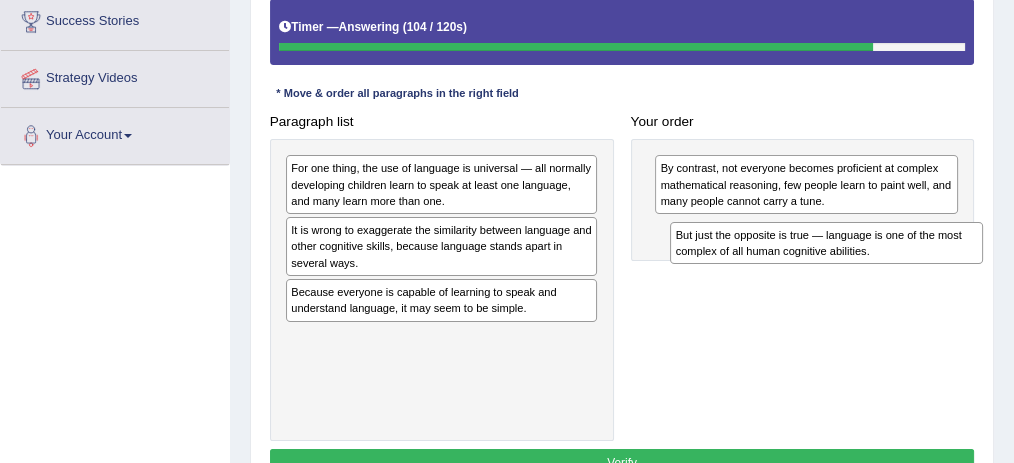 drag, startPoint x: 378, startPoint y: 176, endPoint x: 835, endPoint y: 263, distance: 465.2075 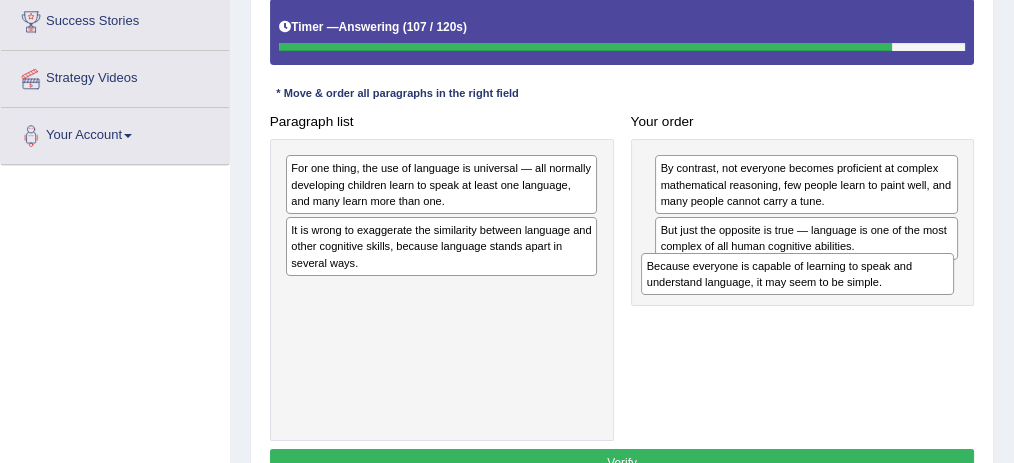 drag, startPoint x: 509, startPoint y: 297, endPoint x: 618, endPoint y: 279, distance: 110.47624 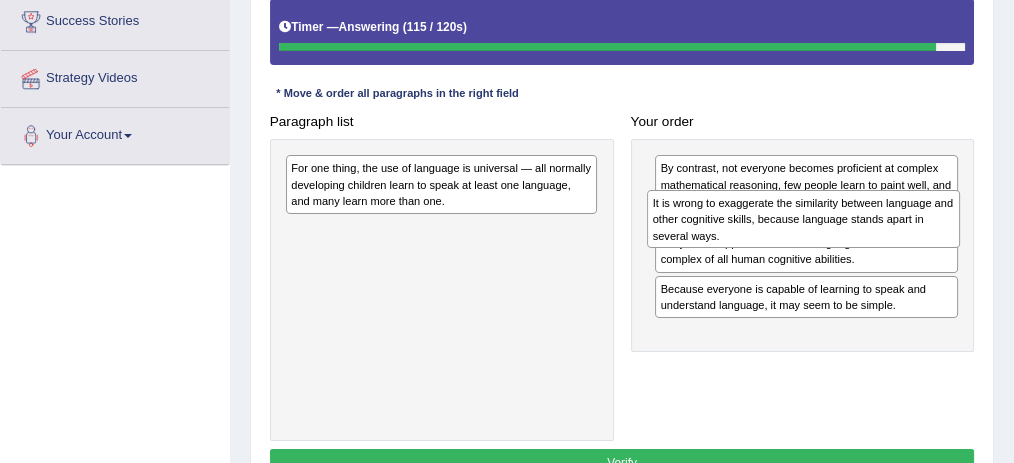 drag, startPoint x: 389, startPoint y: 234, endPoint x: 654, endPoint y: 183, distance: 269.8629 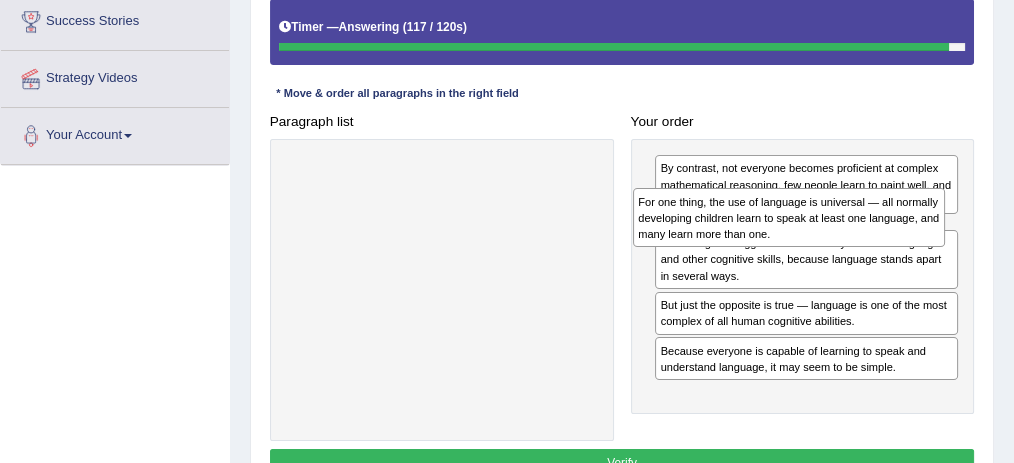 drag, startPoint x: 489, startPoint y: 179, endPoint x: 902, endPoint y: 227, distance: 415.78 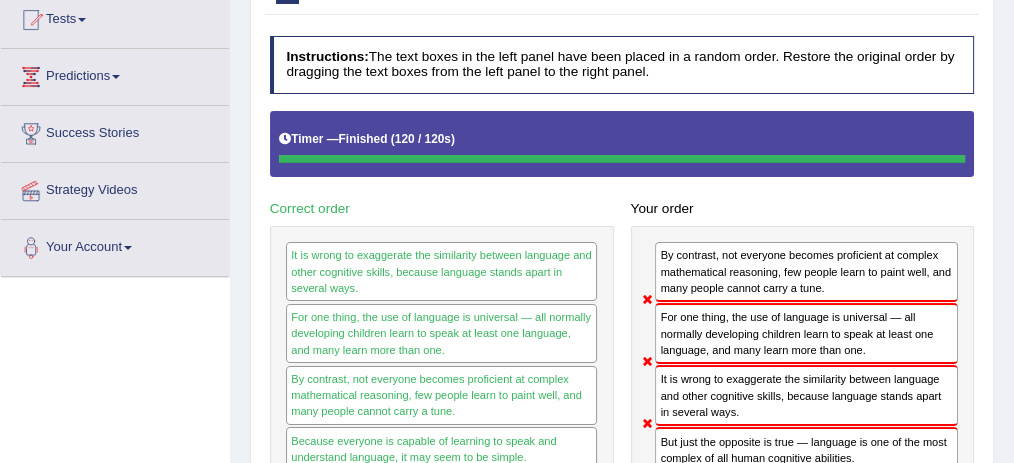 scroll, scrollTop: 0, scrollLeft: 0, axis: both 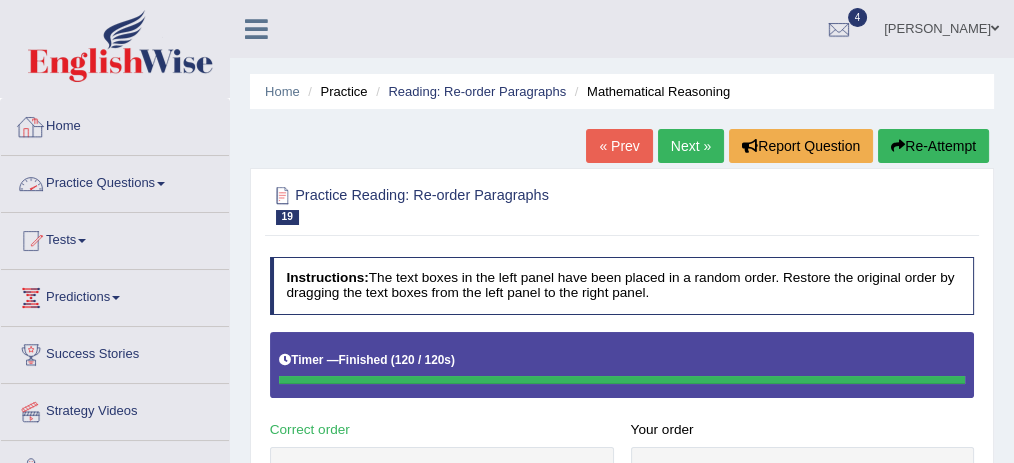 click at bounding box center [256, 29] 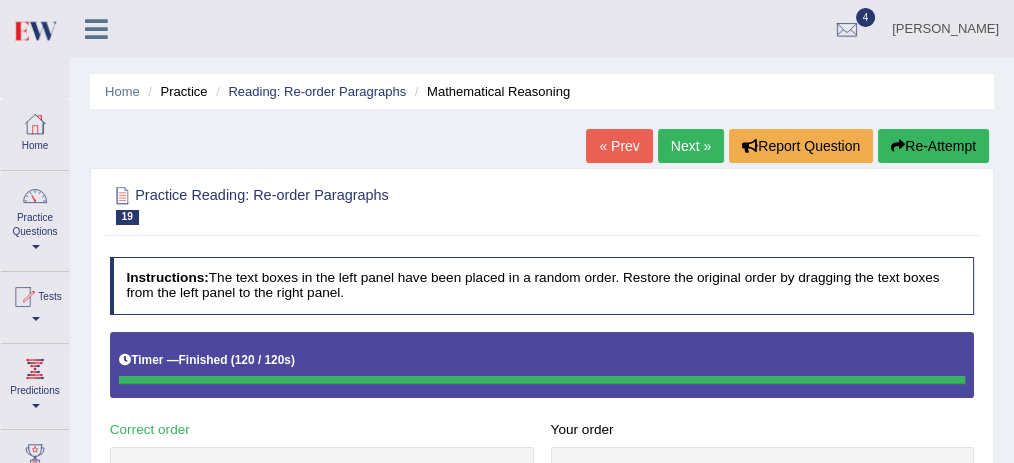 click at bounding box center (96, 29) 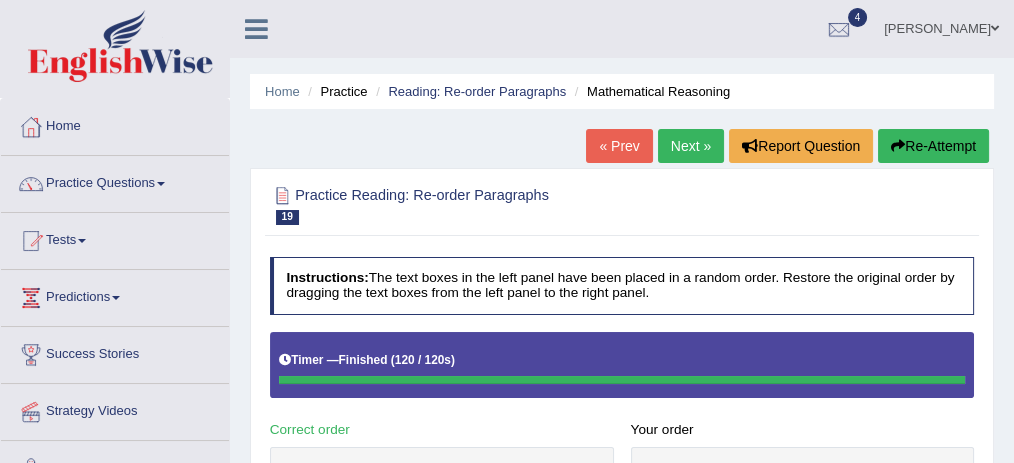 click at bounding box center [120, 46] 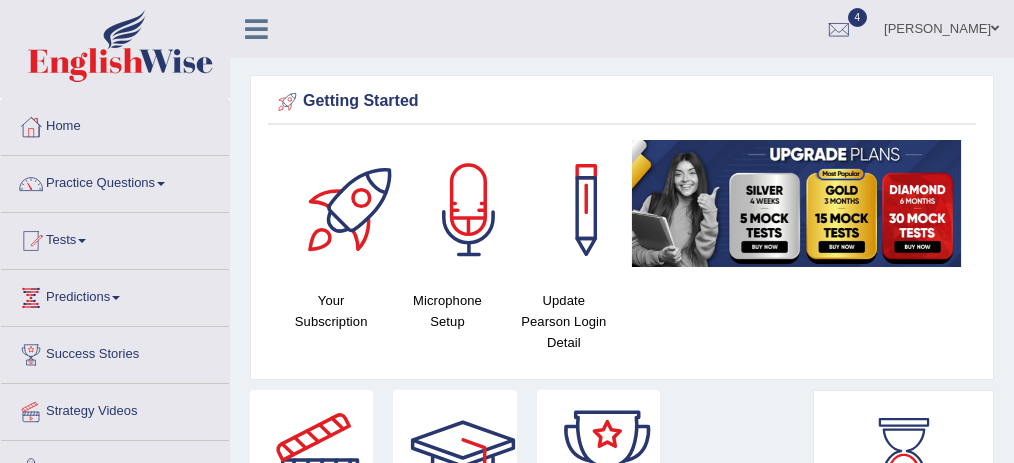 scroll, scrollTop: 0, scrollLeft: 0, axis: both 